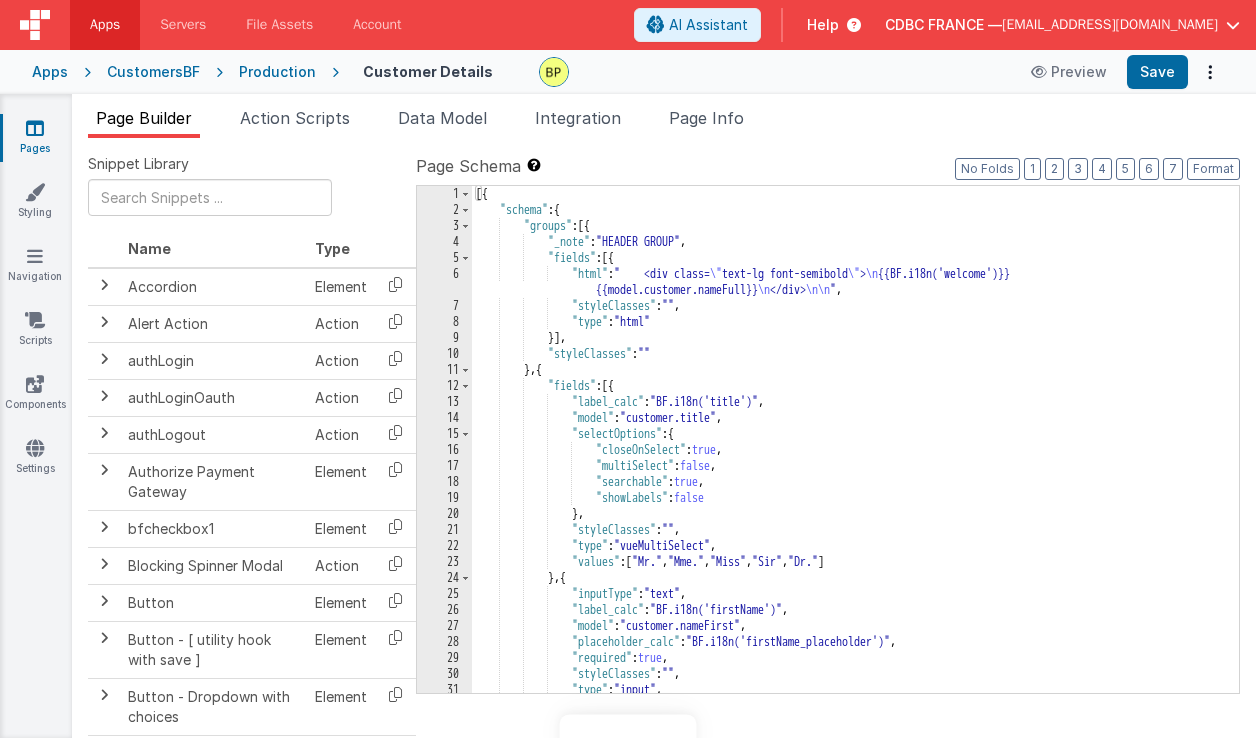 scroll, scrollTop: 0, scrollLeft: 0, axis: both 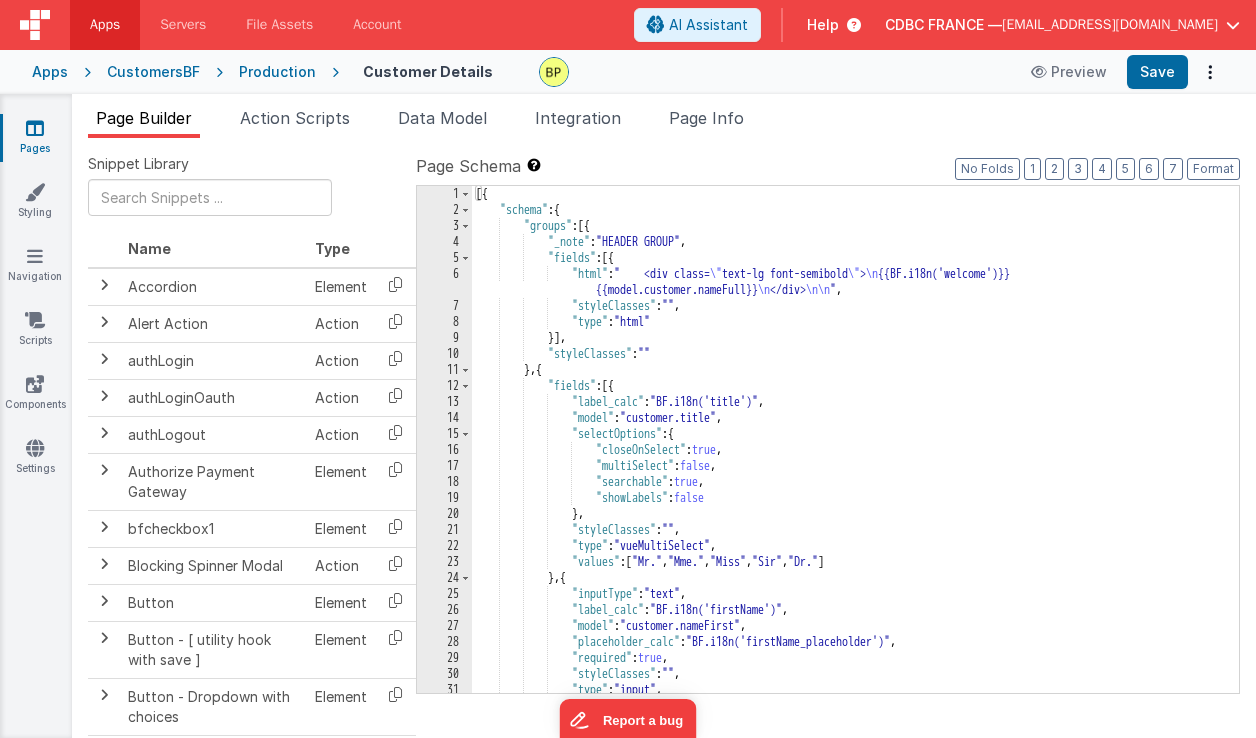 click on "Apps" at bounding box center [50, 72] 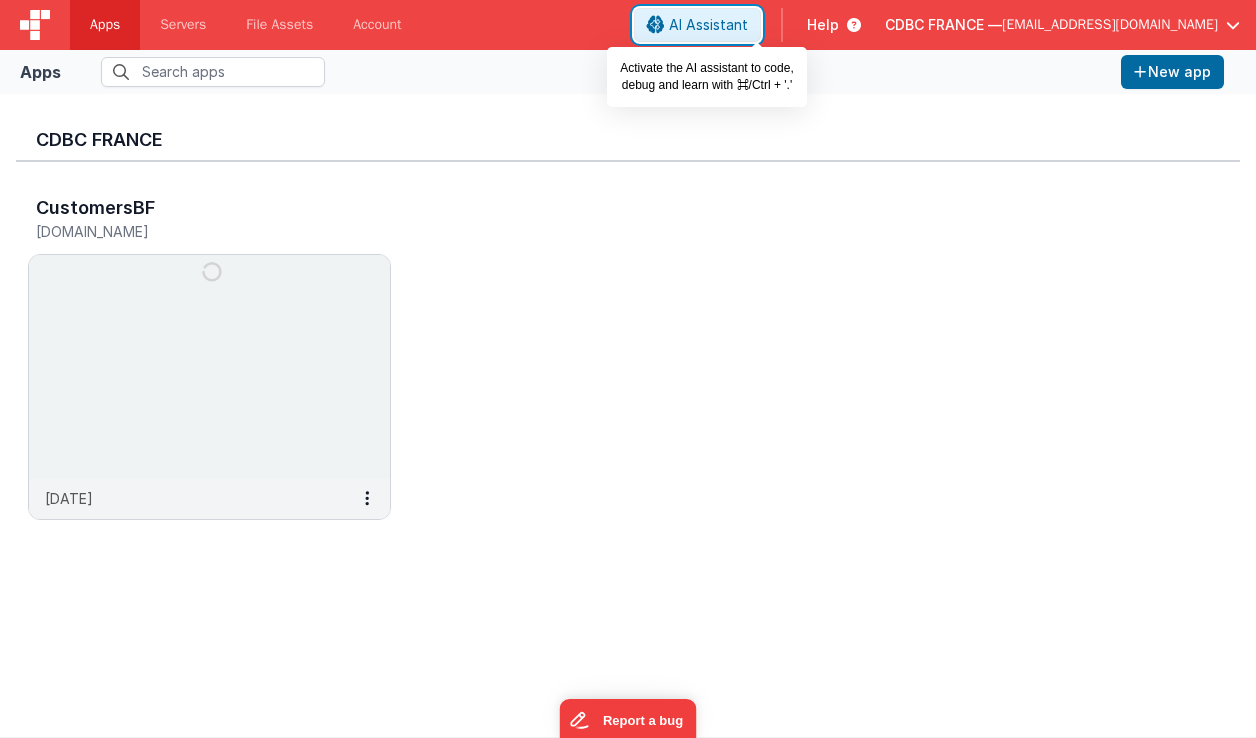 click on "AI Assistant" at bounding box center (708, 25) 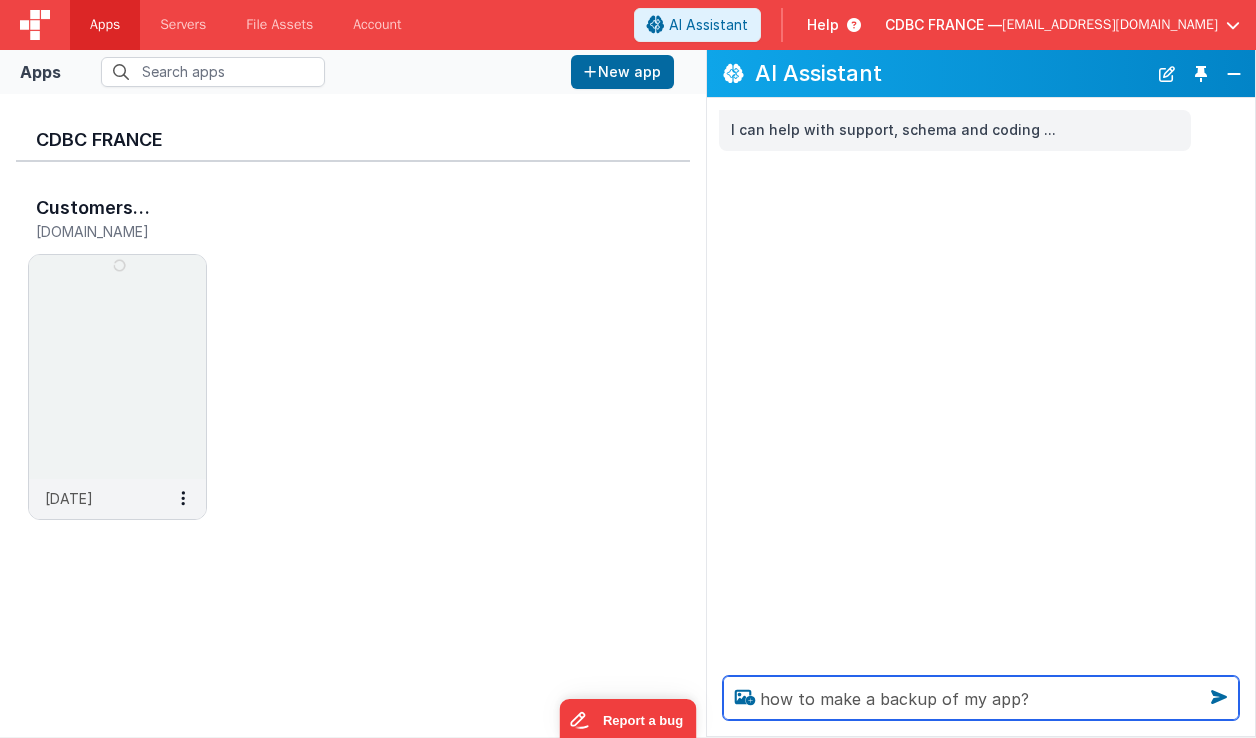 type on "how to make a backup of my app?" 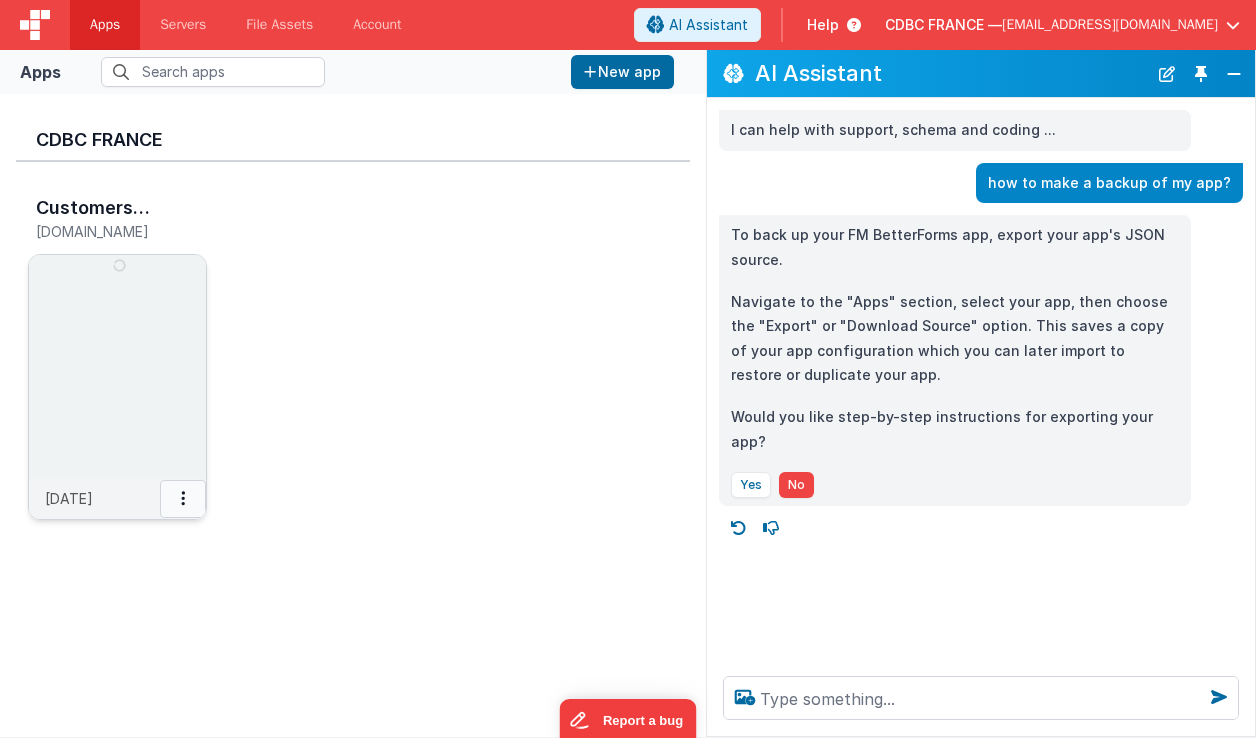 click at bounding box center [183, 499] 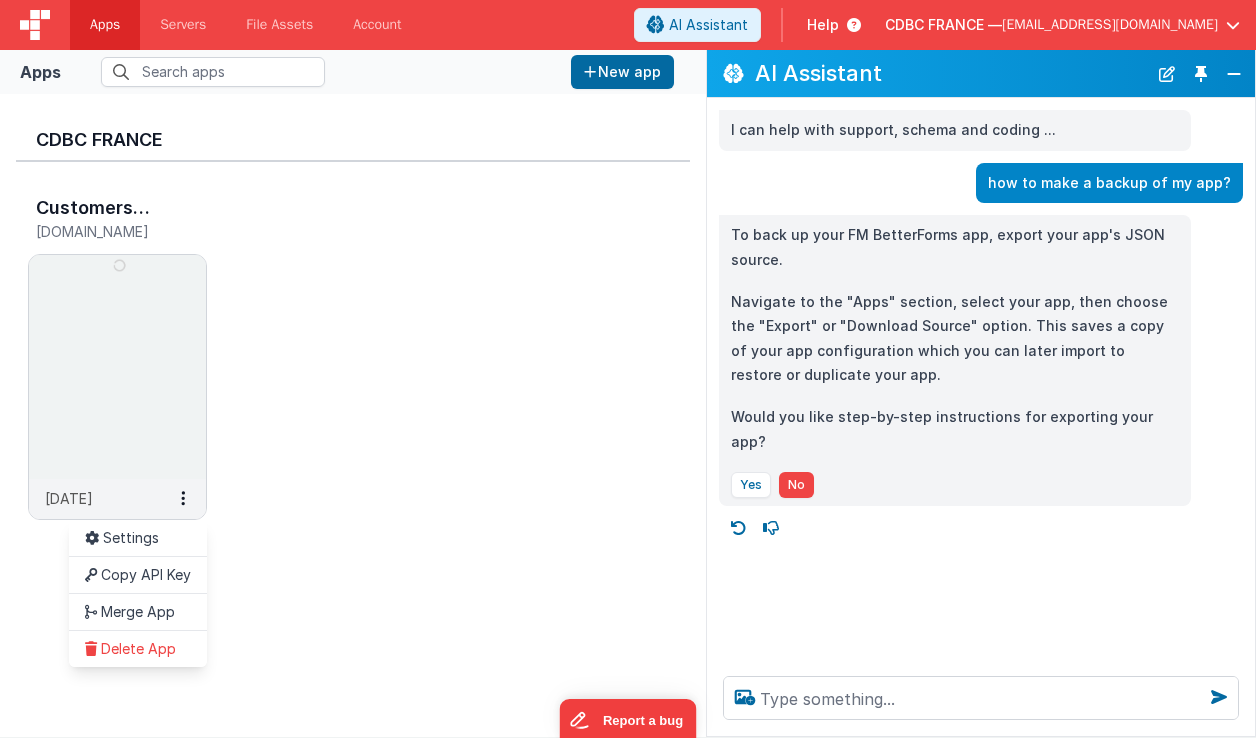 click at bounding box center (628, 369) 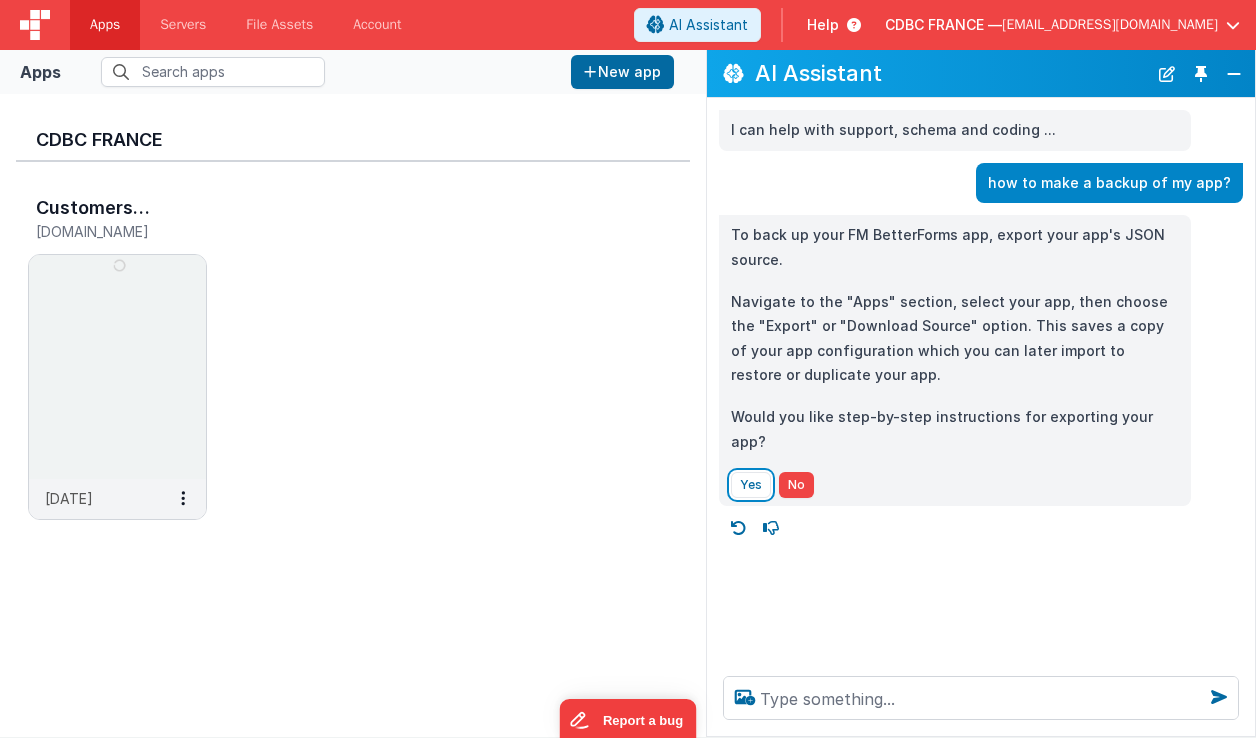 drag, startPoint x: 745, startPoint y: 457, endPoint x: 853, endPoint y: 448, distance: 108.37435 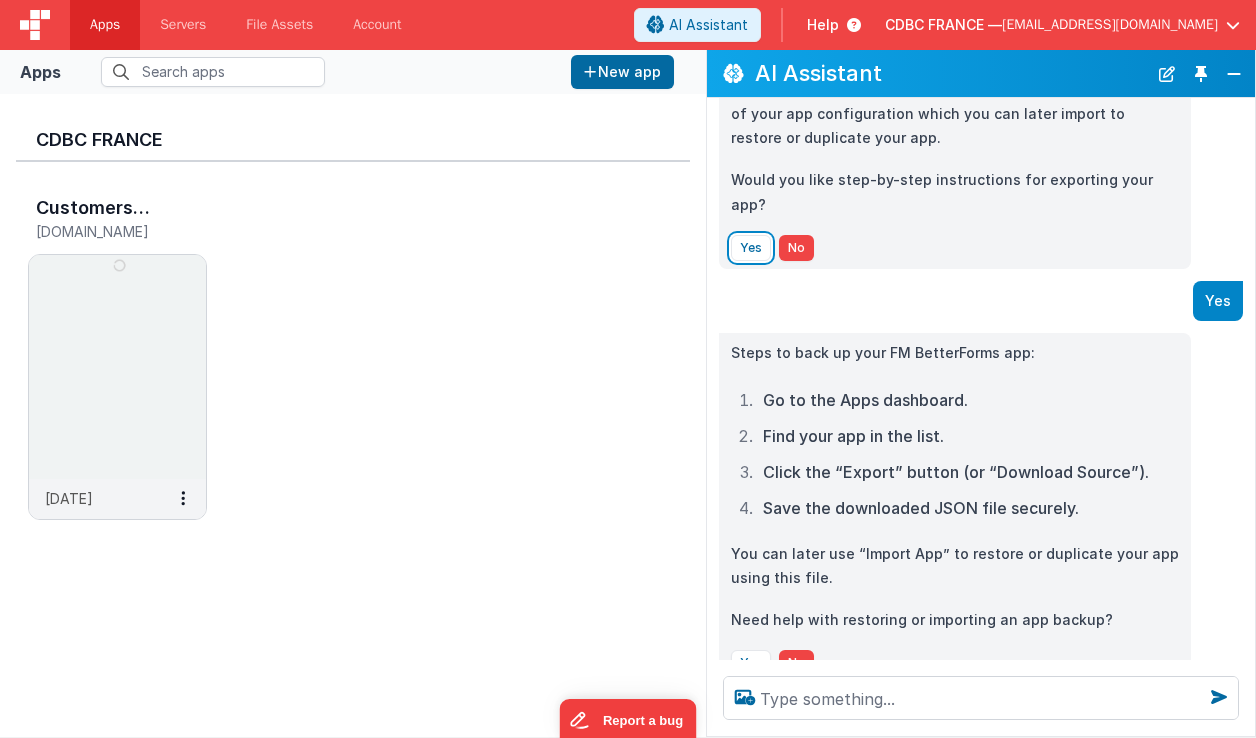 scroll, scrollTop: 275, scrollLeft: 0, axis: vertical 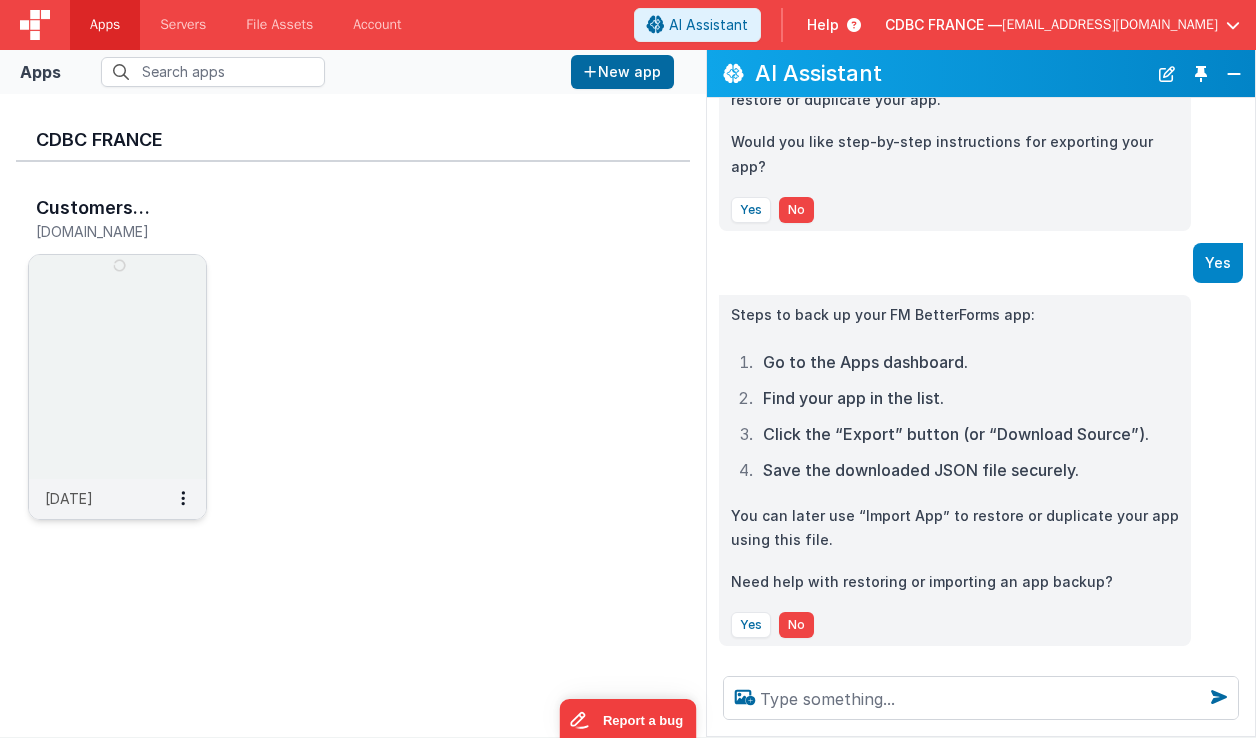 click at bounding box center (117, 367) 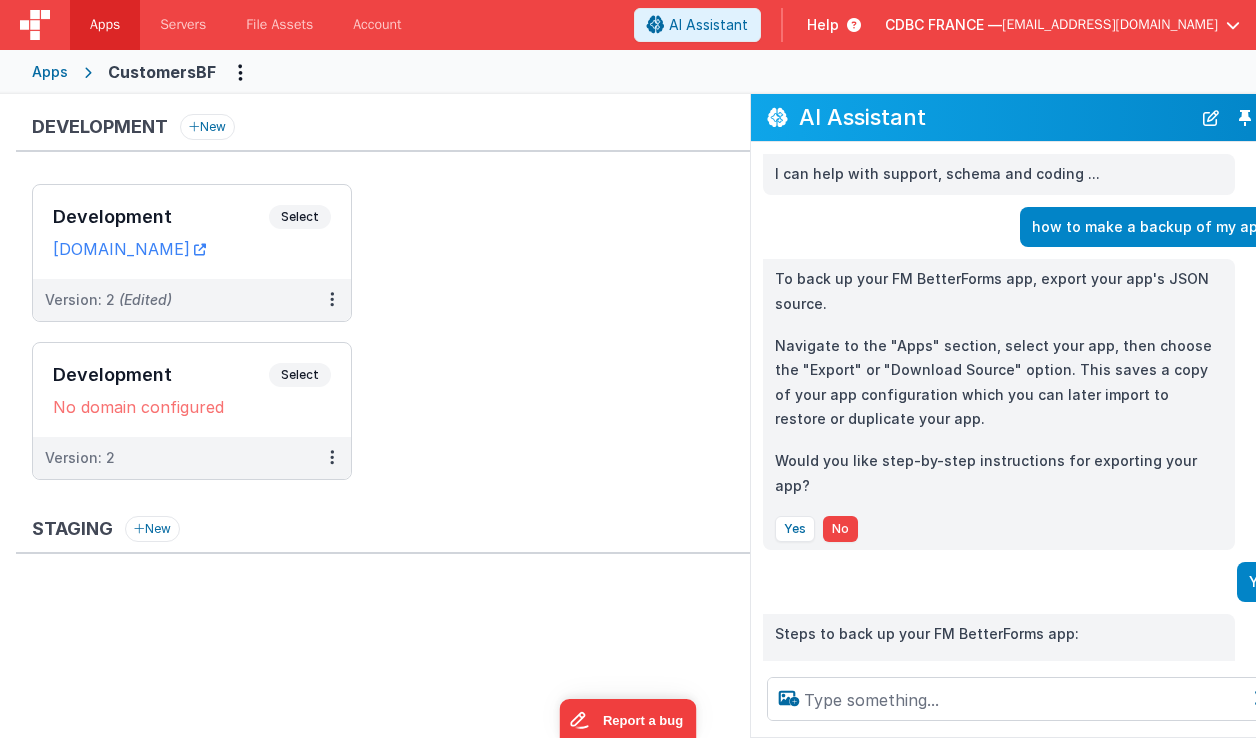 scroll, scrollTop: 276, scrollLeft: 0, axis: vertical 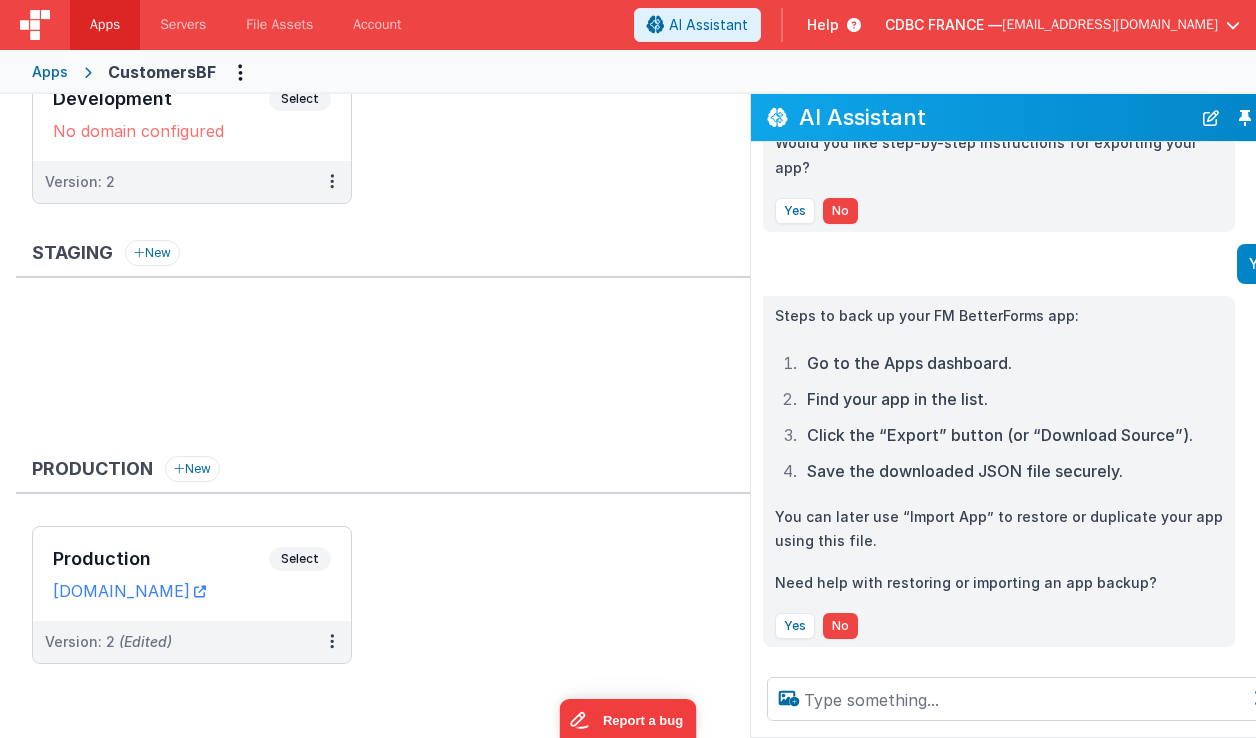 click on "Apps" at bounding box center (50, 72) 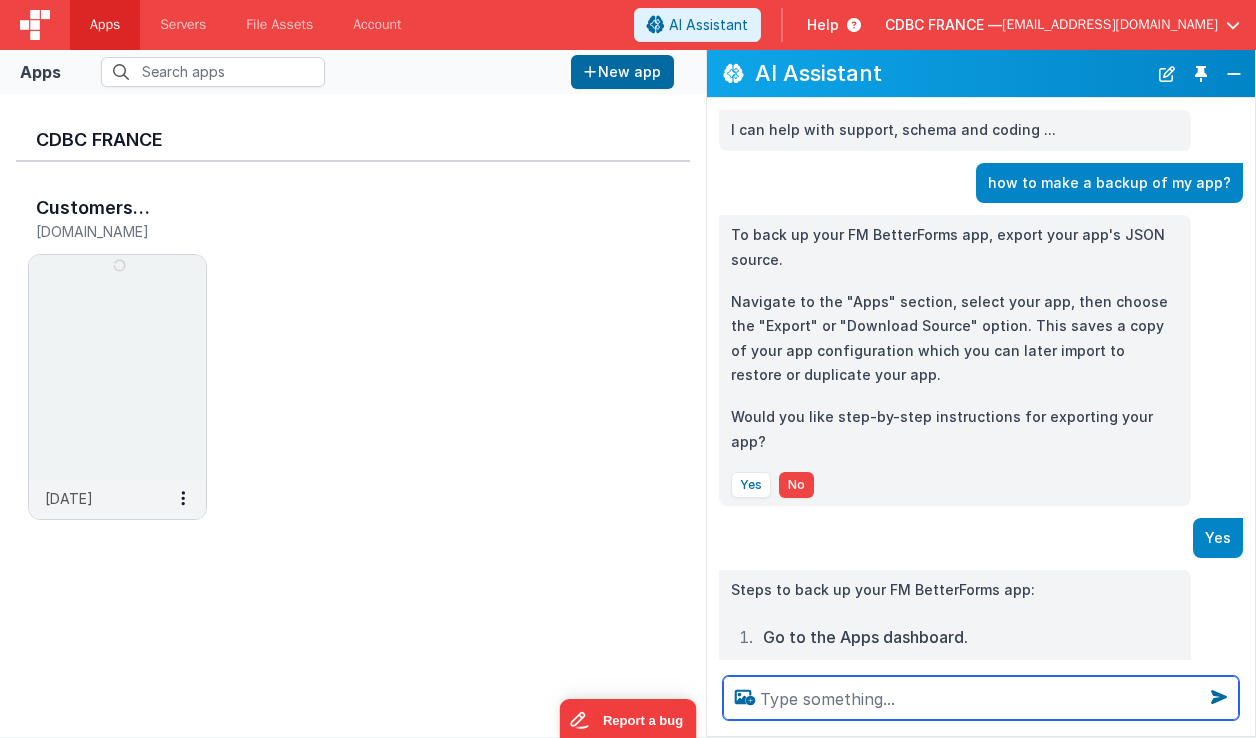 drag, startPoint x: 773, startPoint y: 698, endPoint x: 817, endPoint y: 712, distance: 46.173584 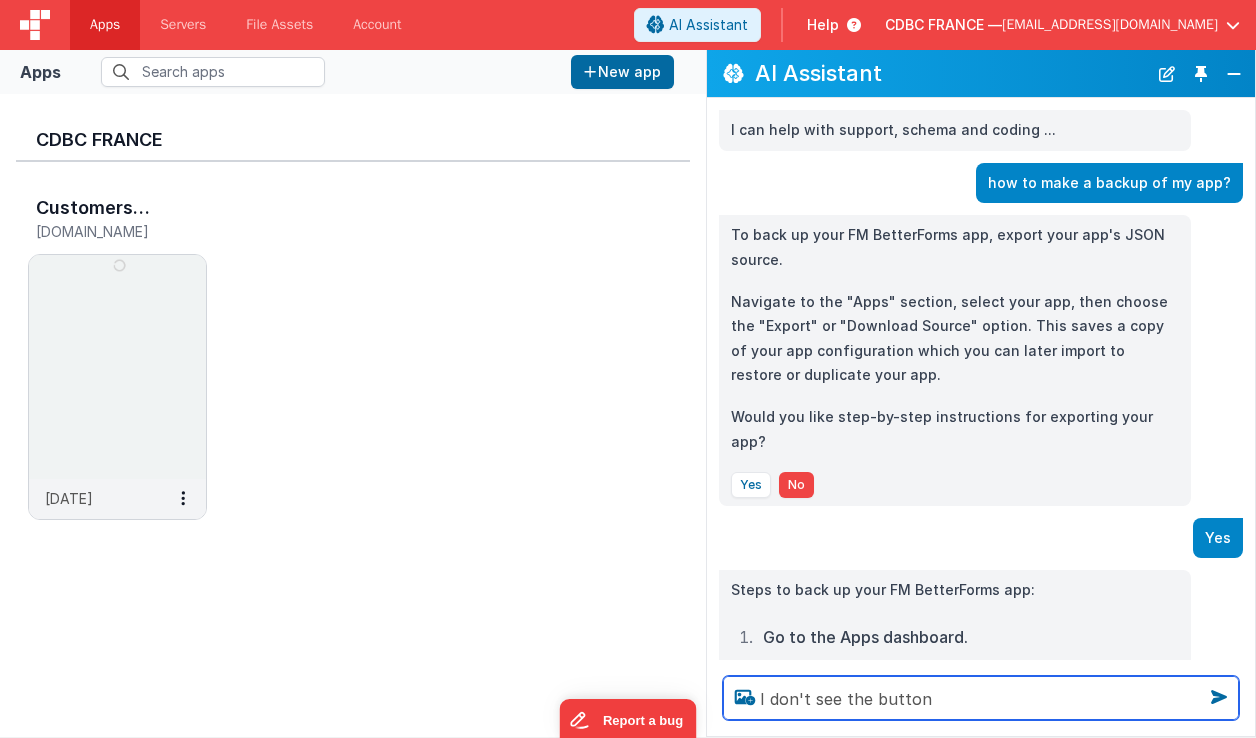 scroll, scrollTop: 121, scrollLeft: 0, axis: vertical 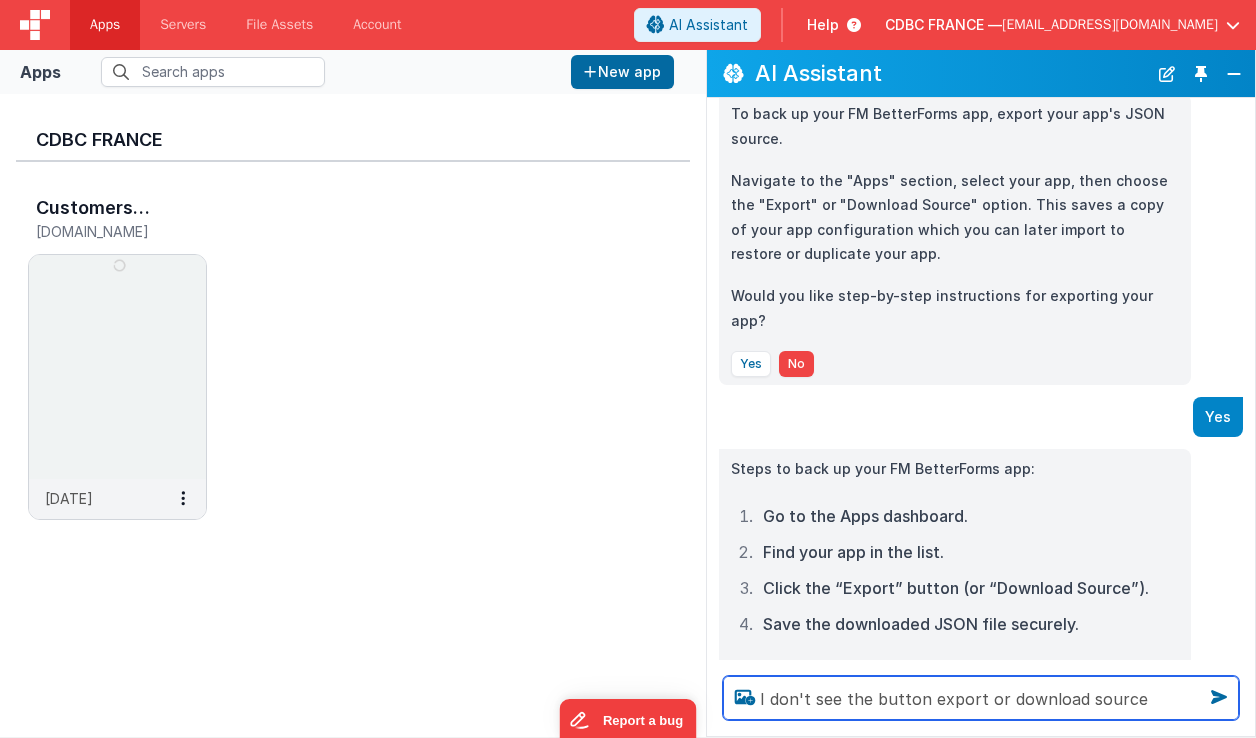 type on "I don't see the button export or download source" 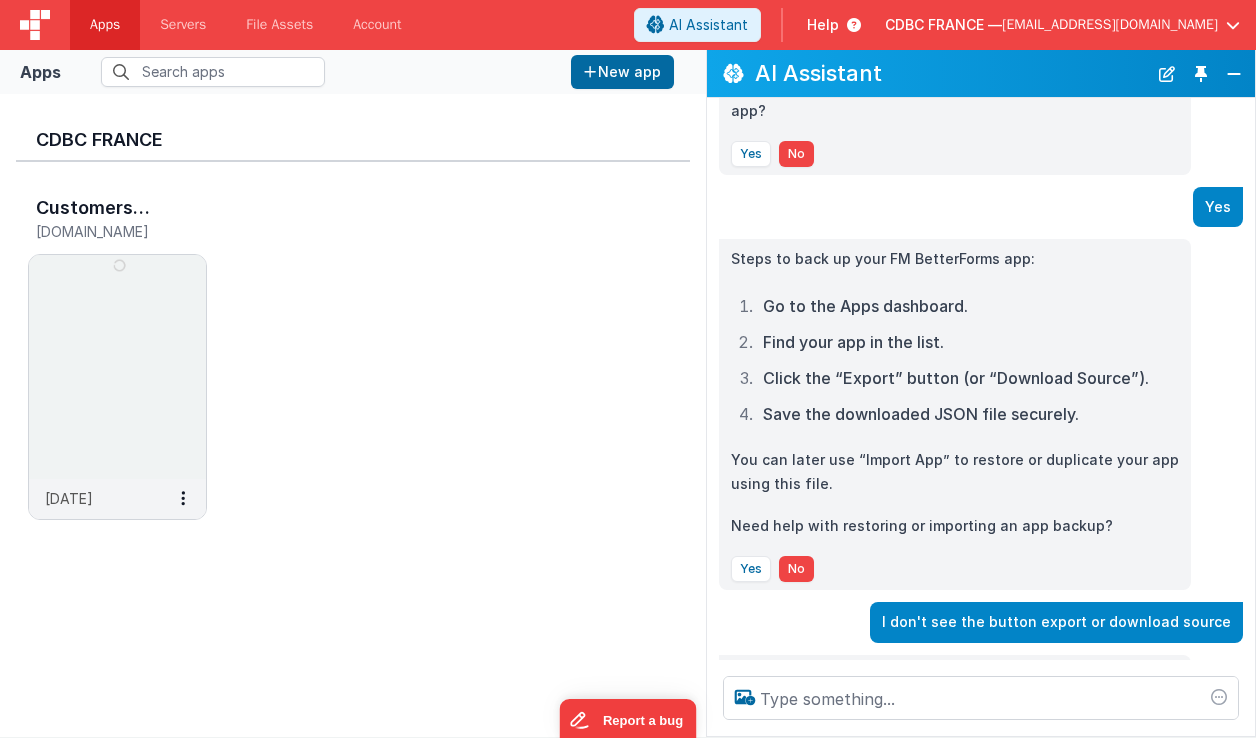 scroll, scrollTop: 345, scrollLeft: 0, axis: vertical 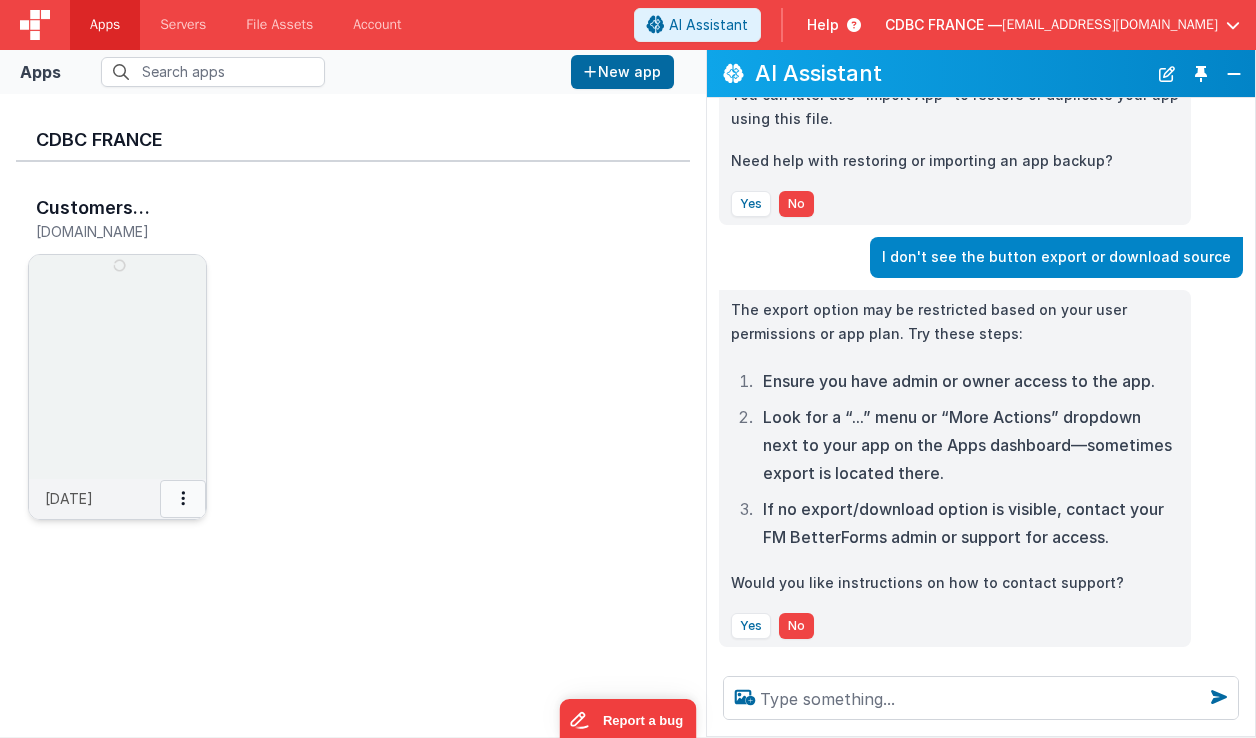 click at bounding box center (183, 498) 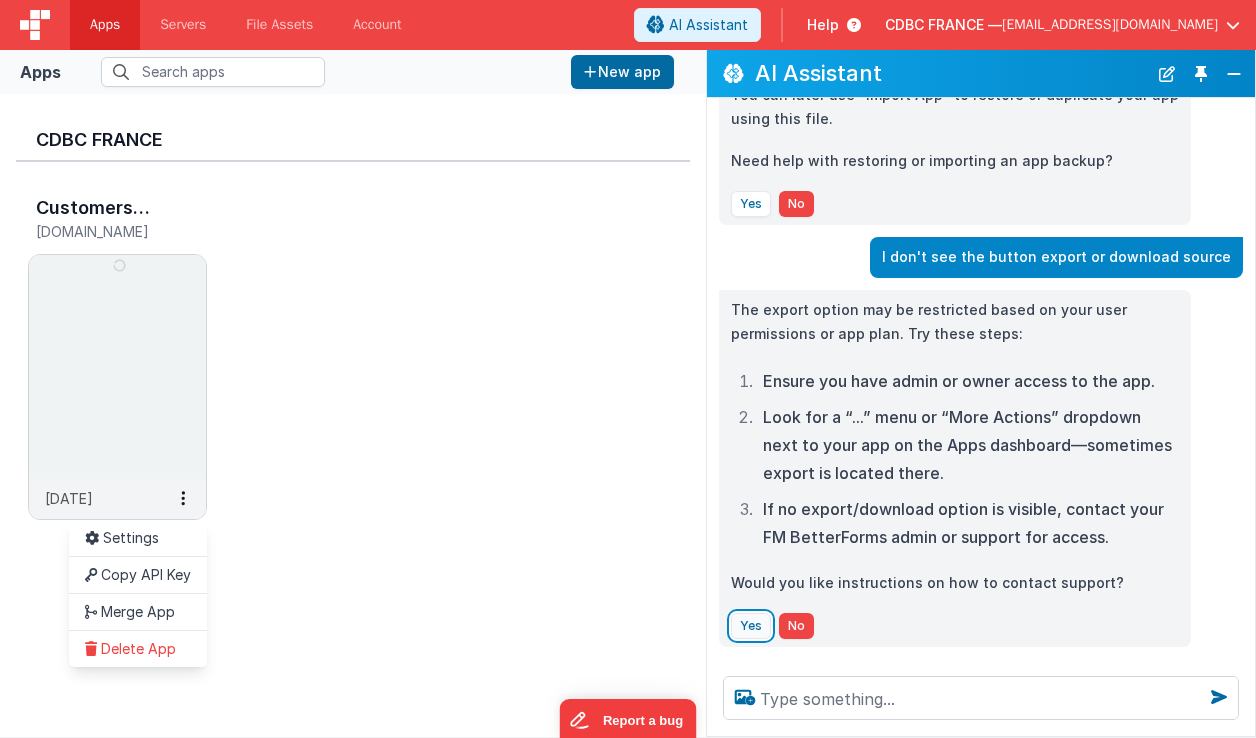 click on "Yes" at bounding box center [751, 626] 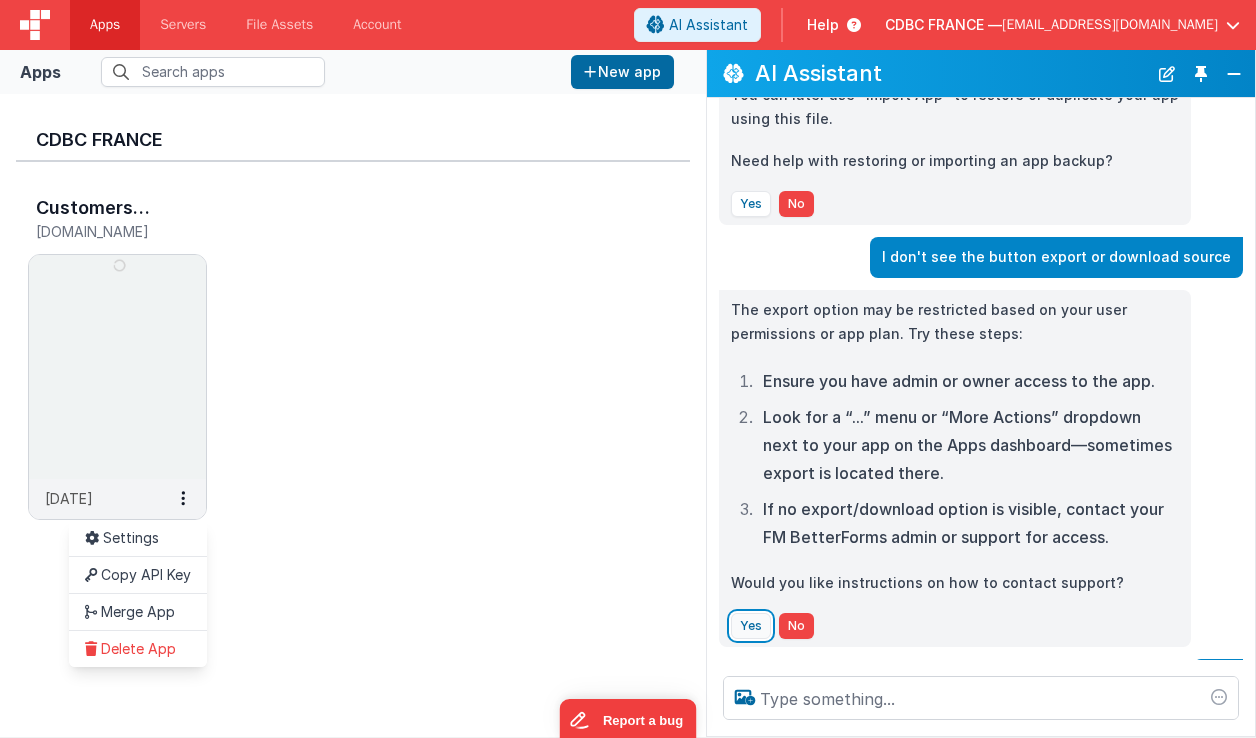 scroll, scrollTop: 767, scrollLeft: 0, axis: vertical 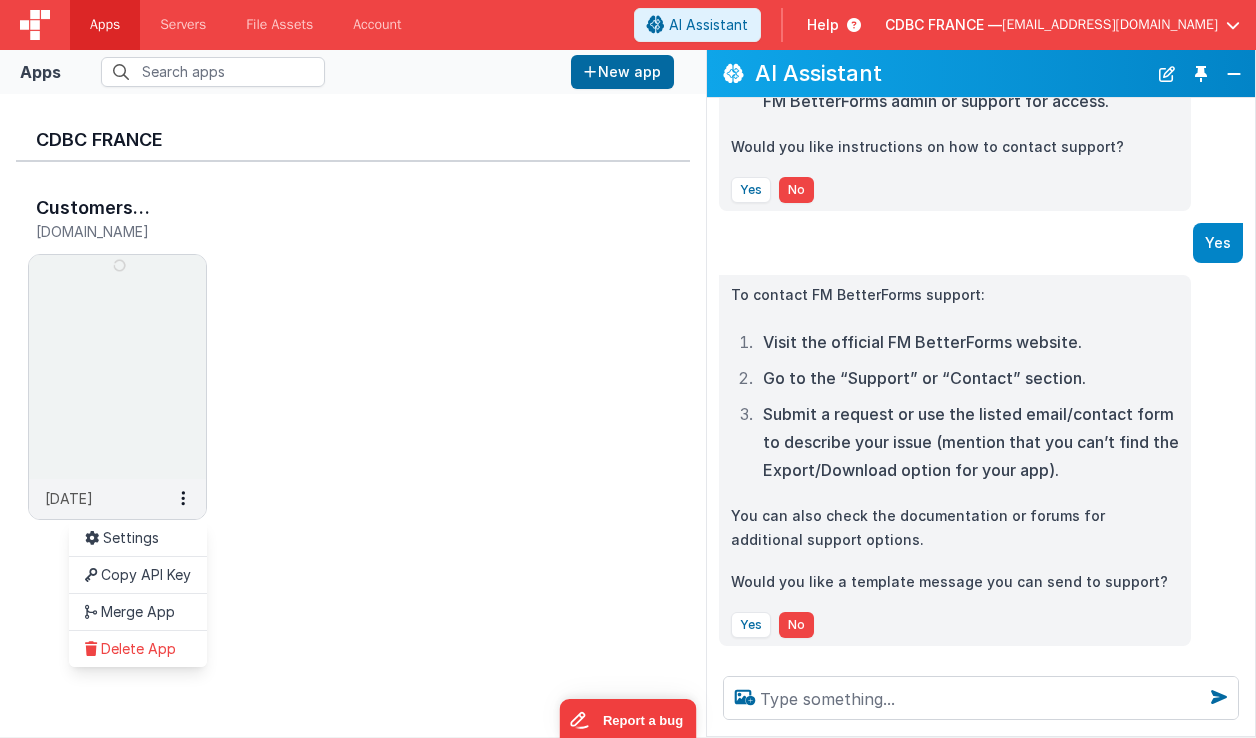 click on "To contact FM BetterForms support:" at bounding box center (955, 295) 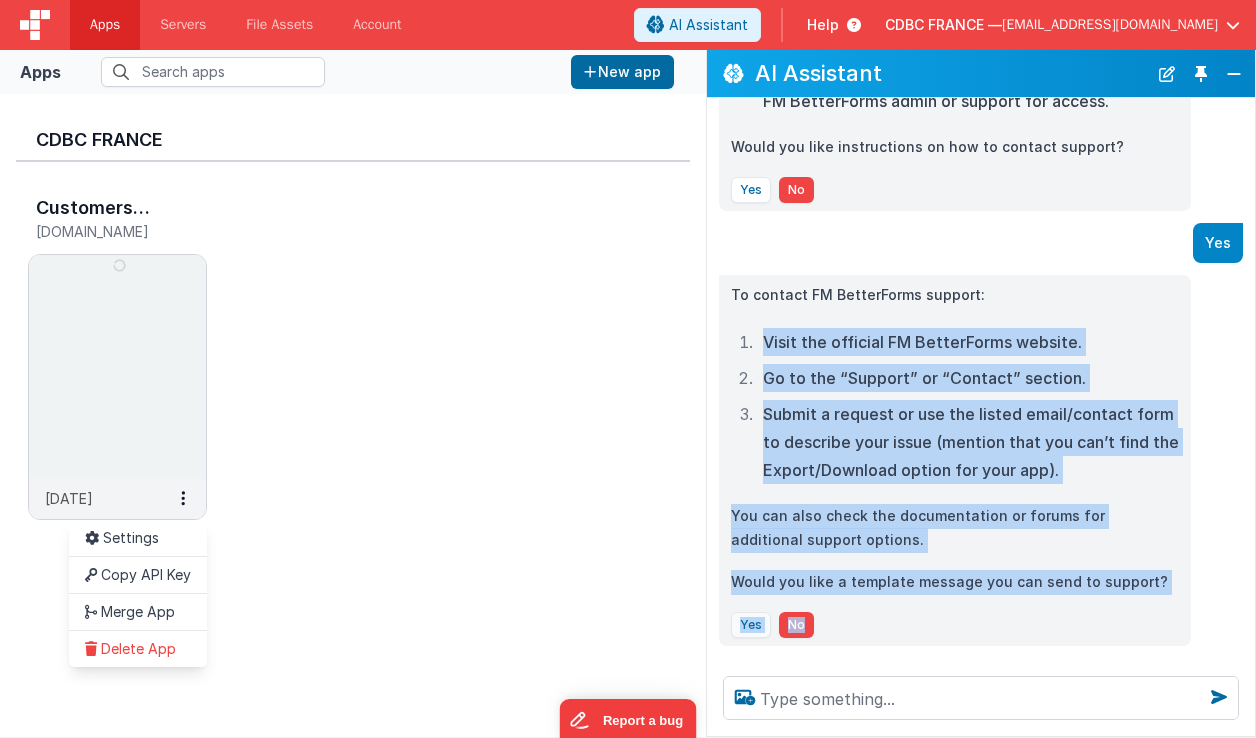 drag, startPoint x: 731, startPoint y: 311, endPoint x: 750, endPoint y: 587, distance: 276.6532 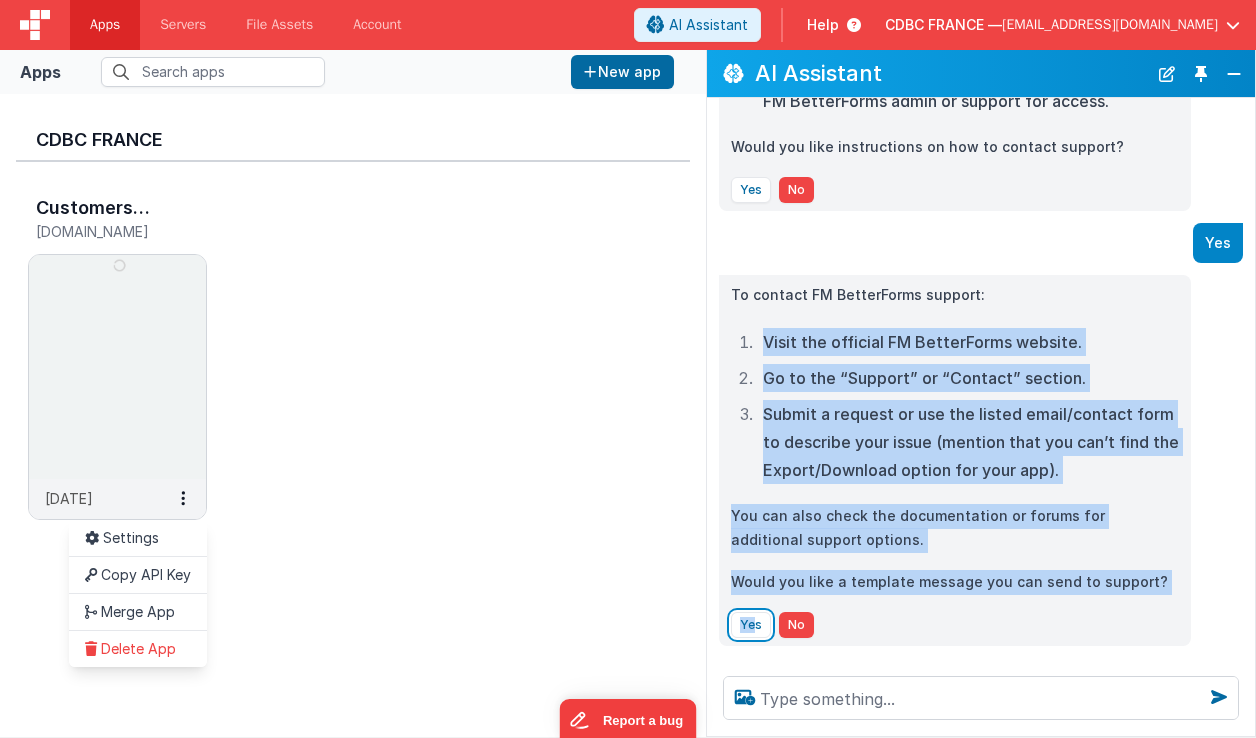 click on "Yes" at bounding box center (751, 625) 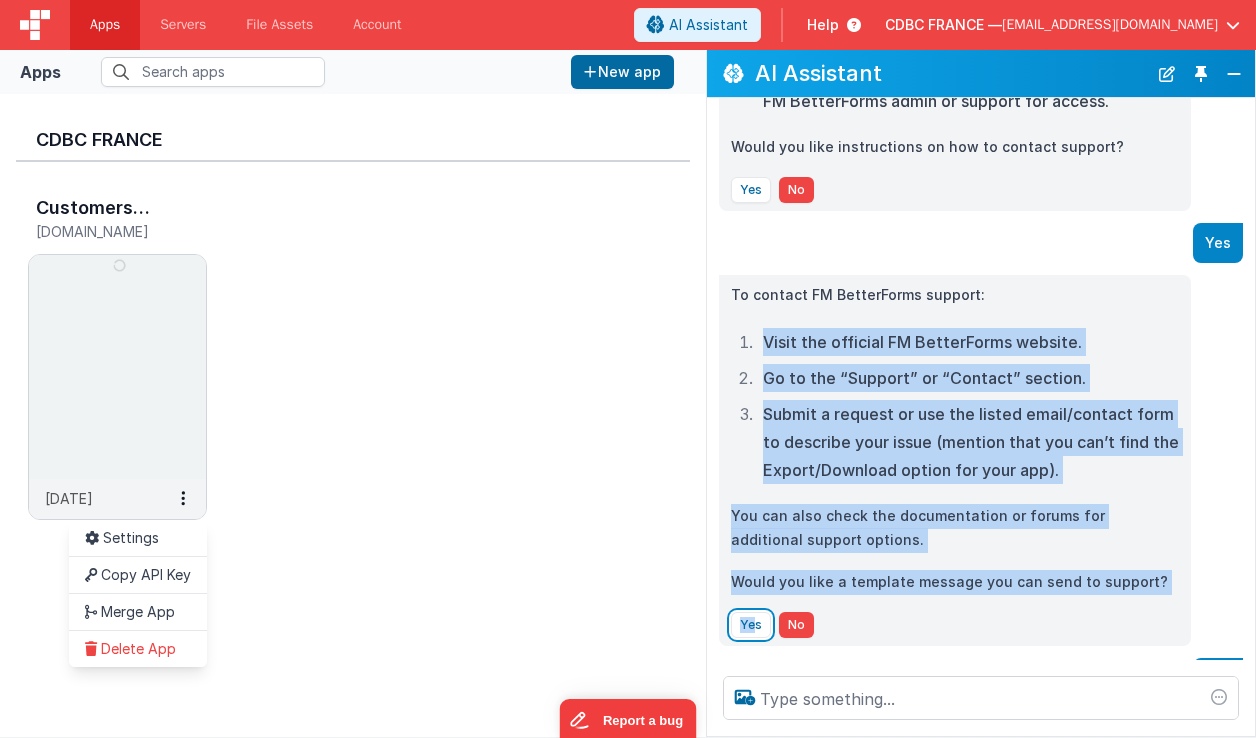 scroll, scrollTop: 1202, scrollLeft: 0, axis: vertical 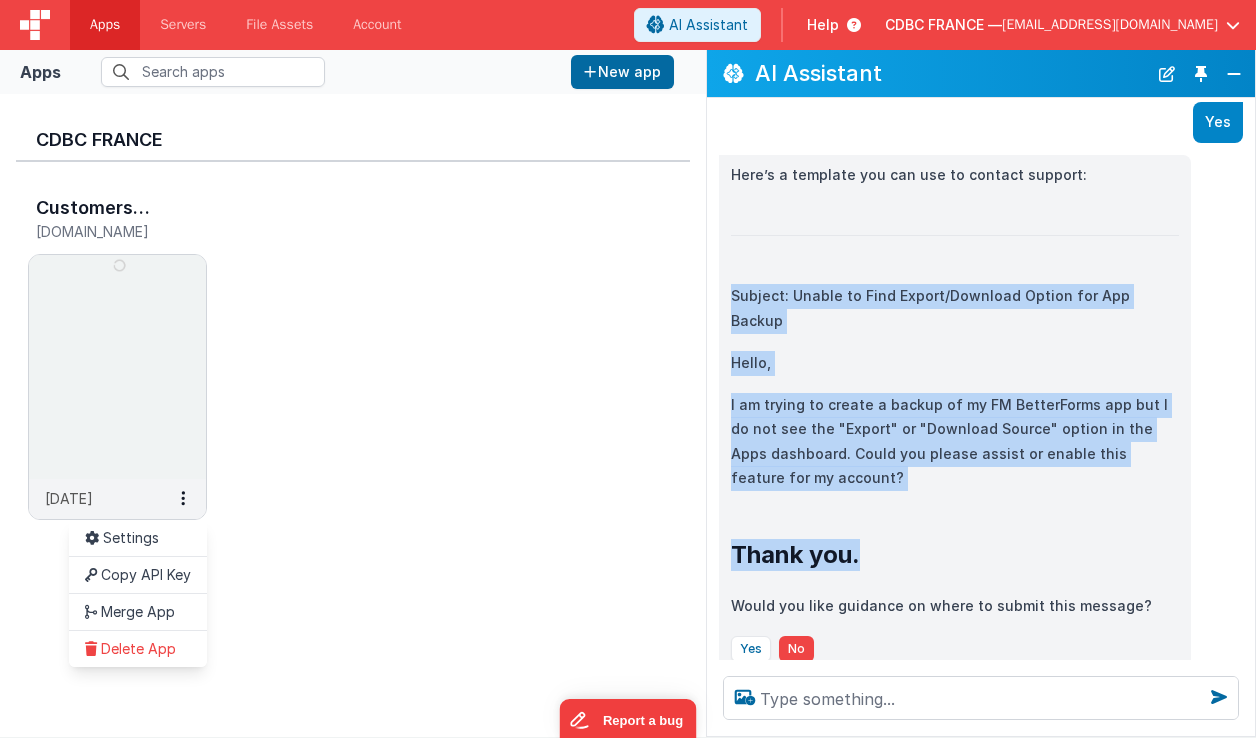drag, startPoint x: 732, startPoint y: 270, endPoint x: 875, endPoint y: 498, distance: 269.1338 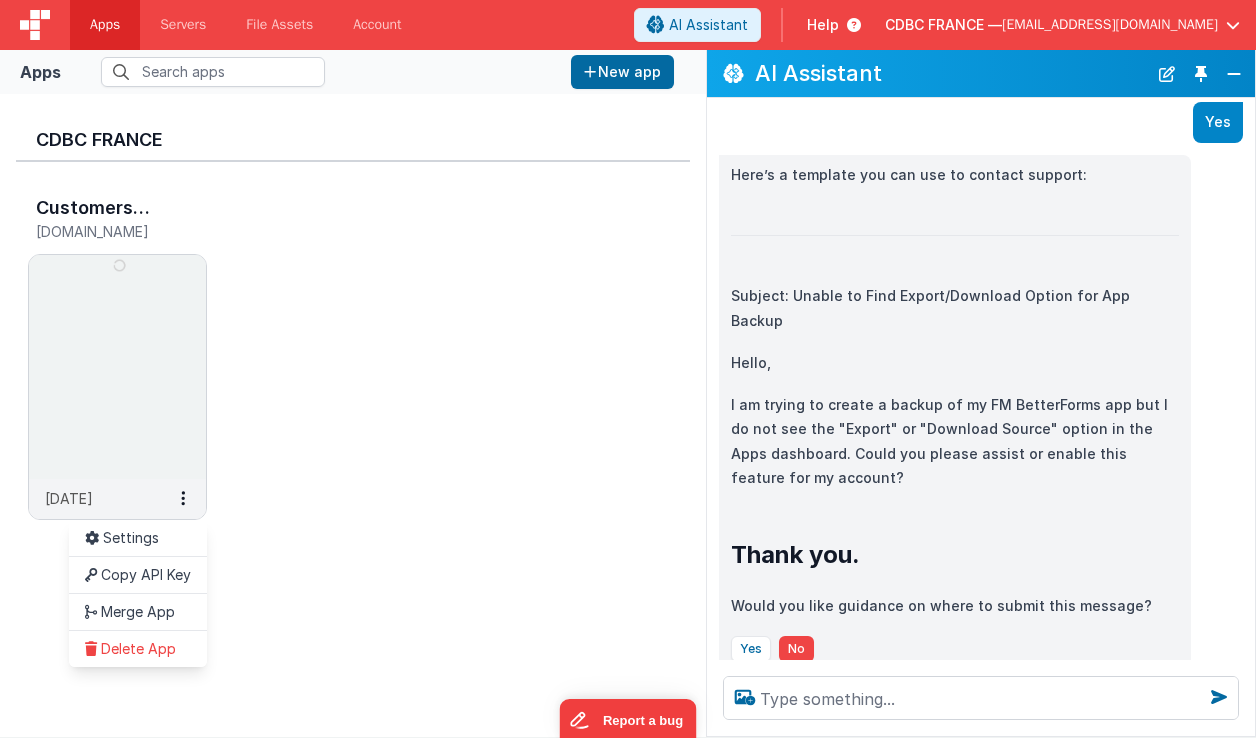 click on "Subject: Unable to Find Export/Download Option for App Backup" at bounding box center (955, 308) 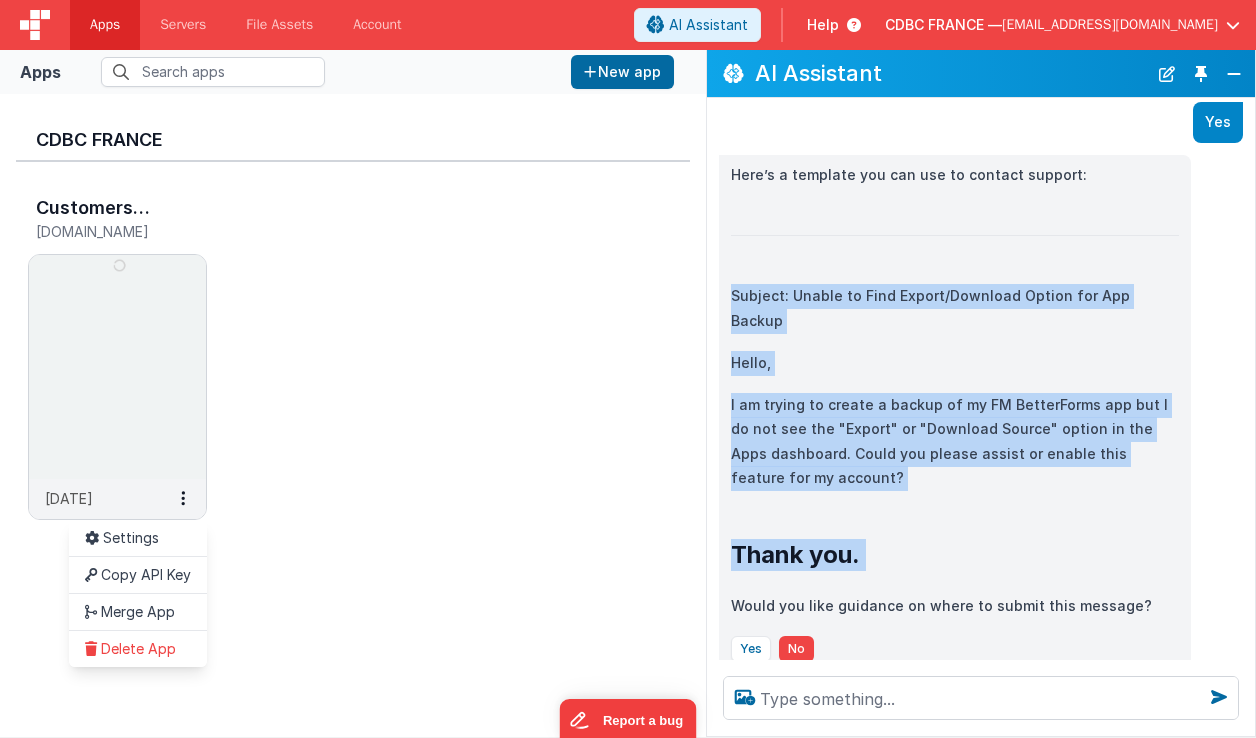 drag, startPoint x: 730, startPoint y: 268, endPoint x: 887, endPoint y: 519, distance: 296.05743 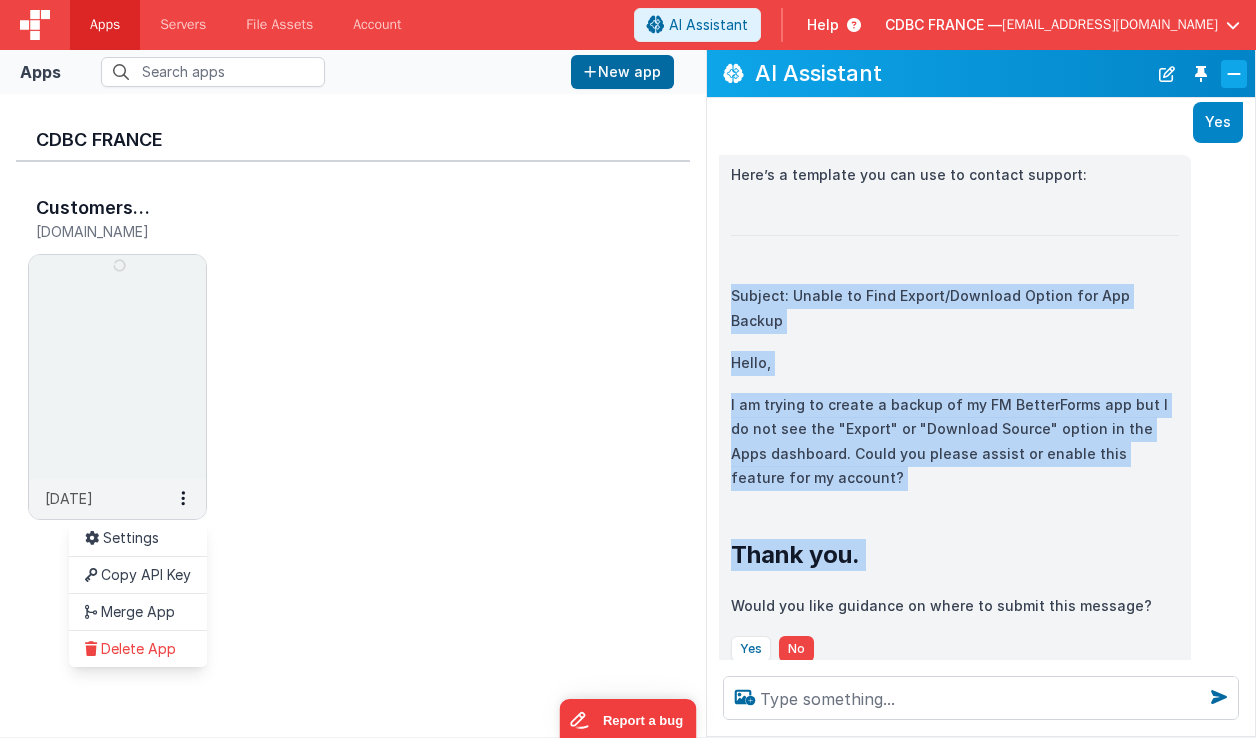 click at bounding box center (1234, 74) 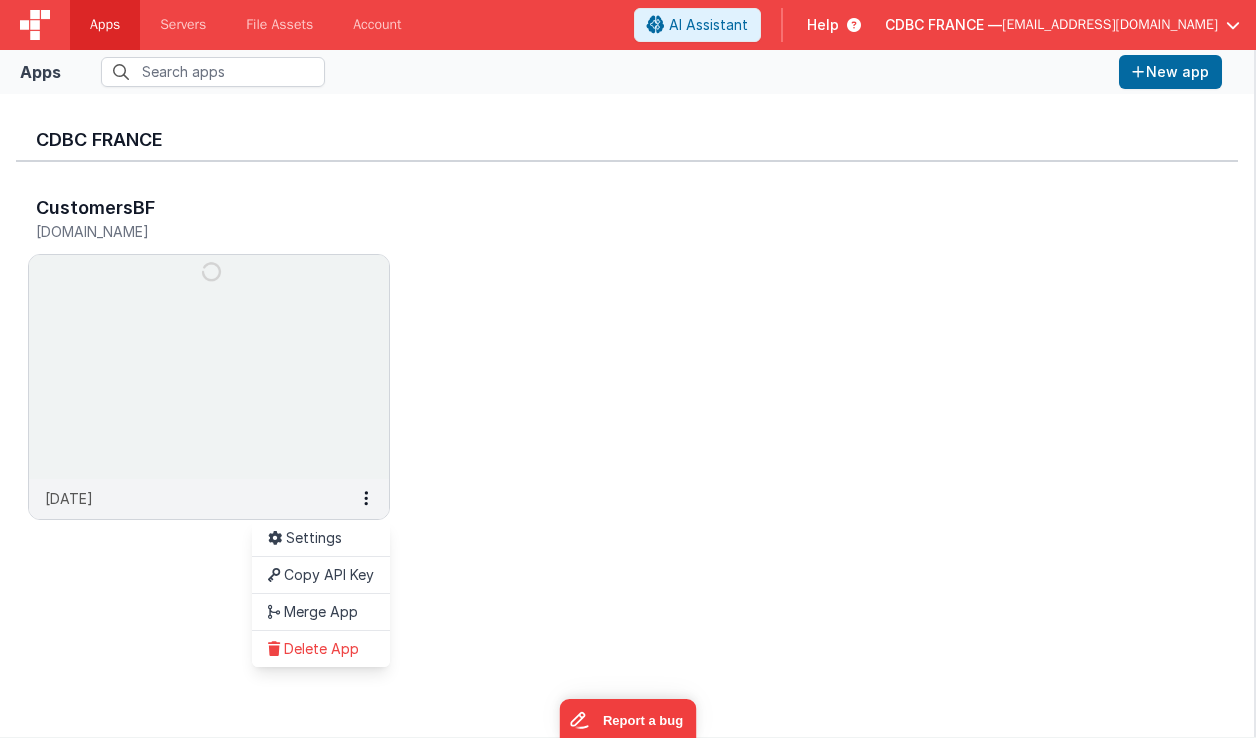 scroll, scrollTop: 2766, scrollLeft: 0, axis: vertical 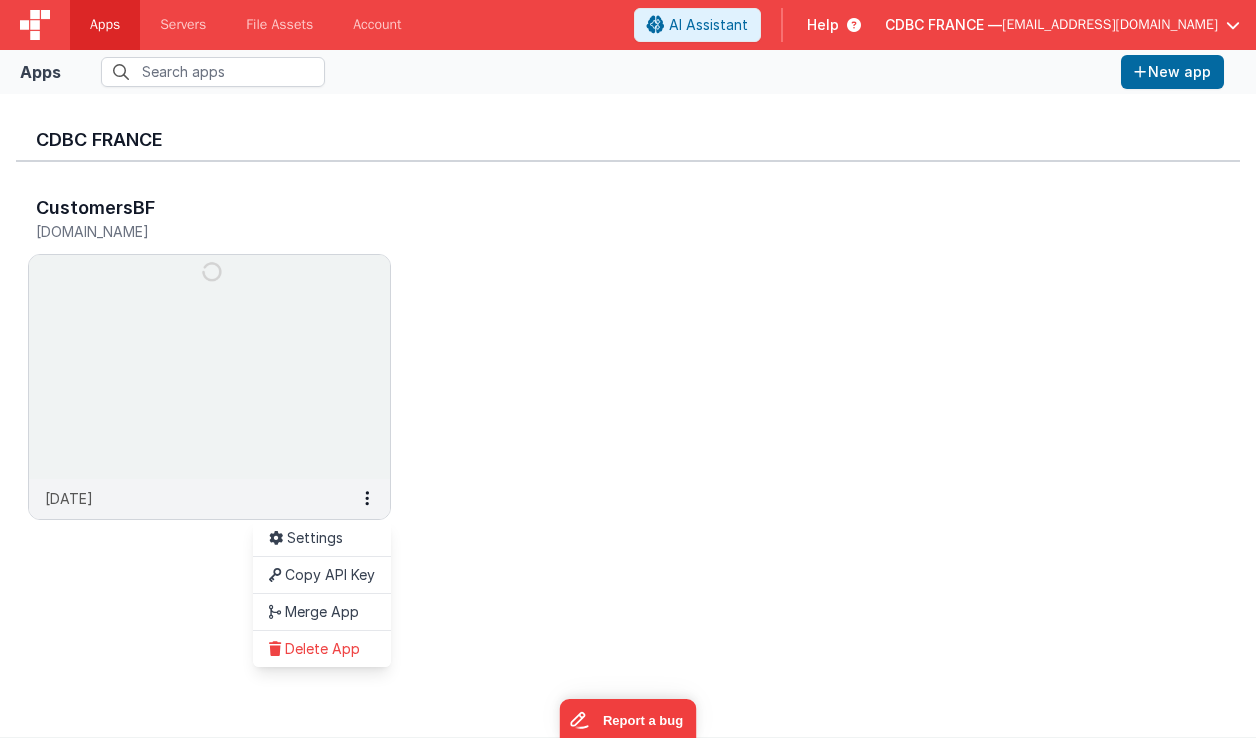 click at bounding box center [628, 369] 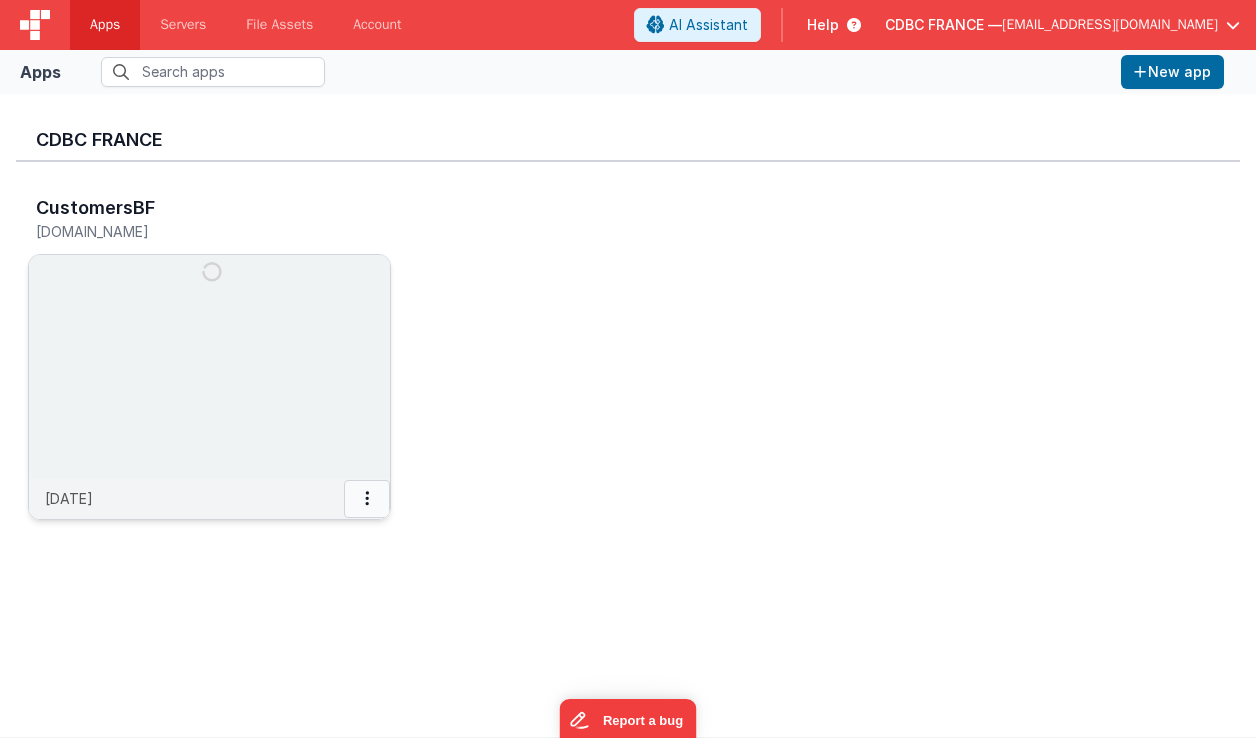 click at bounding box center (367, 498) 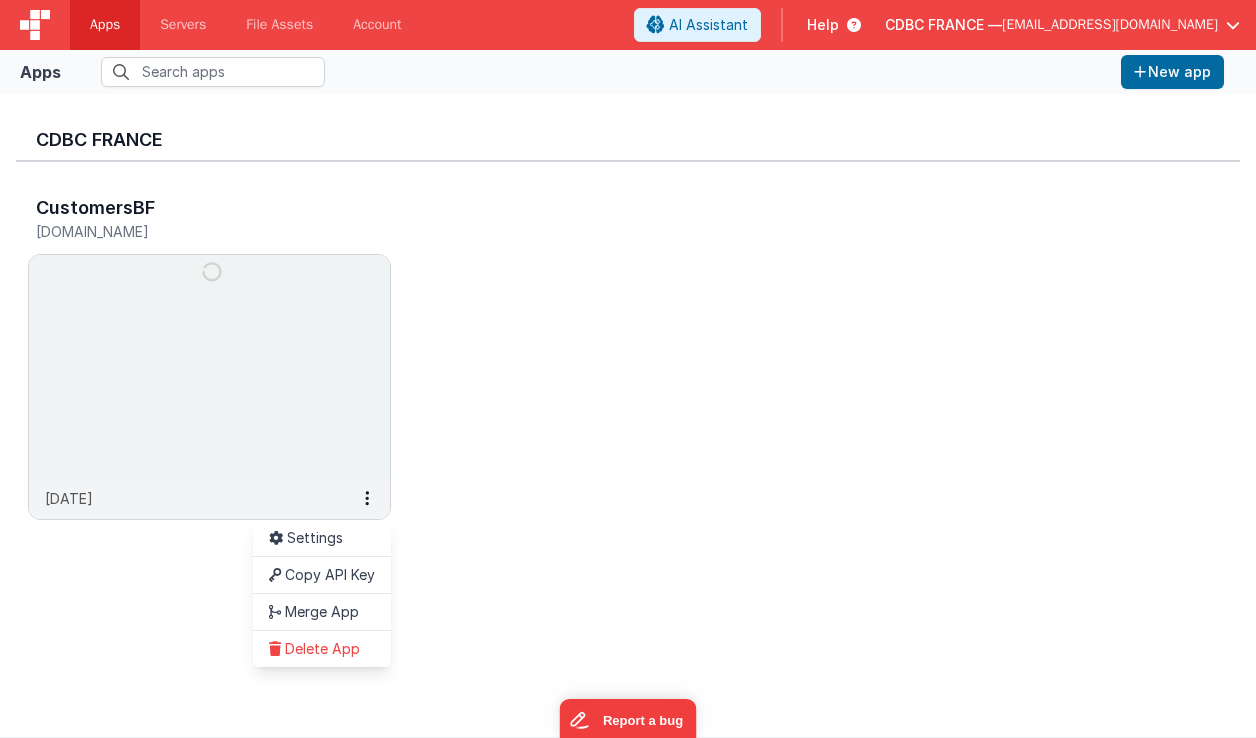click at bounding box center [628, 369] 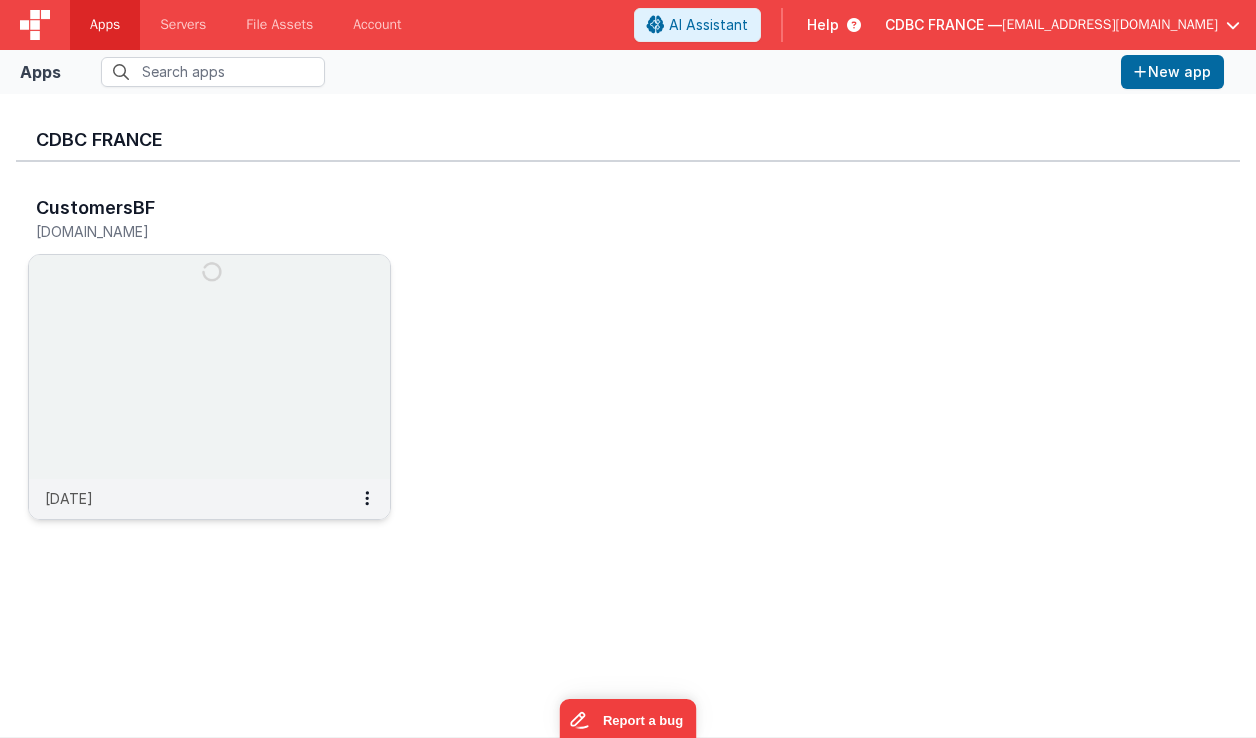 click at bounding box center [209, 367] 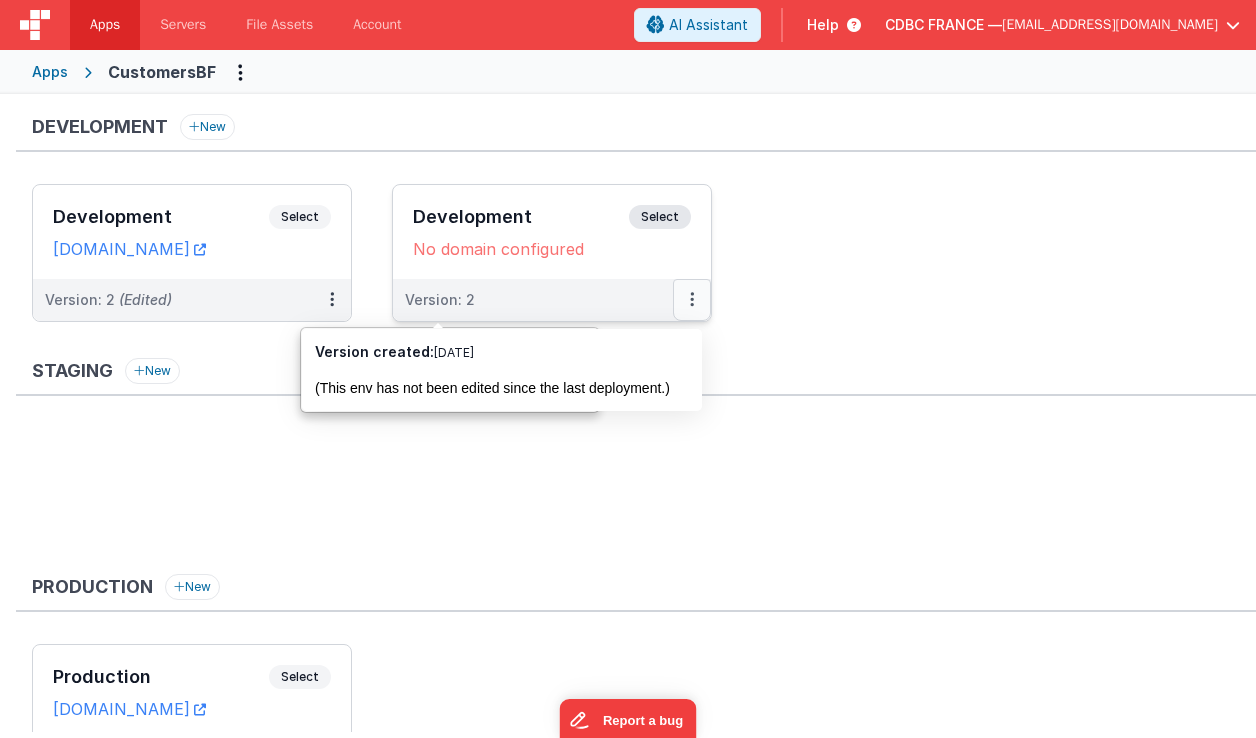 click at bounding box center [692, 299] 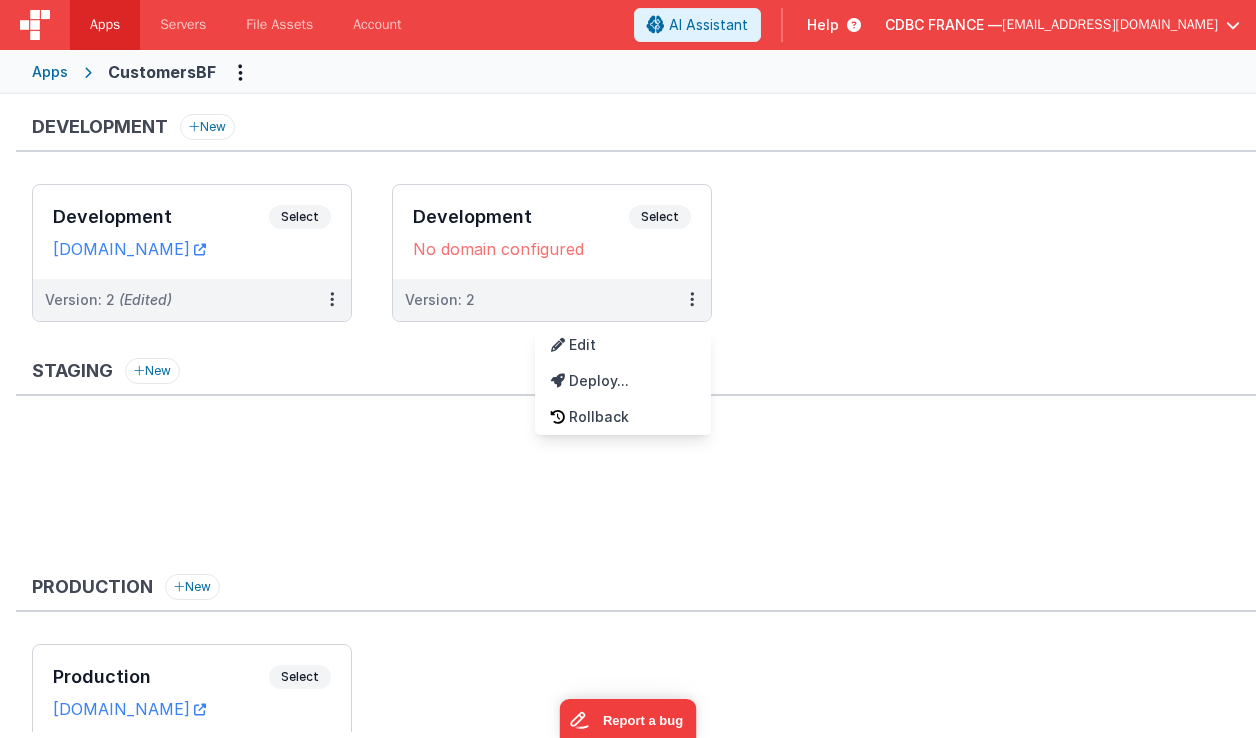 click at bounding box center (628, 369) 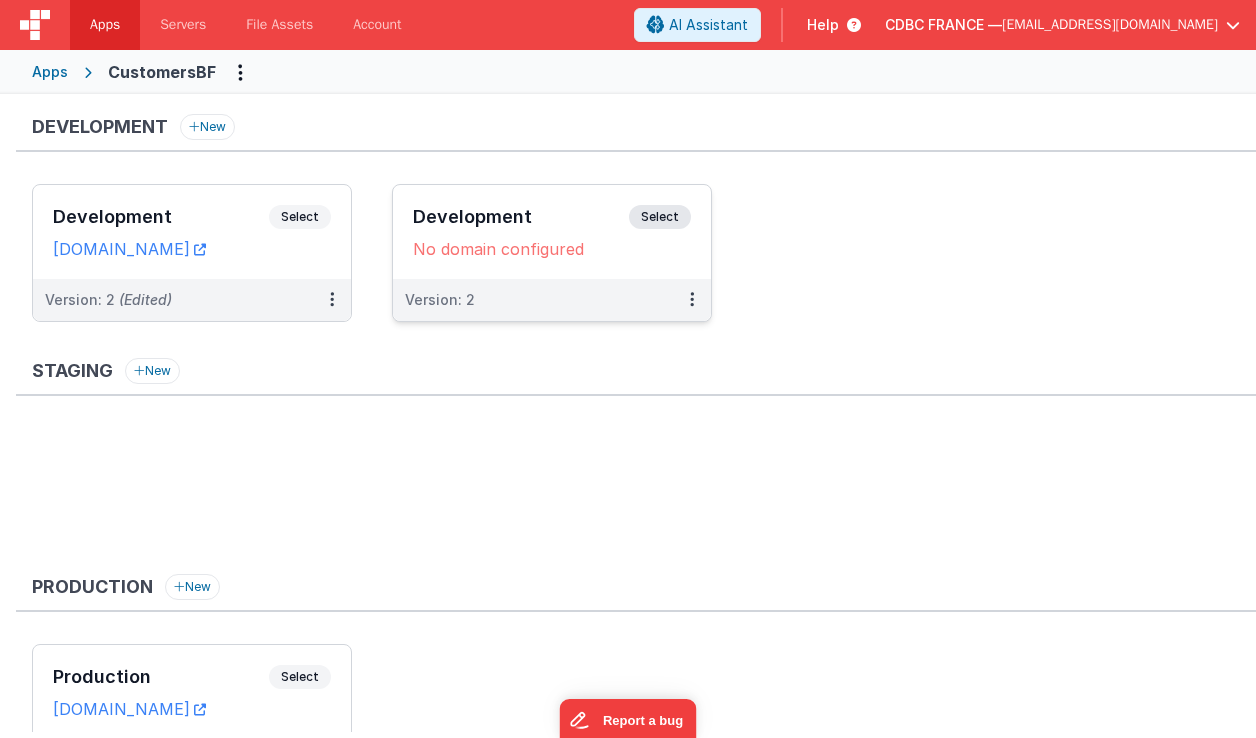 click on "Select" at bounding box center (660, 217) 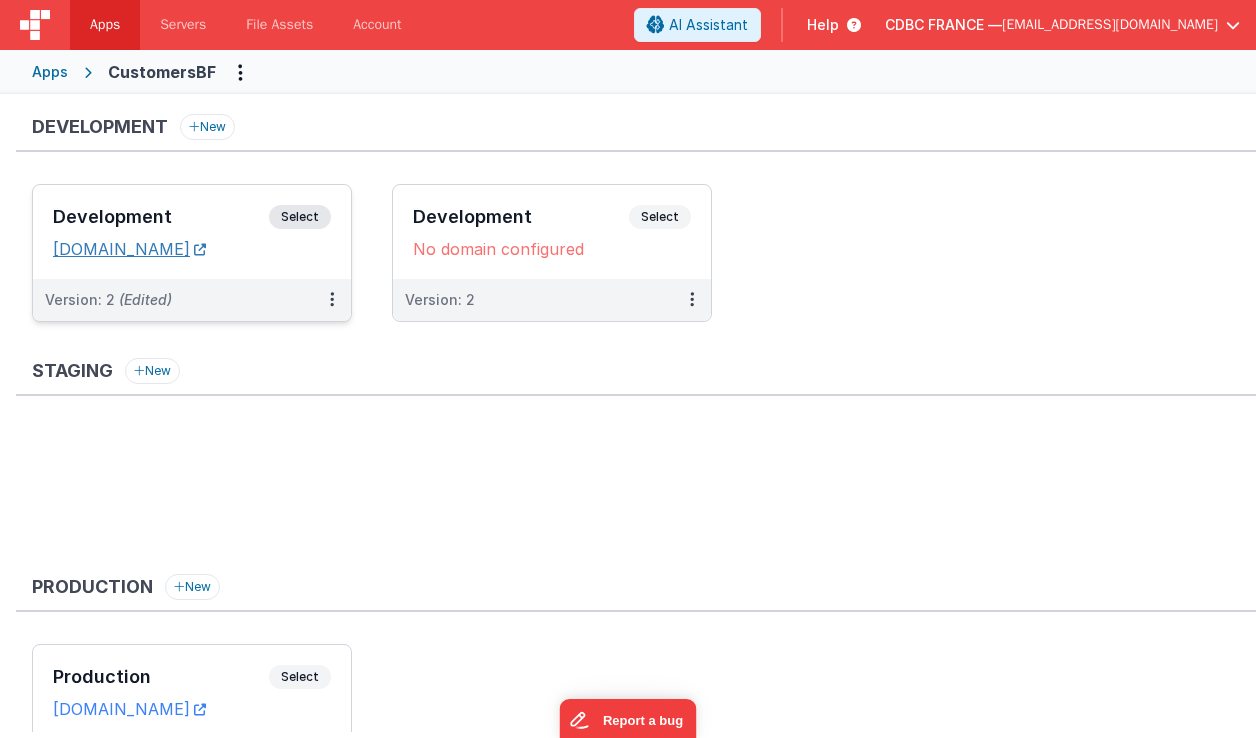 click on "[DOMAIN_NAME]" at bounding box center (129, 249) 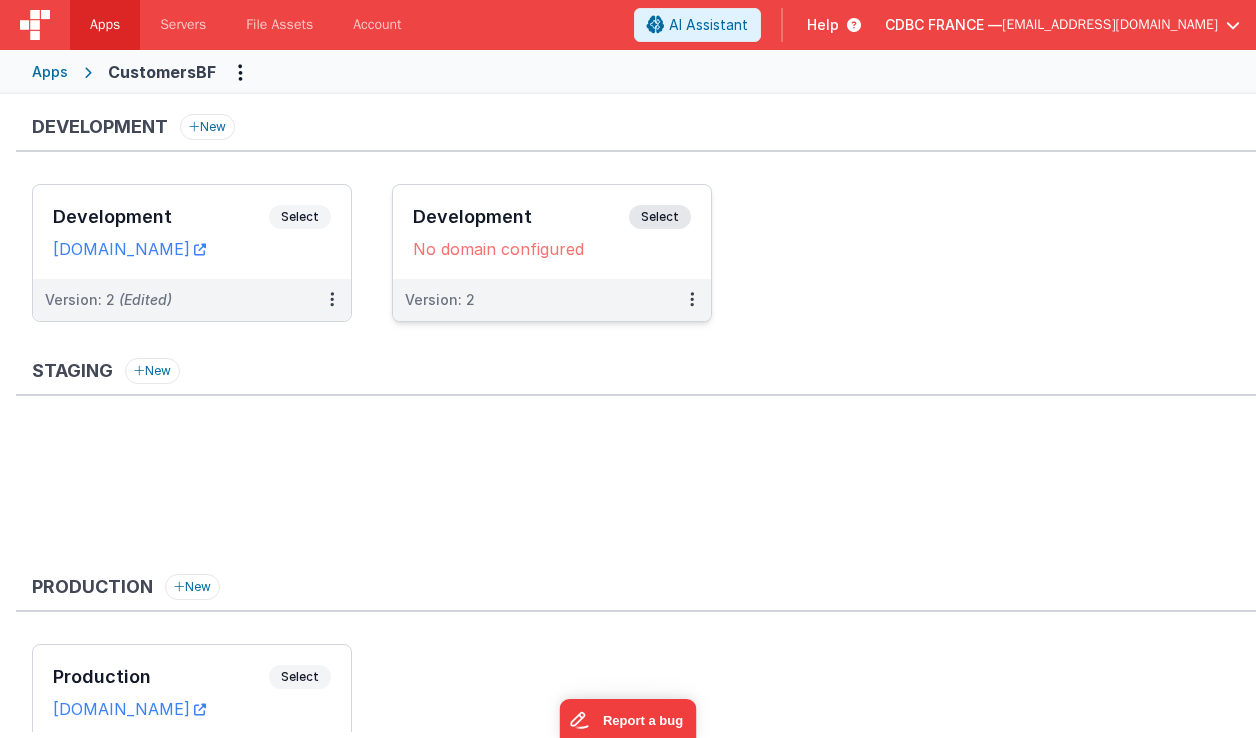 click on "Development
Select" at bounding box center [552, 222] 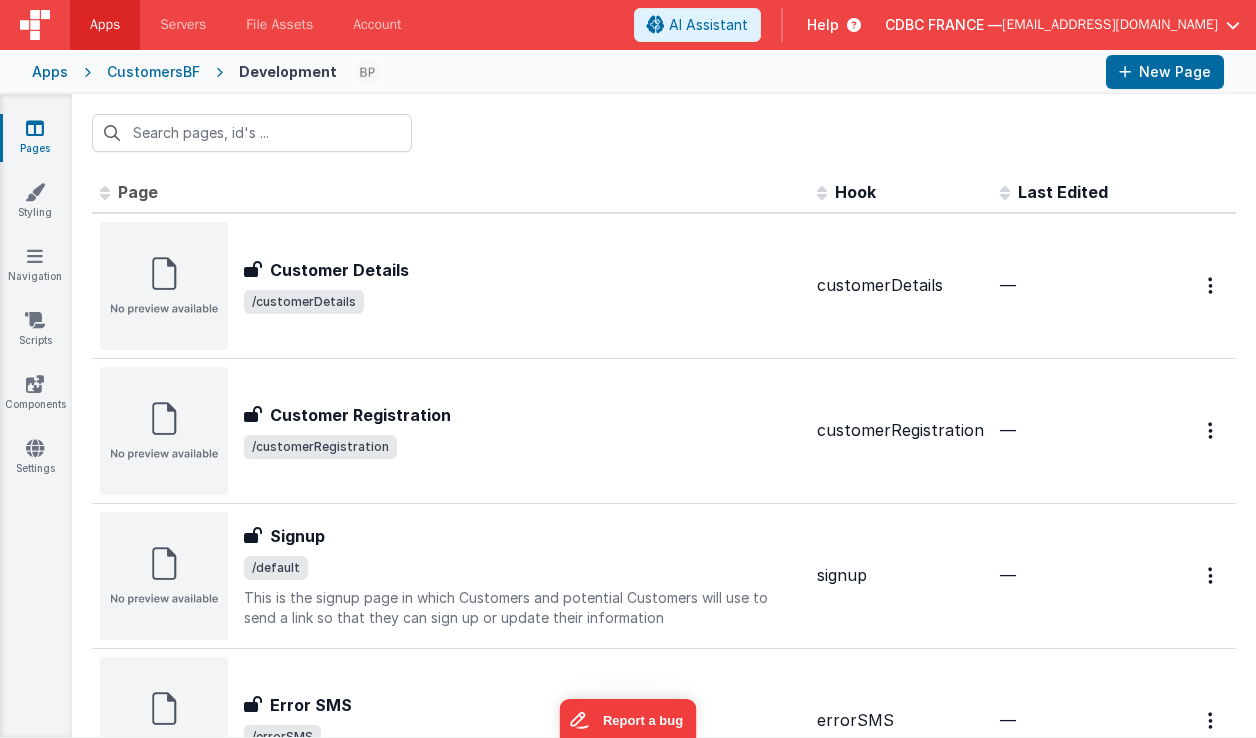 click on "Apps" at bounding box center (105, 25) 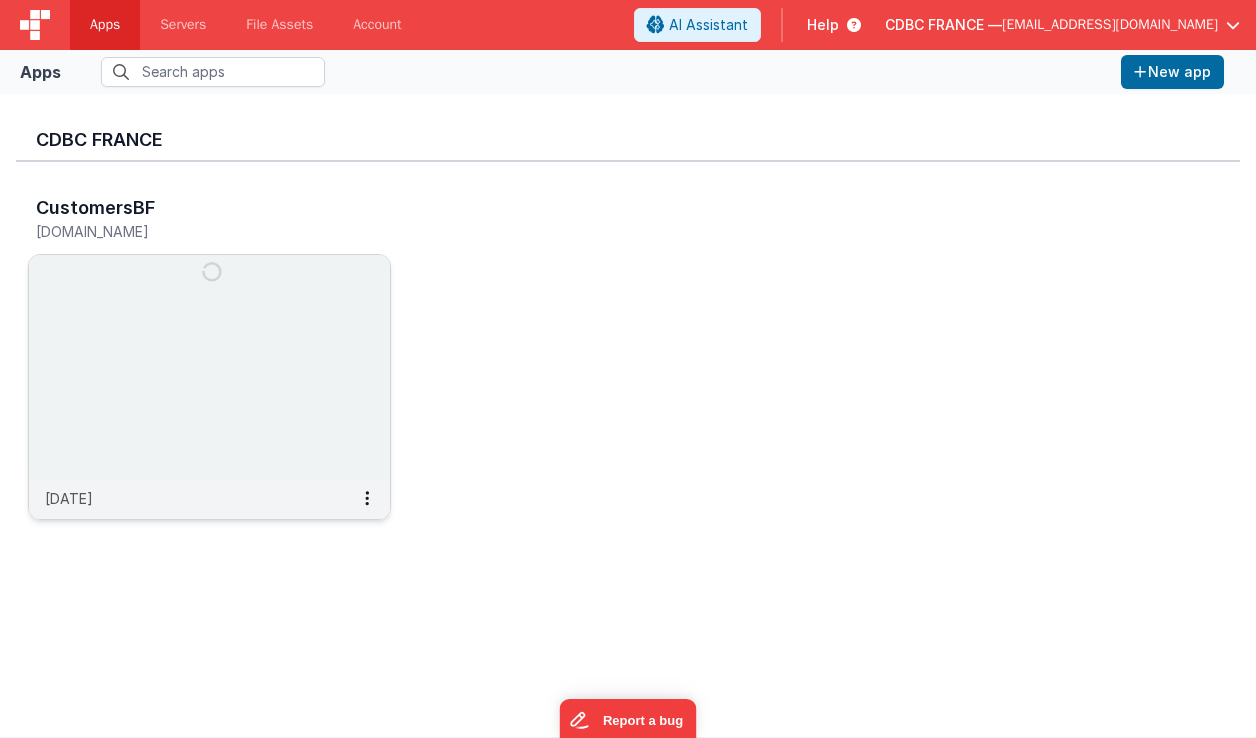 click at bounding box center [209, 367] 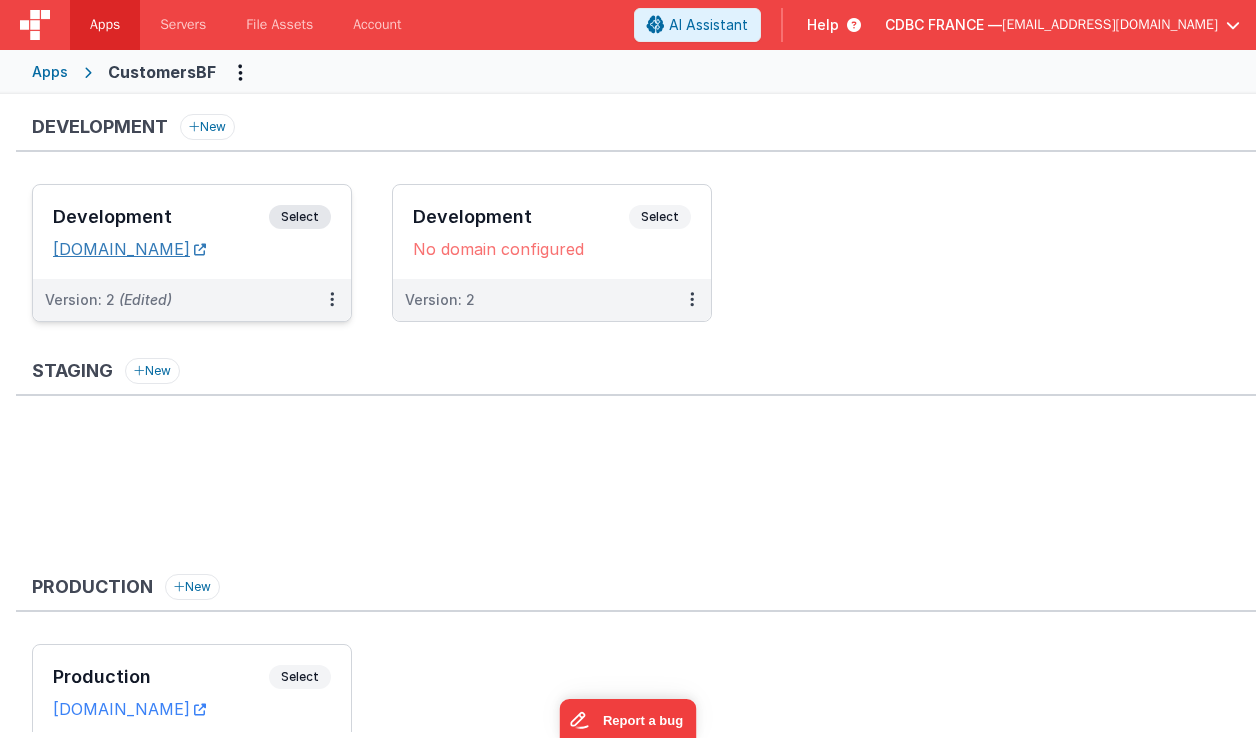drag, startPoint x: 48, startPoint y: 247, endPoint x: 211, endPoint y: 247, distance: 163 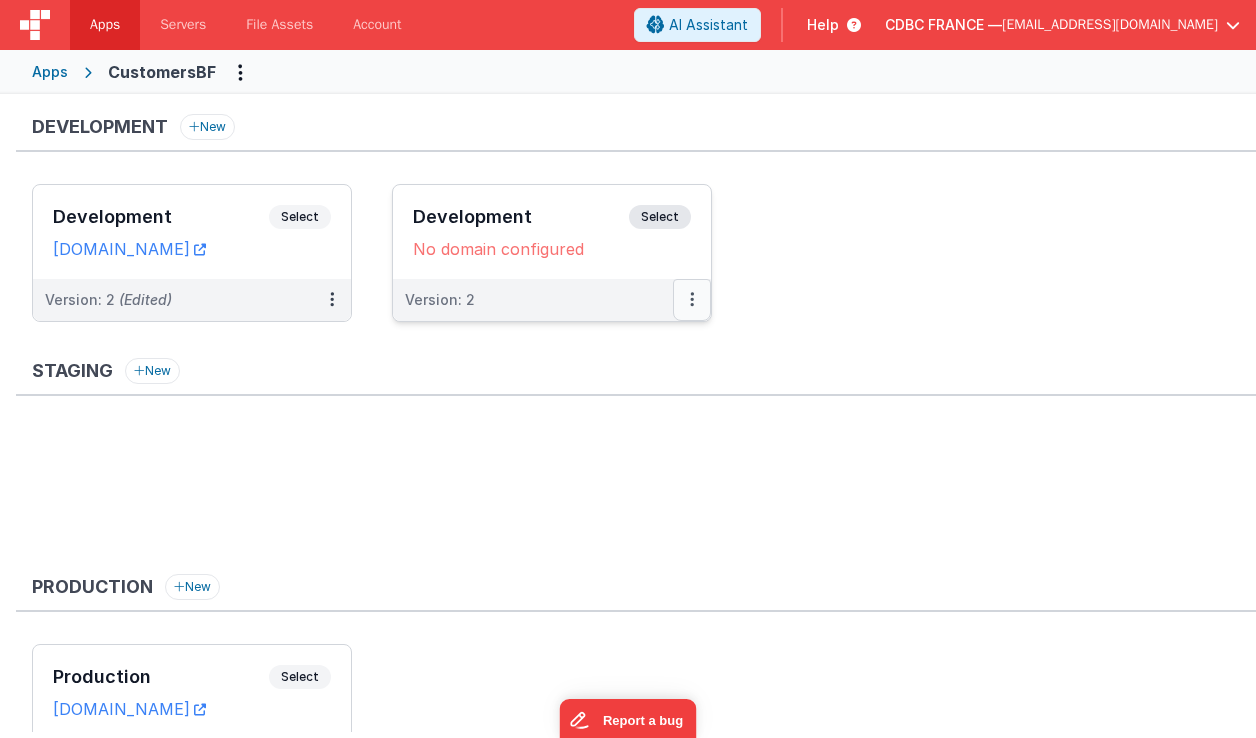 click at bounding box center [692, 299] 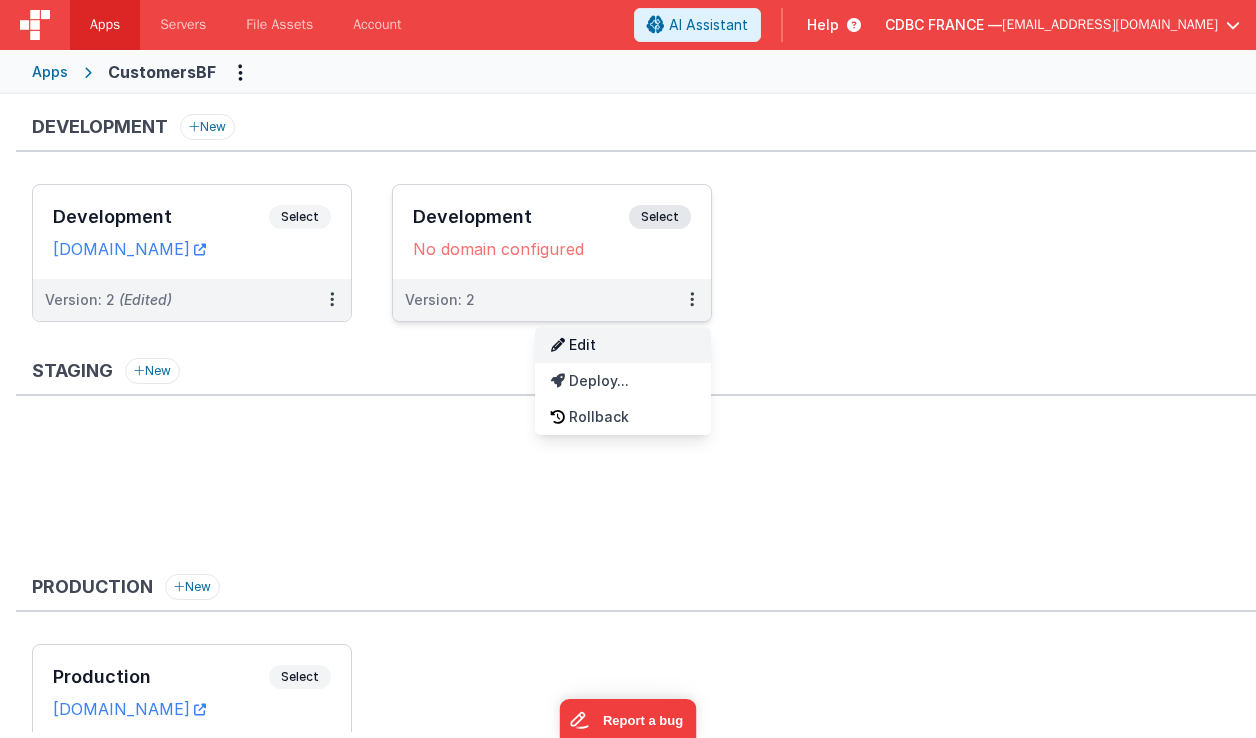 click on "Edit" at bounding box center (623, 345) 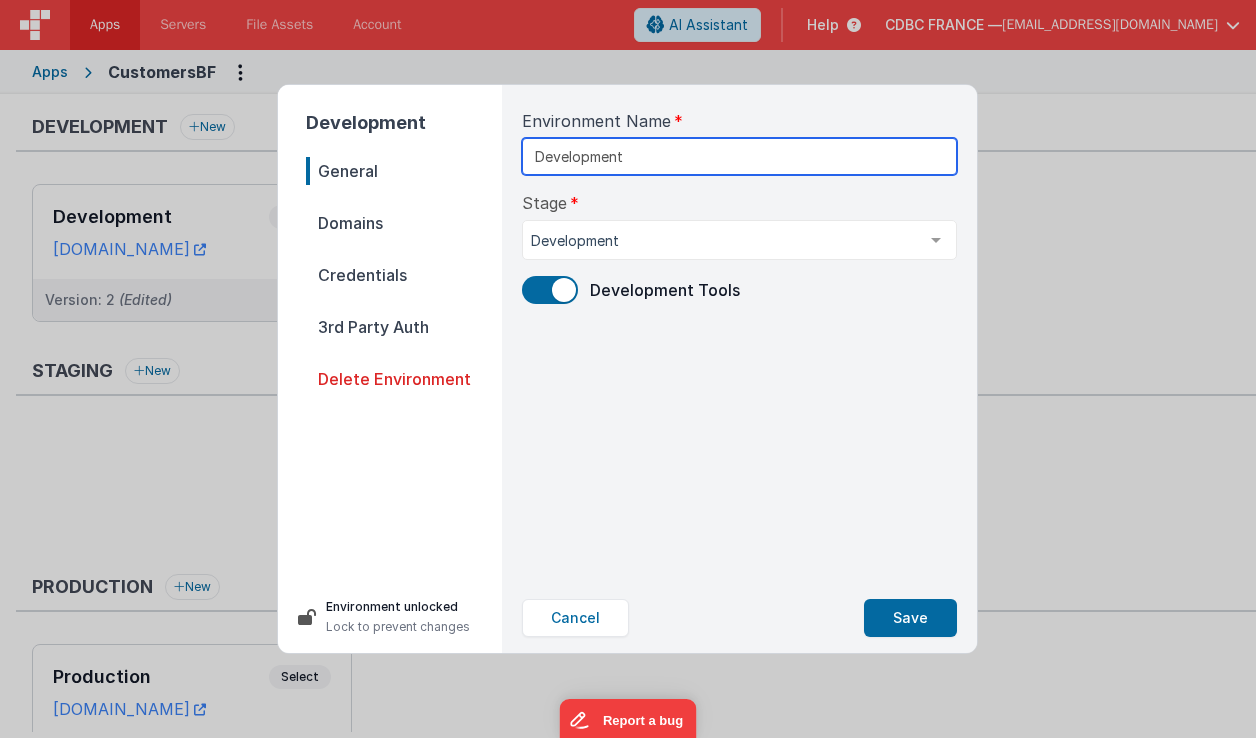click on "Development" at bounding box center (739, 156) 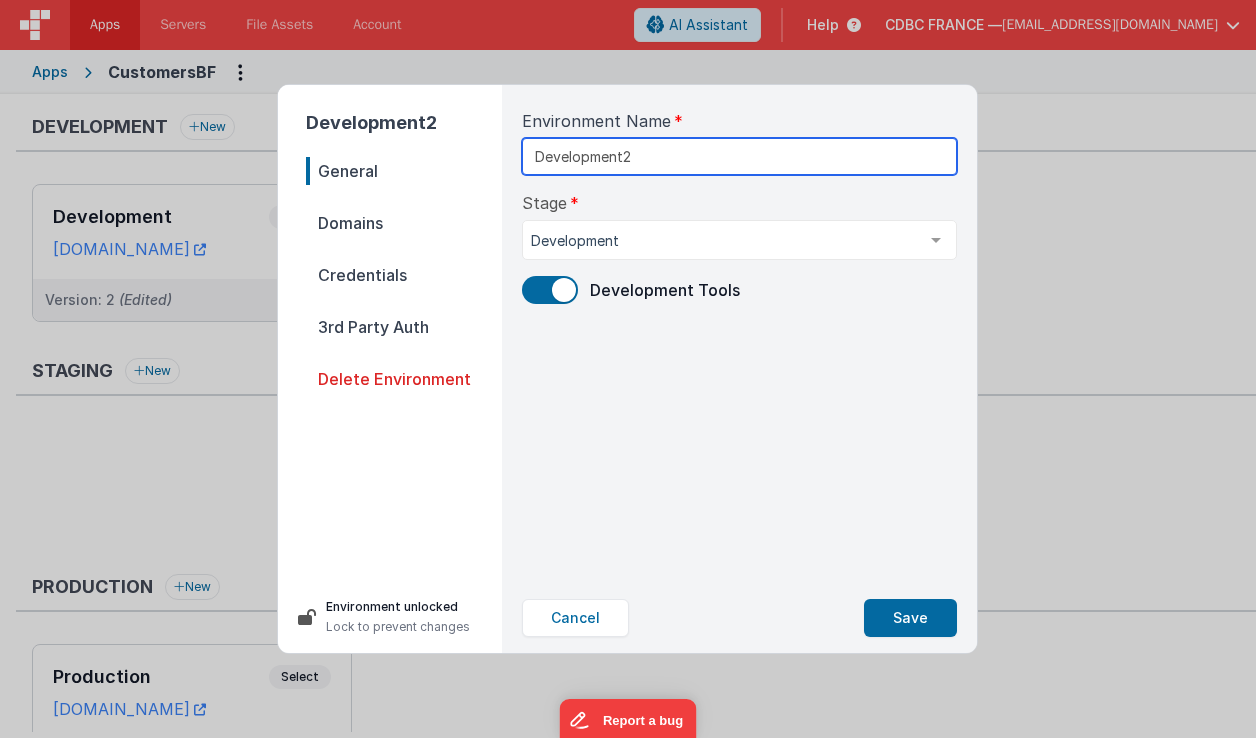 type on "Development2" 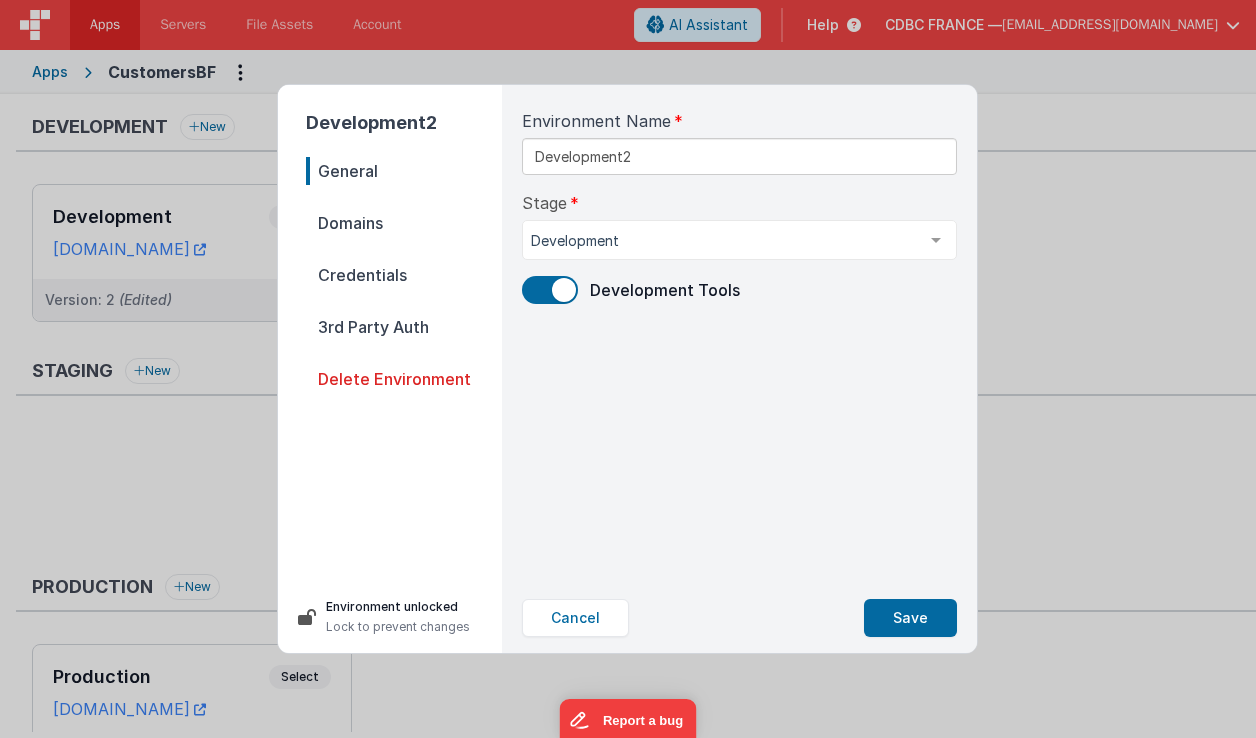 click on "Domains" at bounding box center (404, 223) 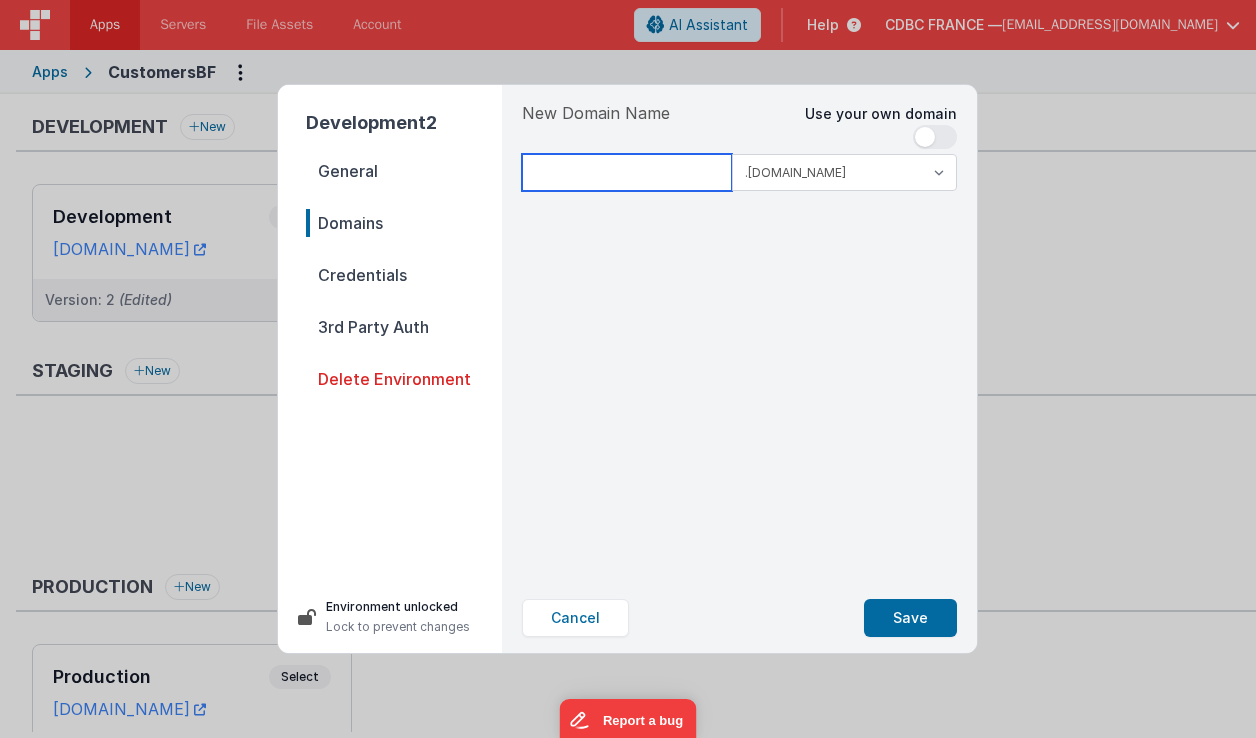 click at bounding box center (627, 172) 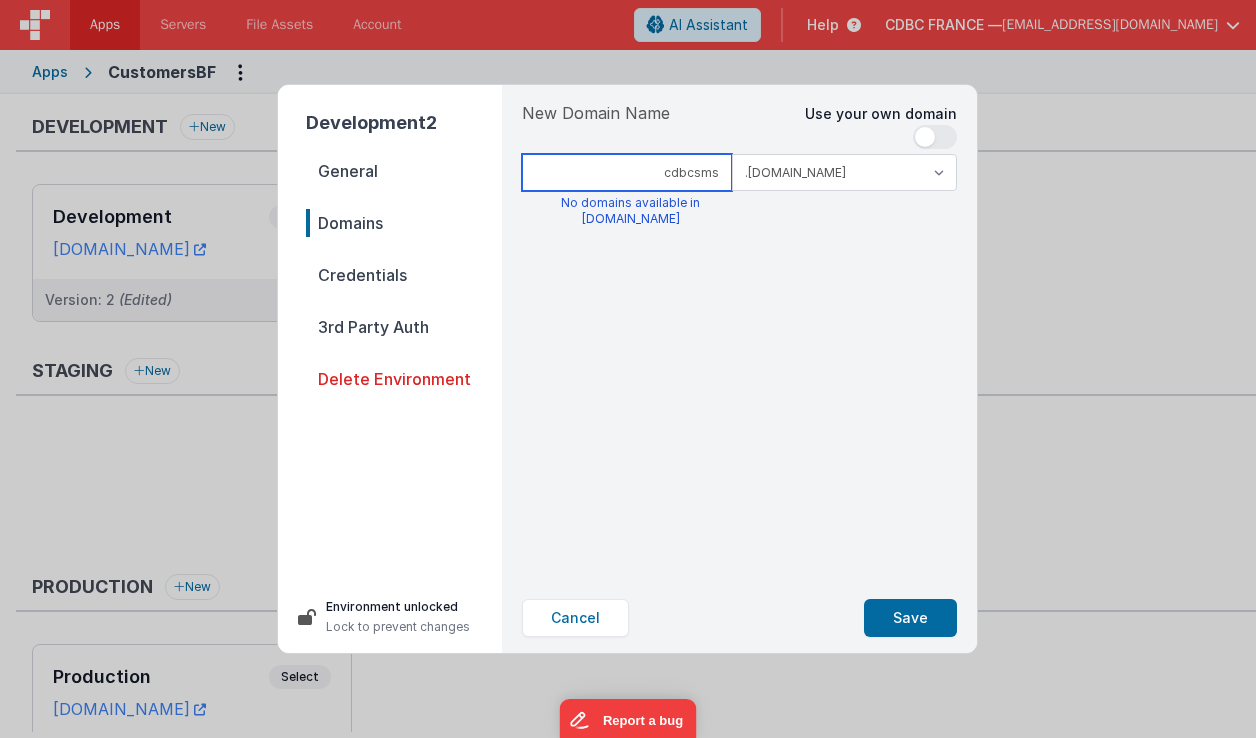 type on "cdbcsms" 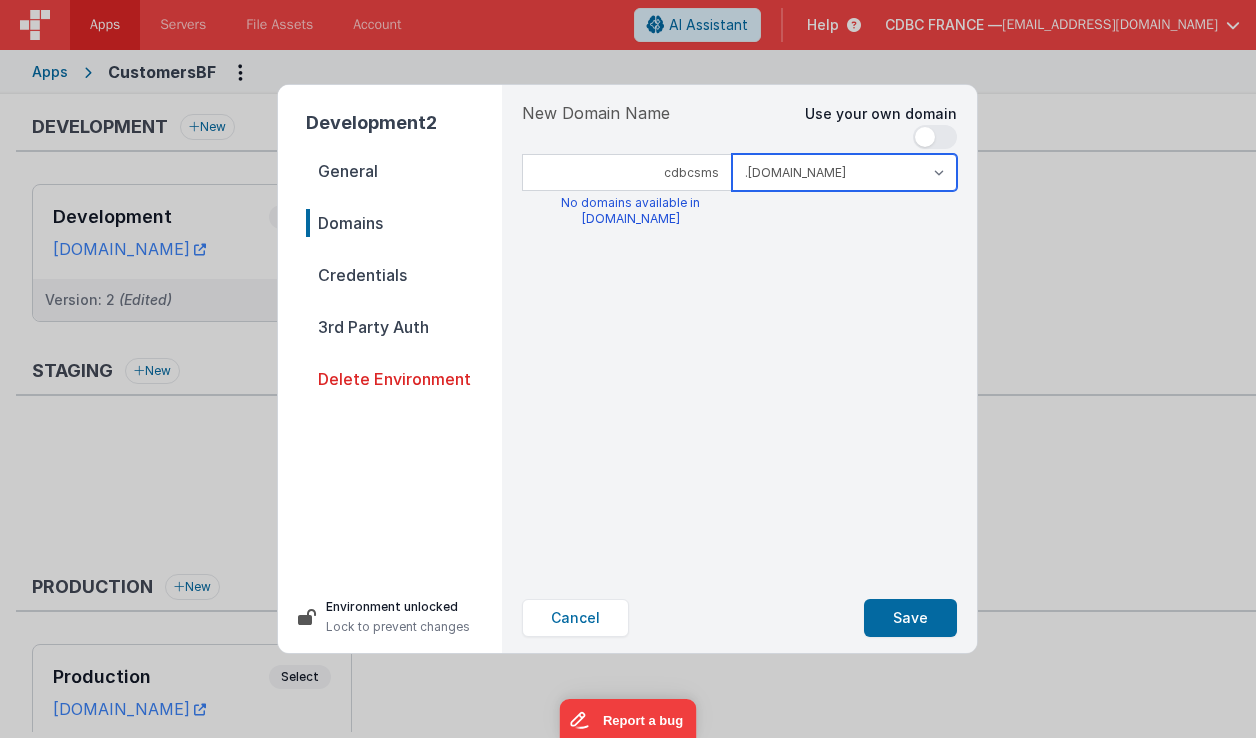 click on ".[DOMAIN_NAME] .[DOMAIN_NAME]" at bounding box center [844, 172] 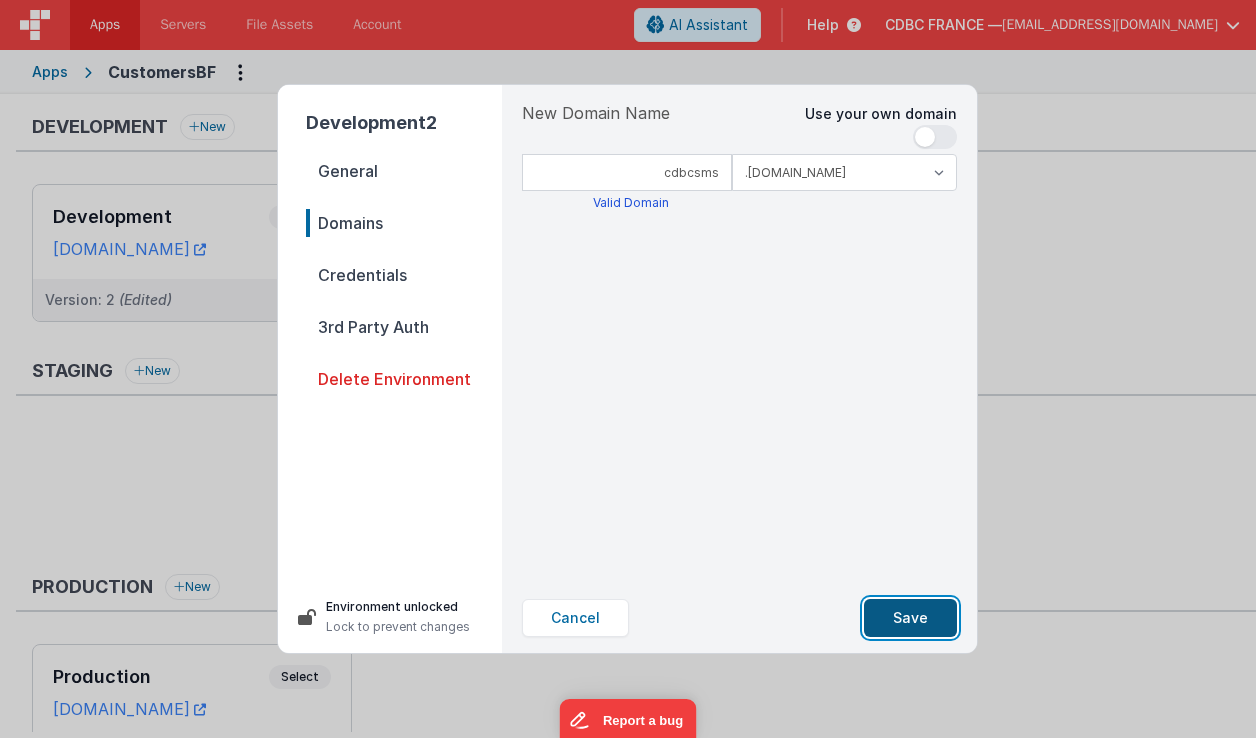 drag, startPoint x: 920, startPoint y: 617, endPoint x: 884, endPoint y: 609, distance: 36.878178 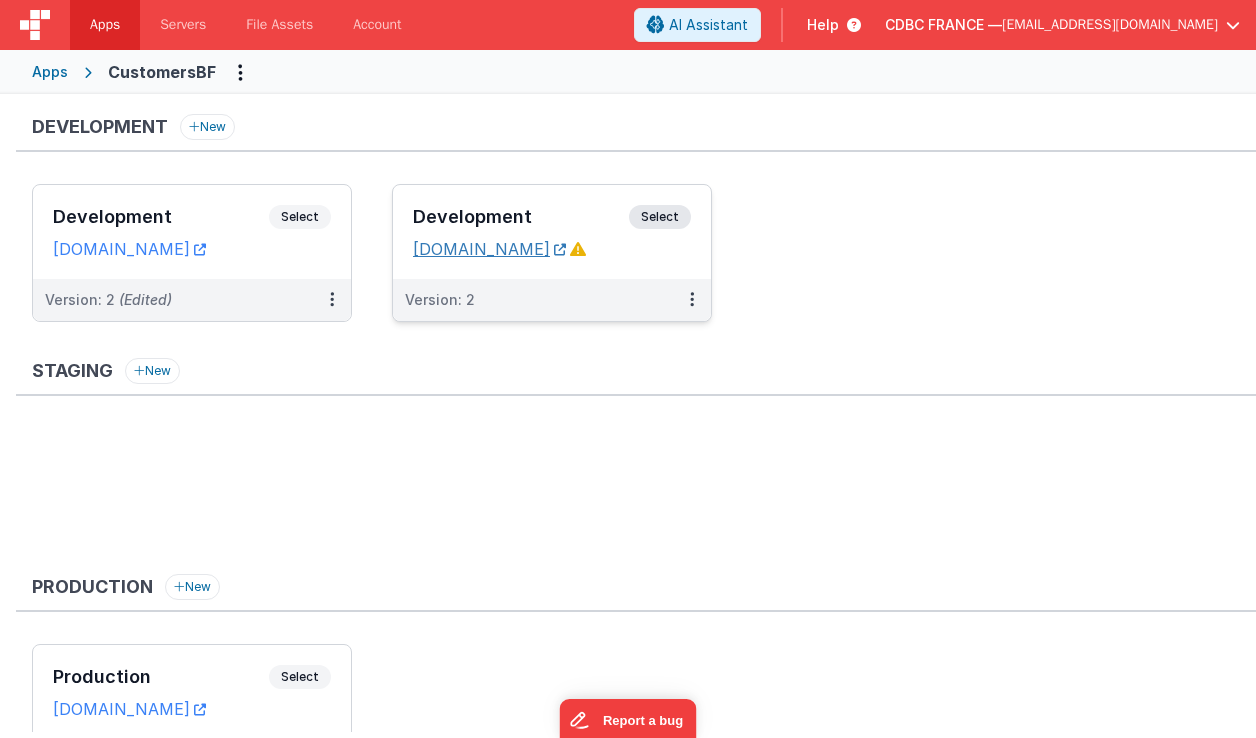 click on "[DOMAIN_NAME]" at bounding box center [489, 249] 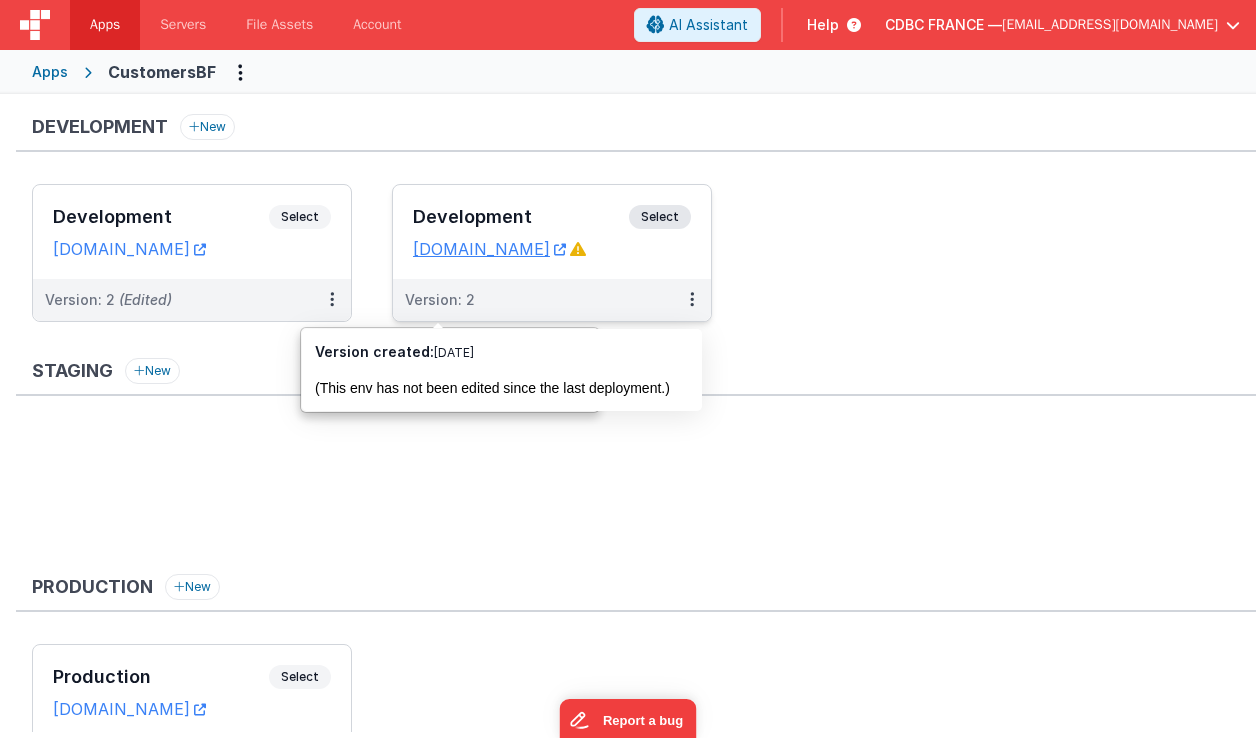 click on "Select" at bounding box center [660, 217] 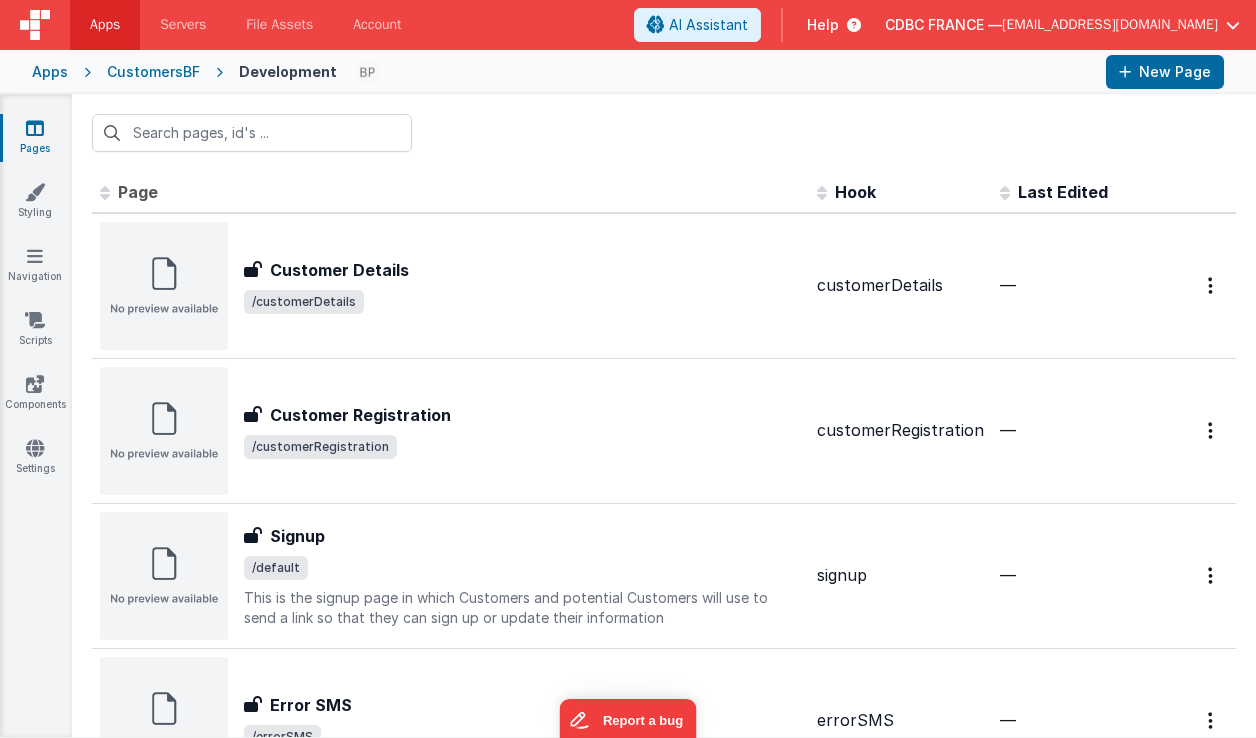 click on "Apps" at bounding box center [105, 25] 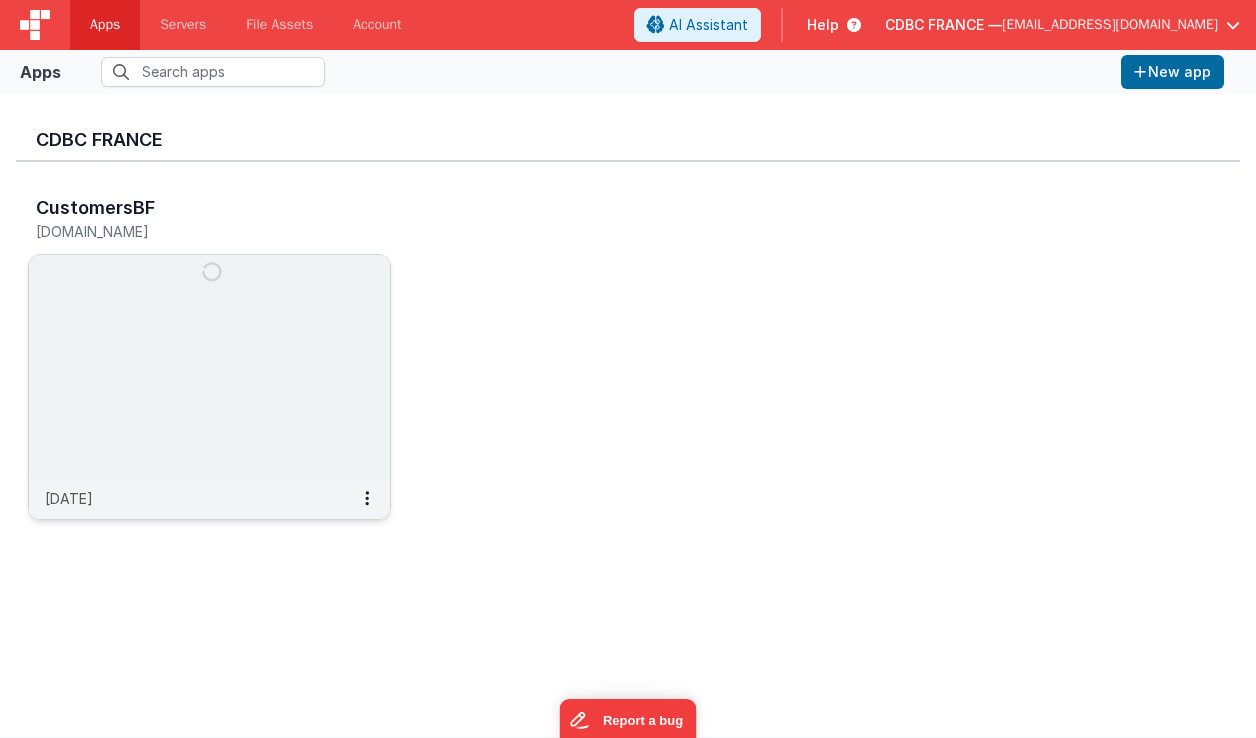 click at bounding box center (209, 367) 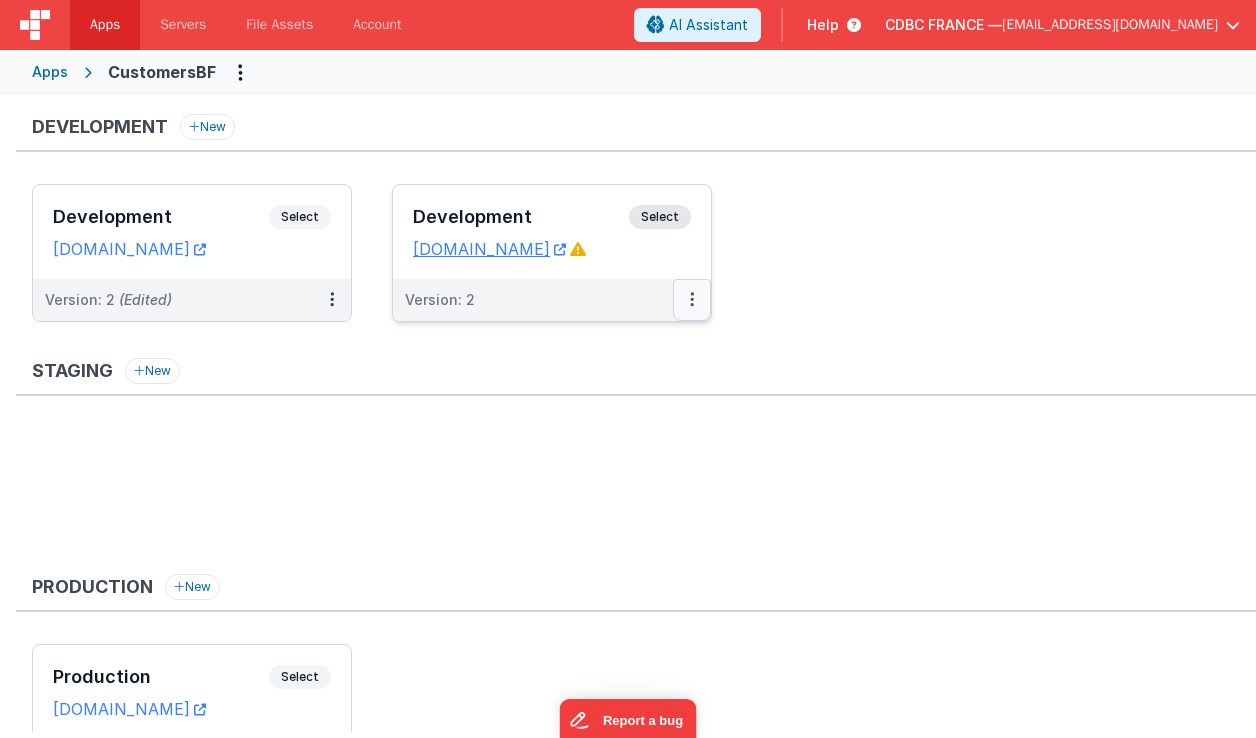 click at bounding box center [692, 299] 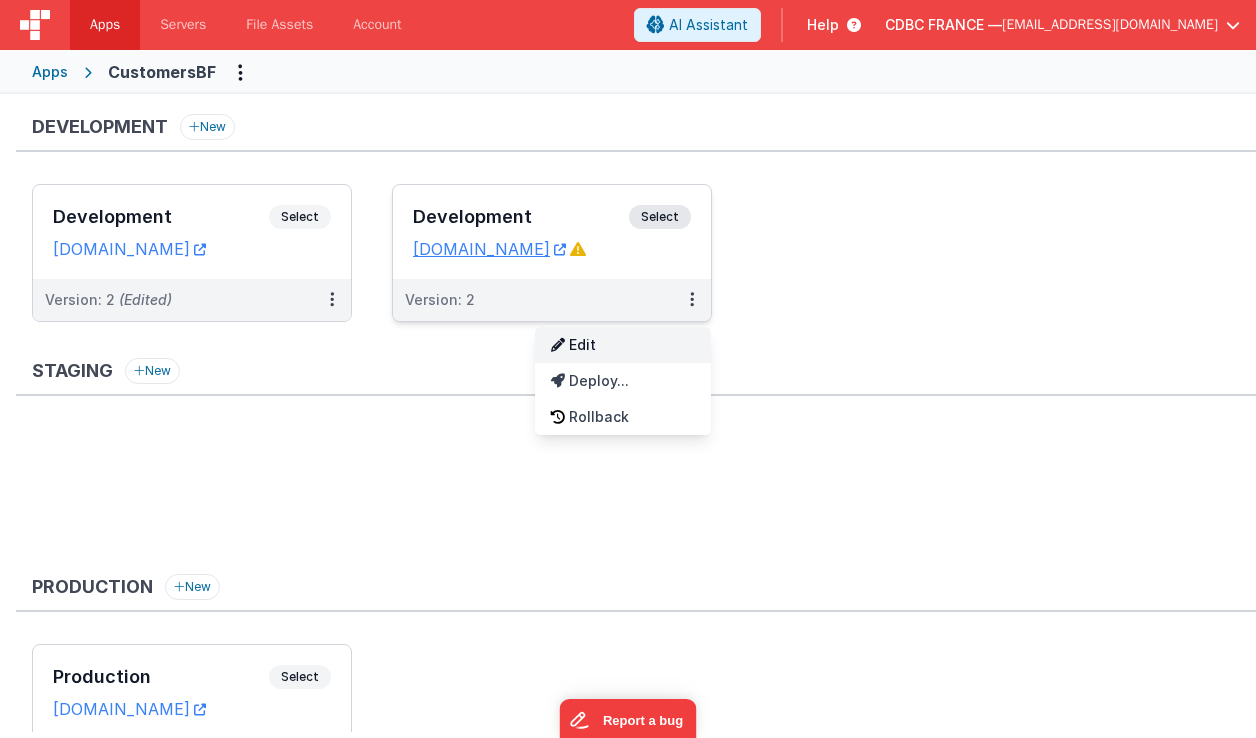 click on "Edit" at bounding box center [623, 345] 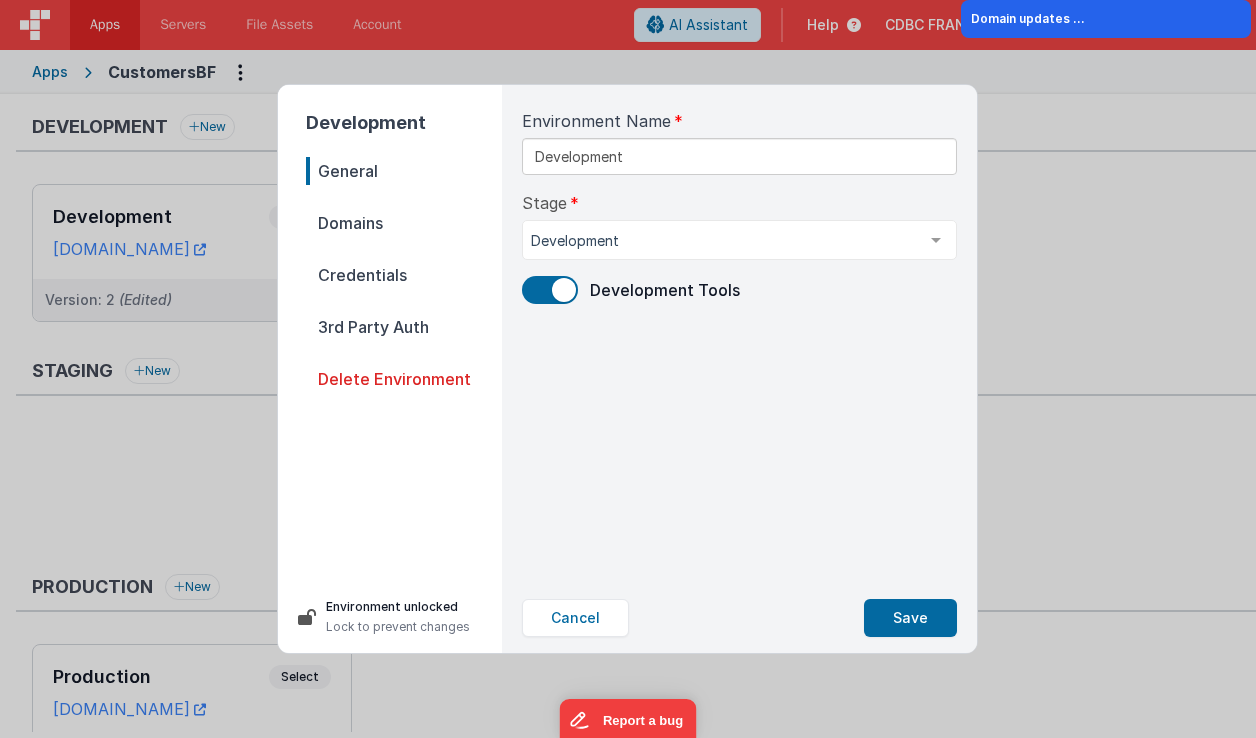 click on "Domains" at bounding box center [404, 223] 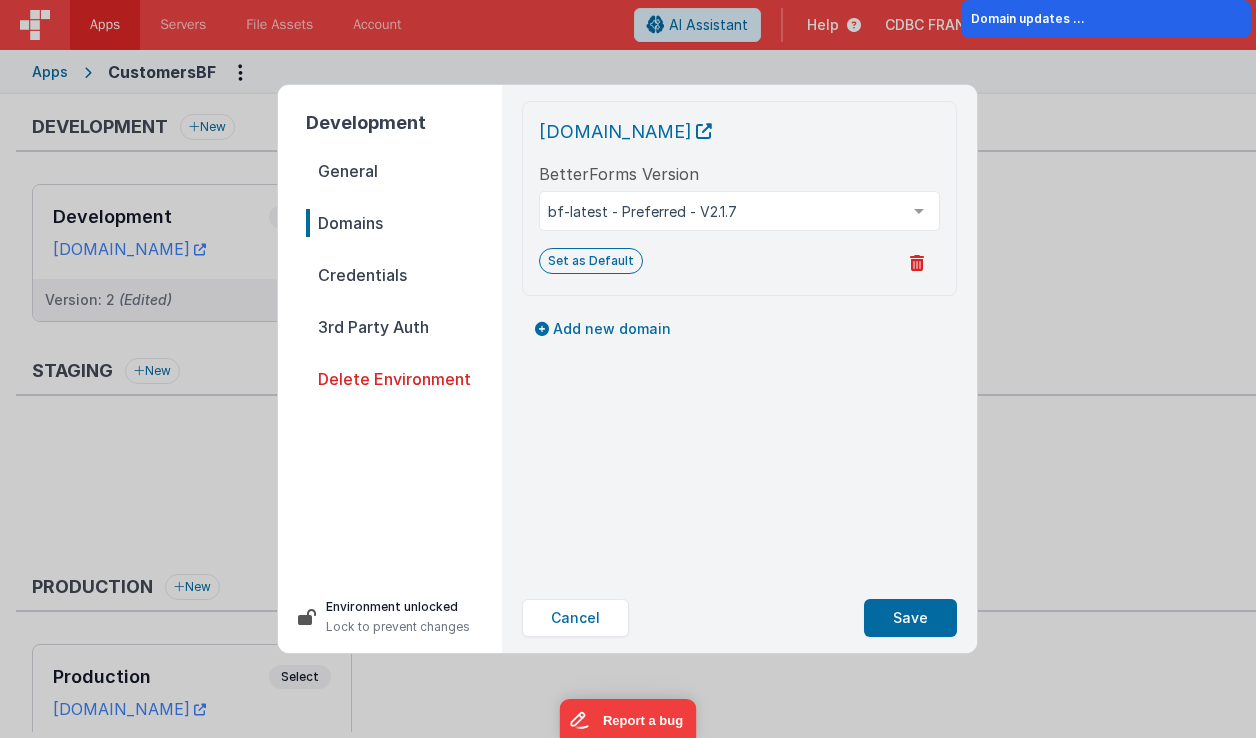 click on "Credentials" at bounding box center (404, 275) 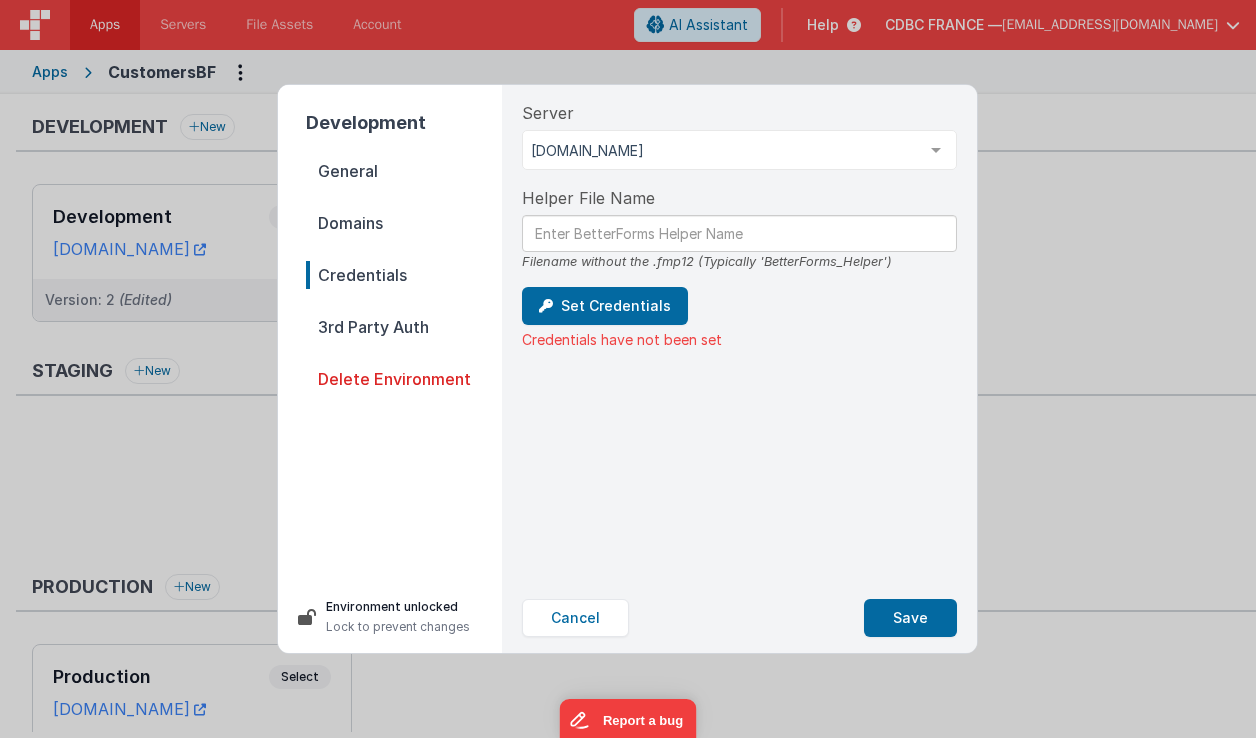 click on "Development
General
Domains
Credentials
3rd Party Auth
Delete Environment   Environment unlocked    Lock to prevent changes Server            [DOMAIN_NAME]         [DOMAIN_NAME]
List is empty.   Helper File Name   Filename without the .fmp12 (Typically 'BetterForms_Helper')
Set Credentials
Credentials have not been set
Cancel
Save" at bounding box center [628, 369] 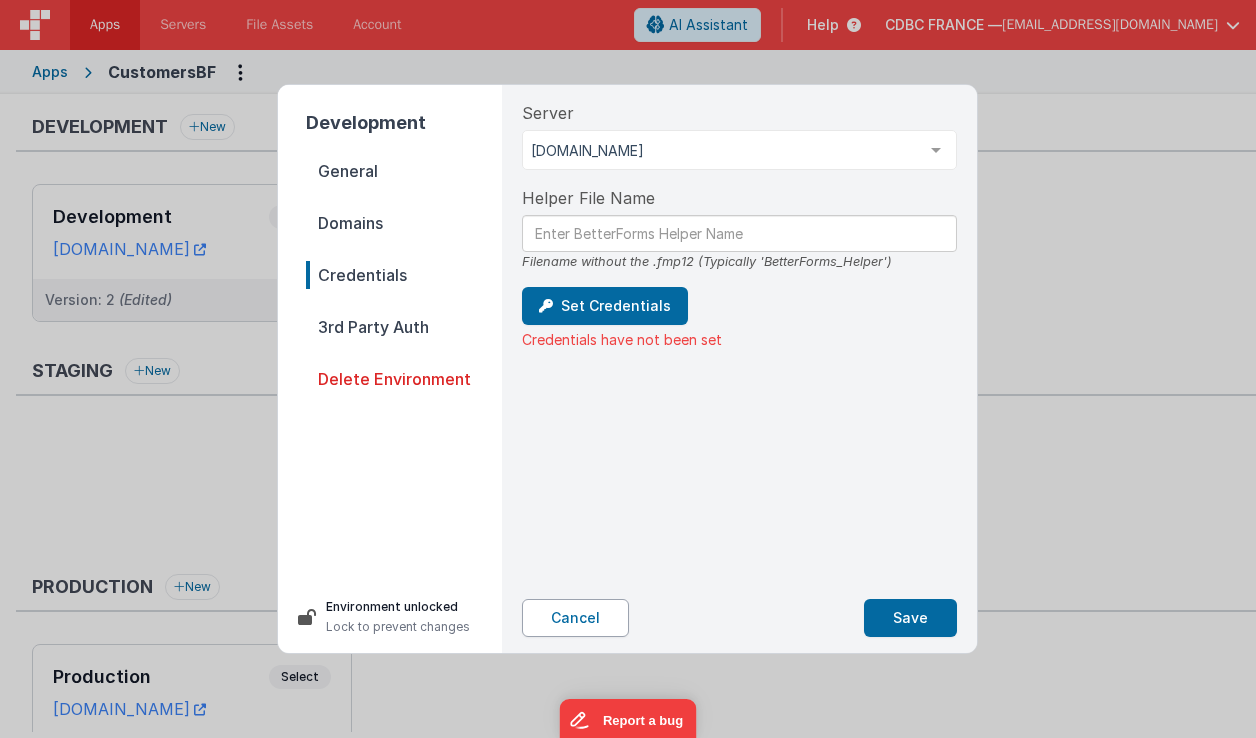 click on "Cancel" at bounding box center (575, 618) 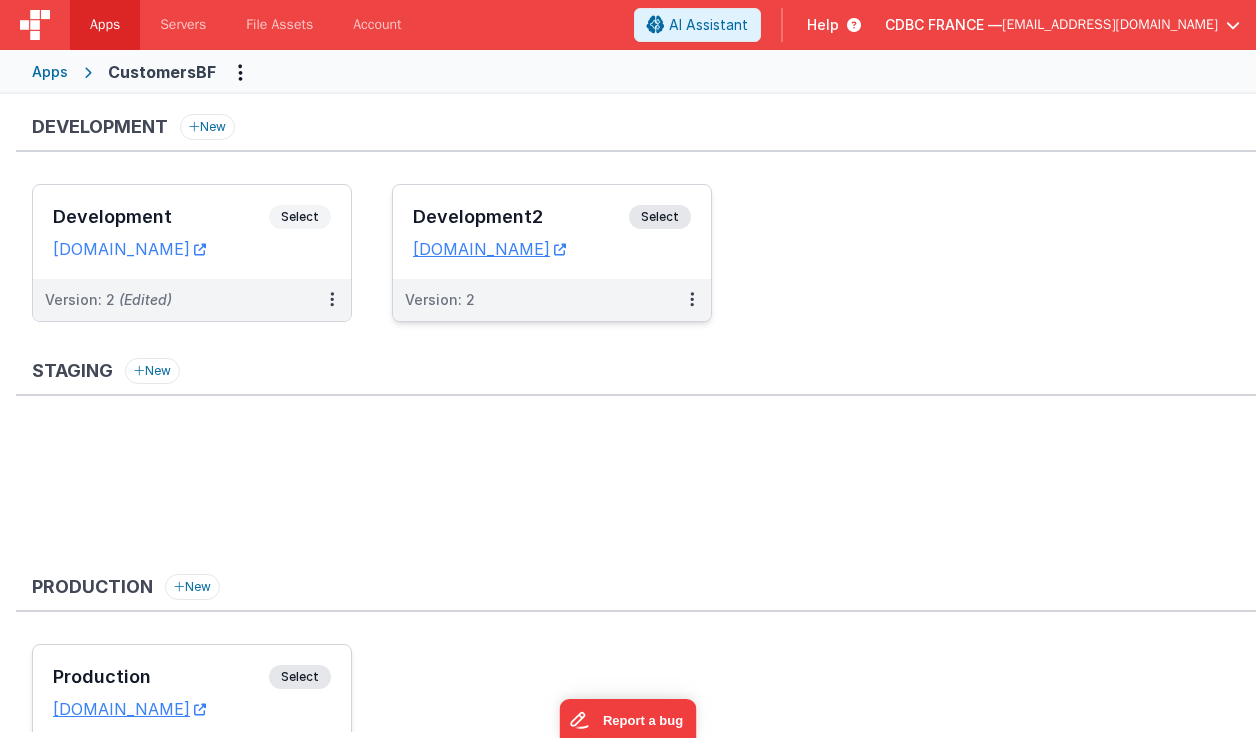 click on "Select" at bounding box center (300, 677) 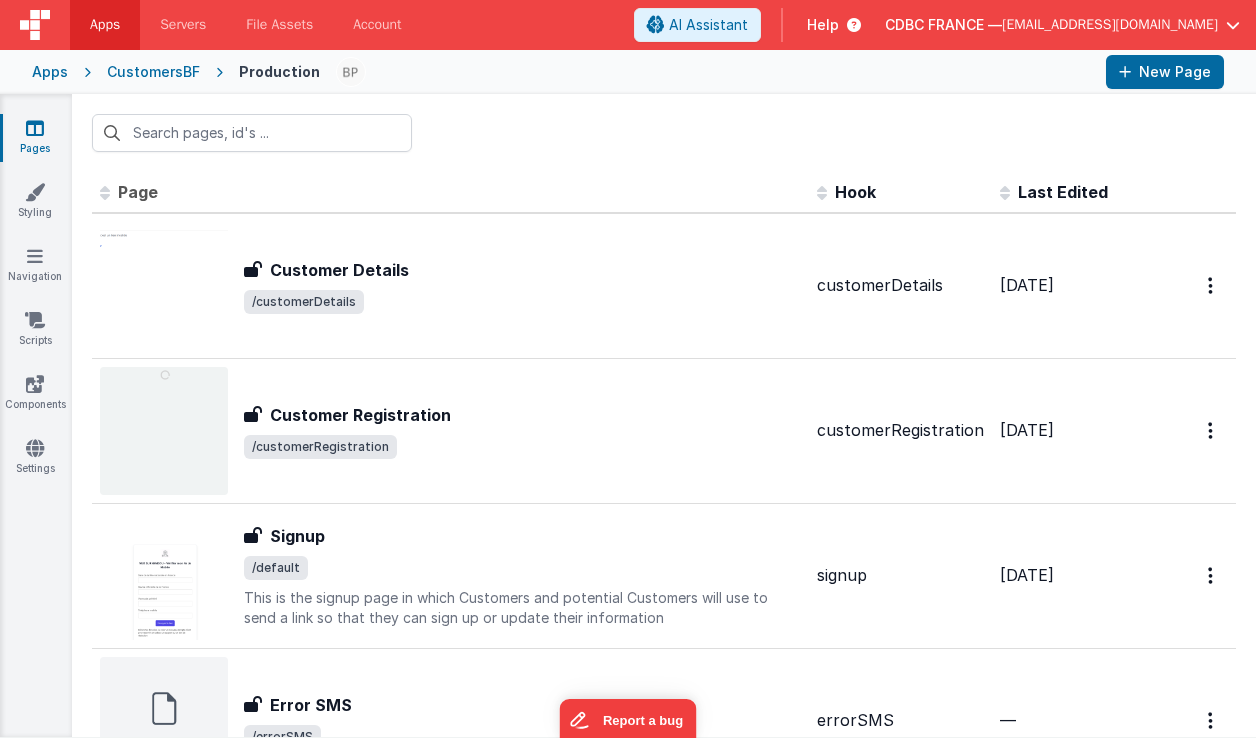 click on "Apps" at bounding box center [105, 25] 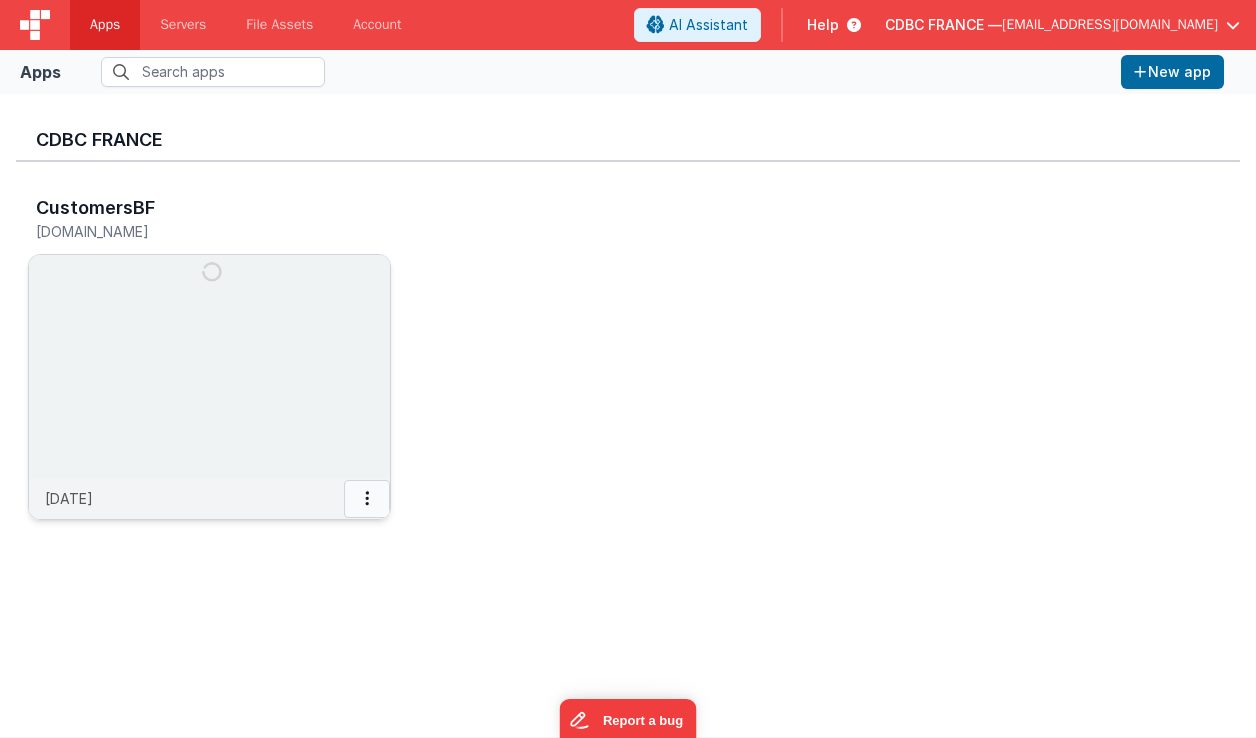 click at bounding box center (367, 498) 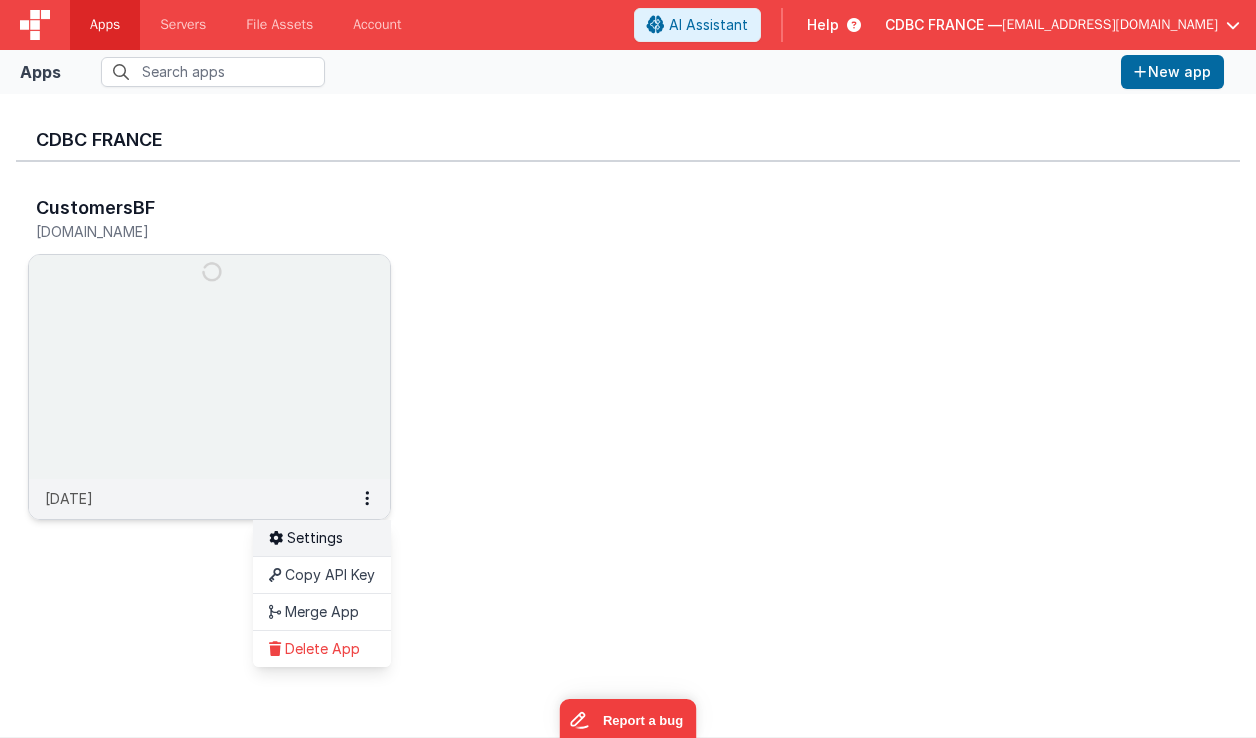 click on "Settings" at bounding box center (322, 538) 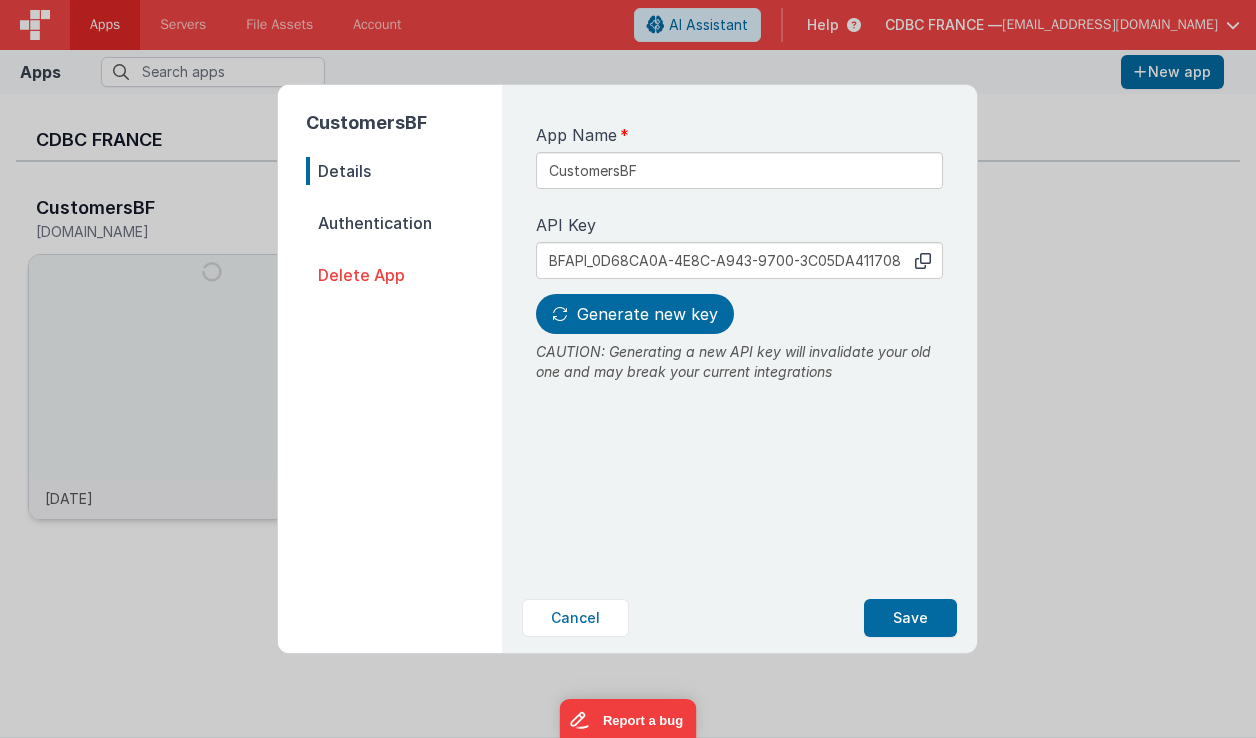 click on "Authentication" at bounding box center (404, 223) 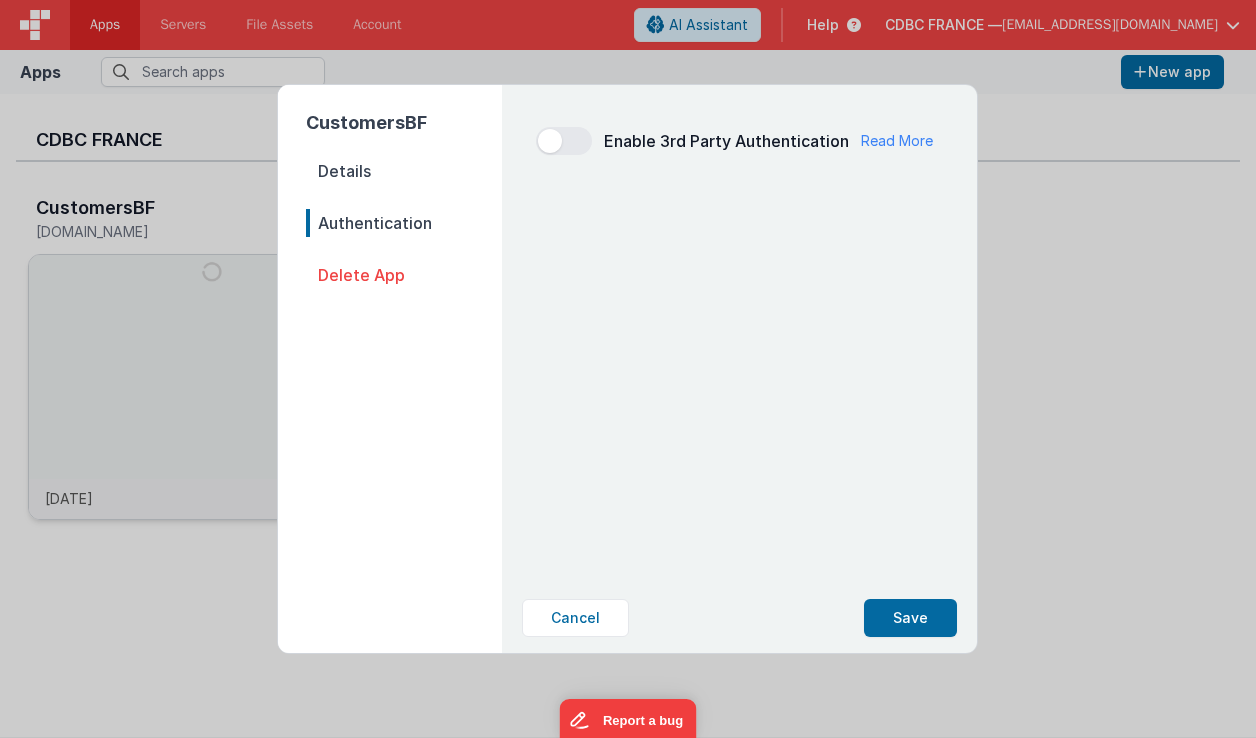 click on "Details" at bounding box center [404, 171] 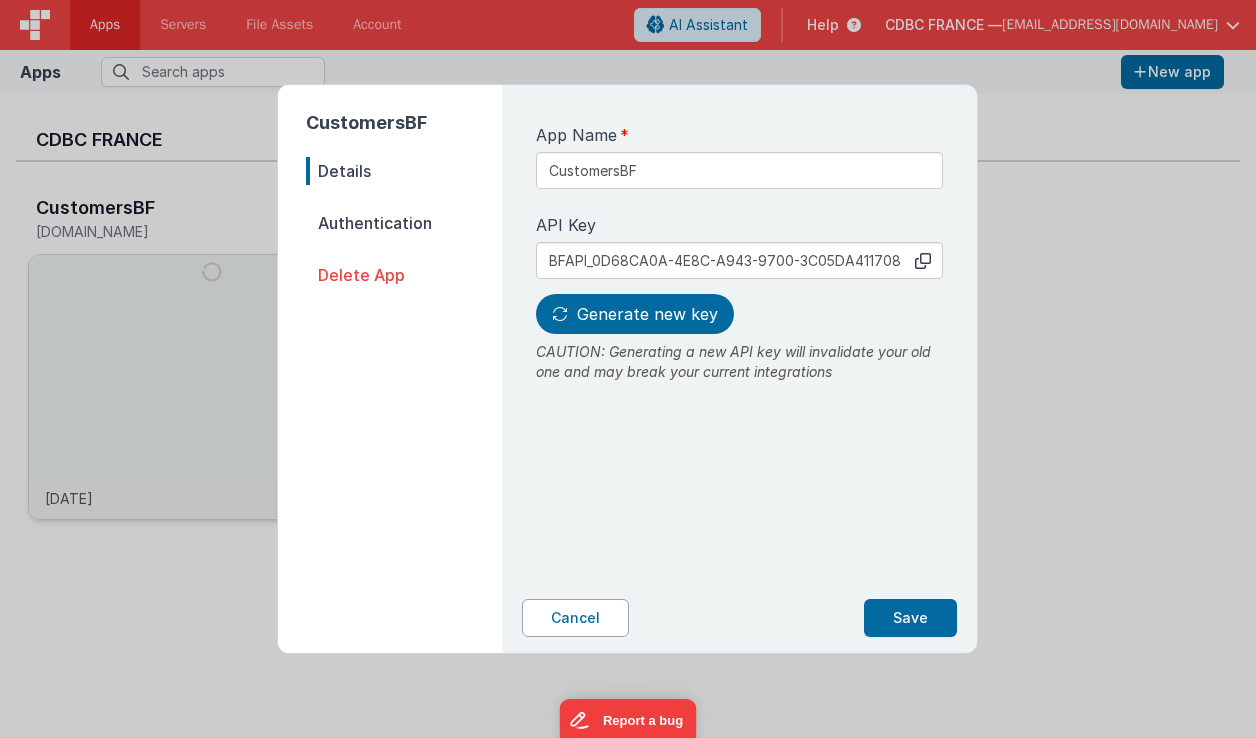 click on "Cancel" at bounding box center (575, 618) 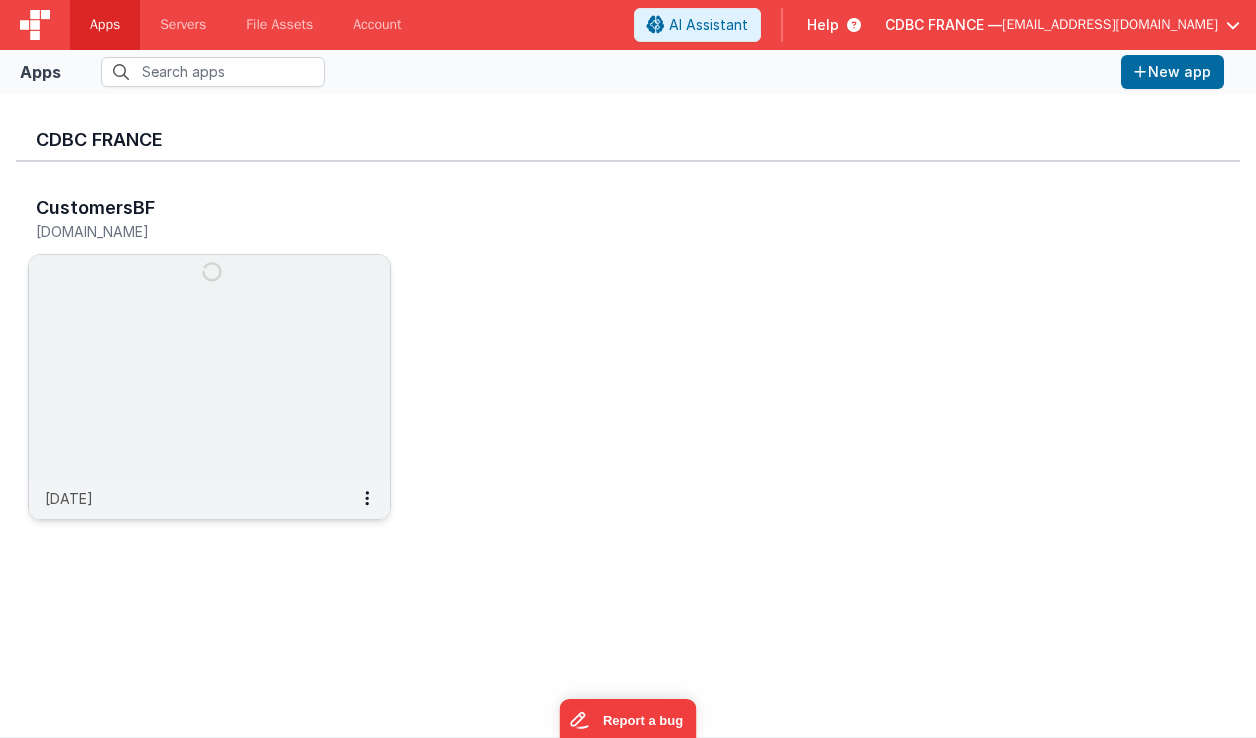 click at bounding box center (209, 367) 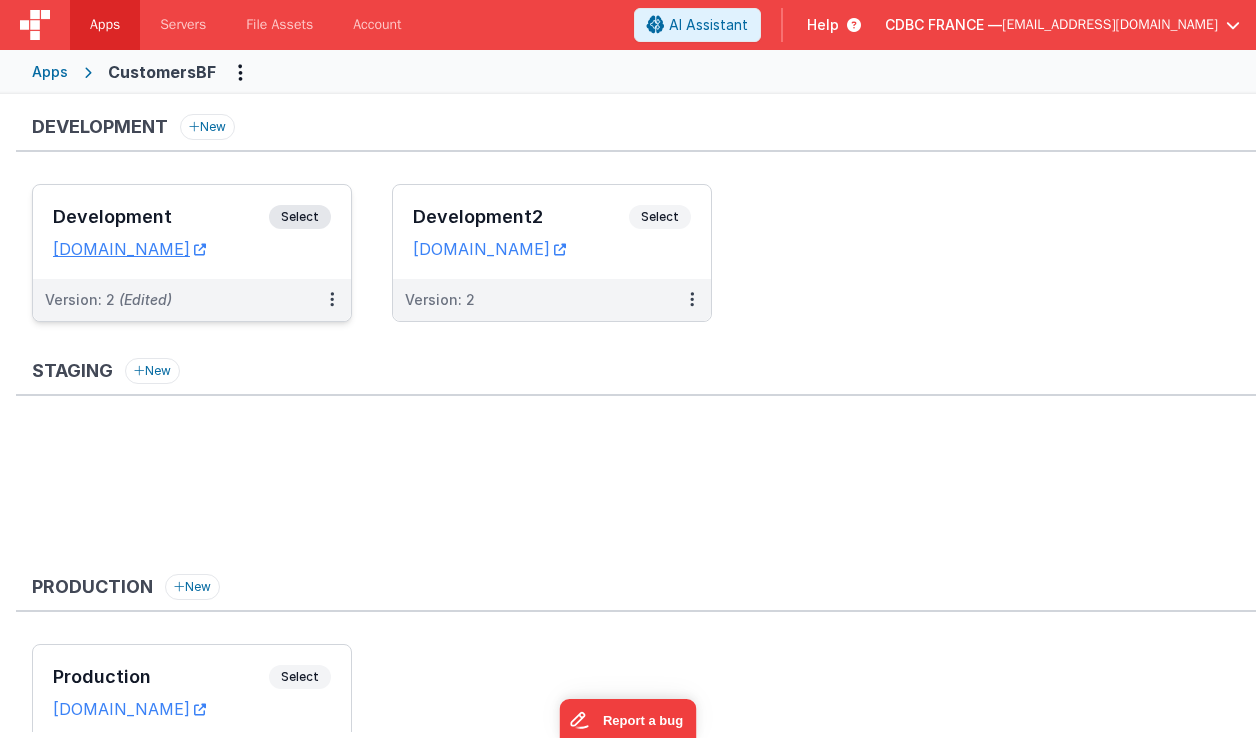 click on "Select" at bounding box center (300, 217) 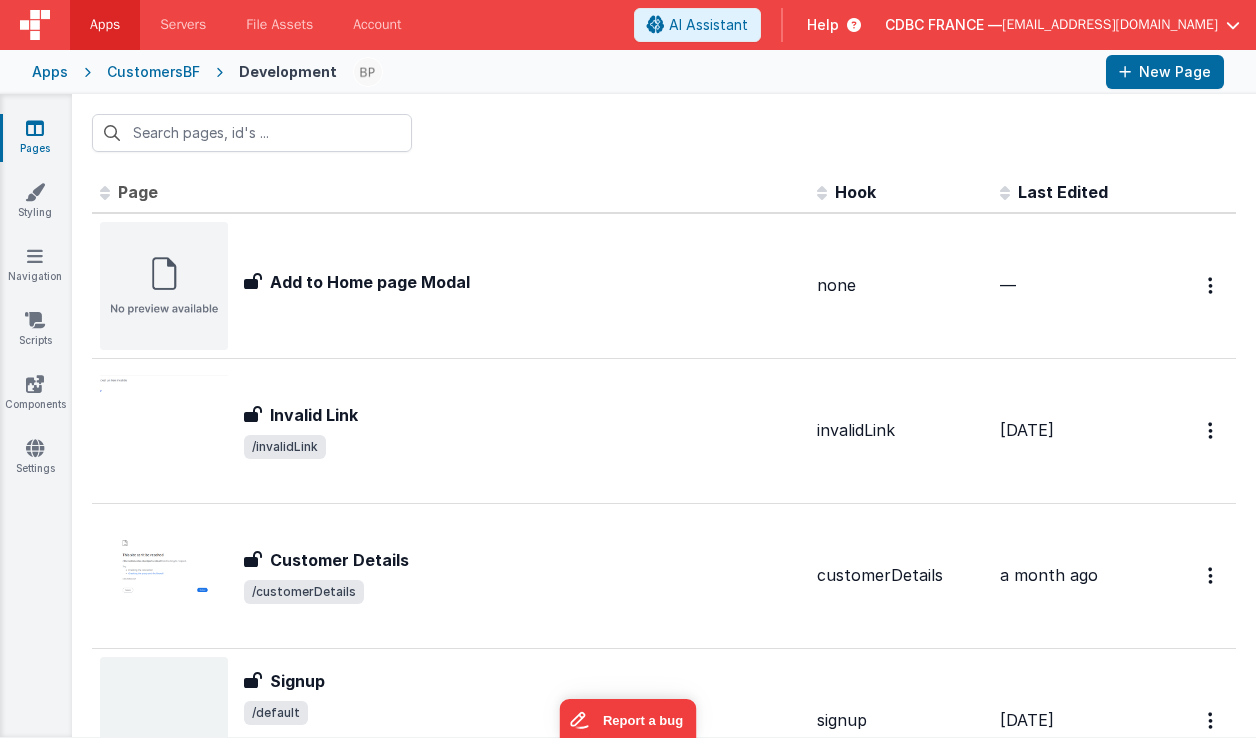 click on "Apps" at bounding box center (105, 25) 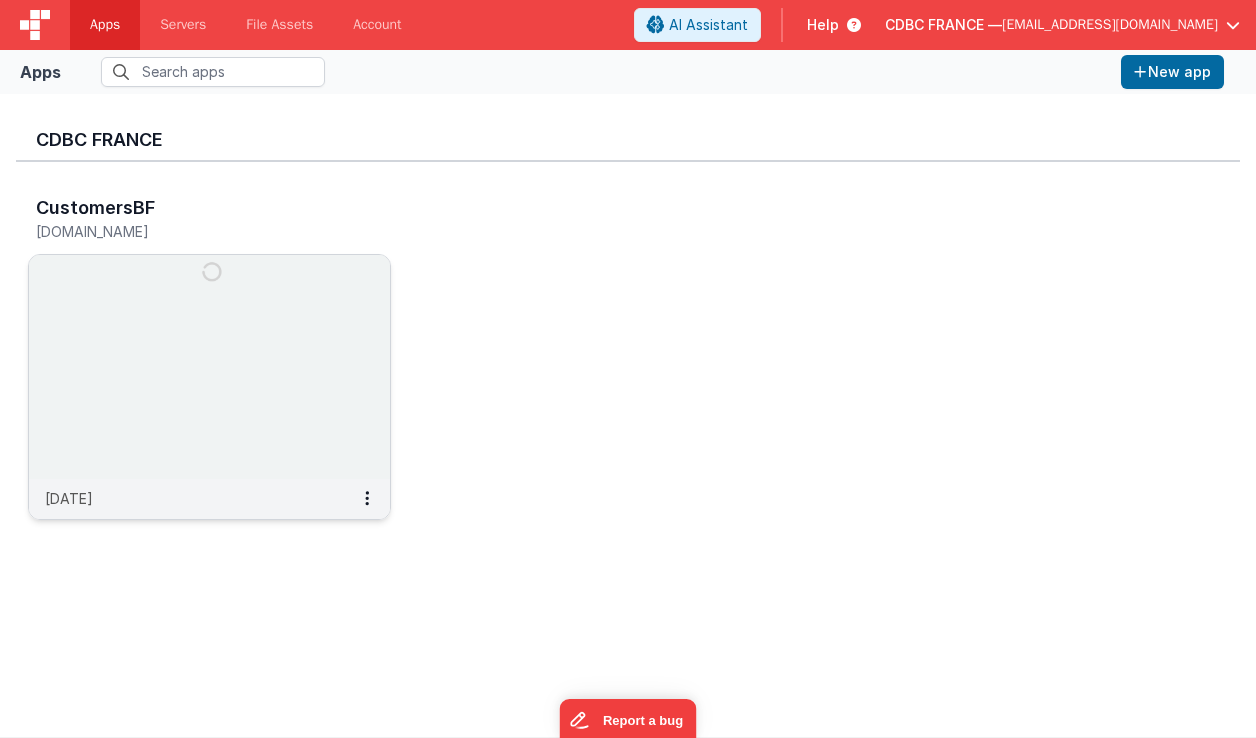 click at bounding box center [209, 367] 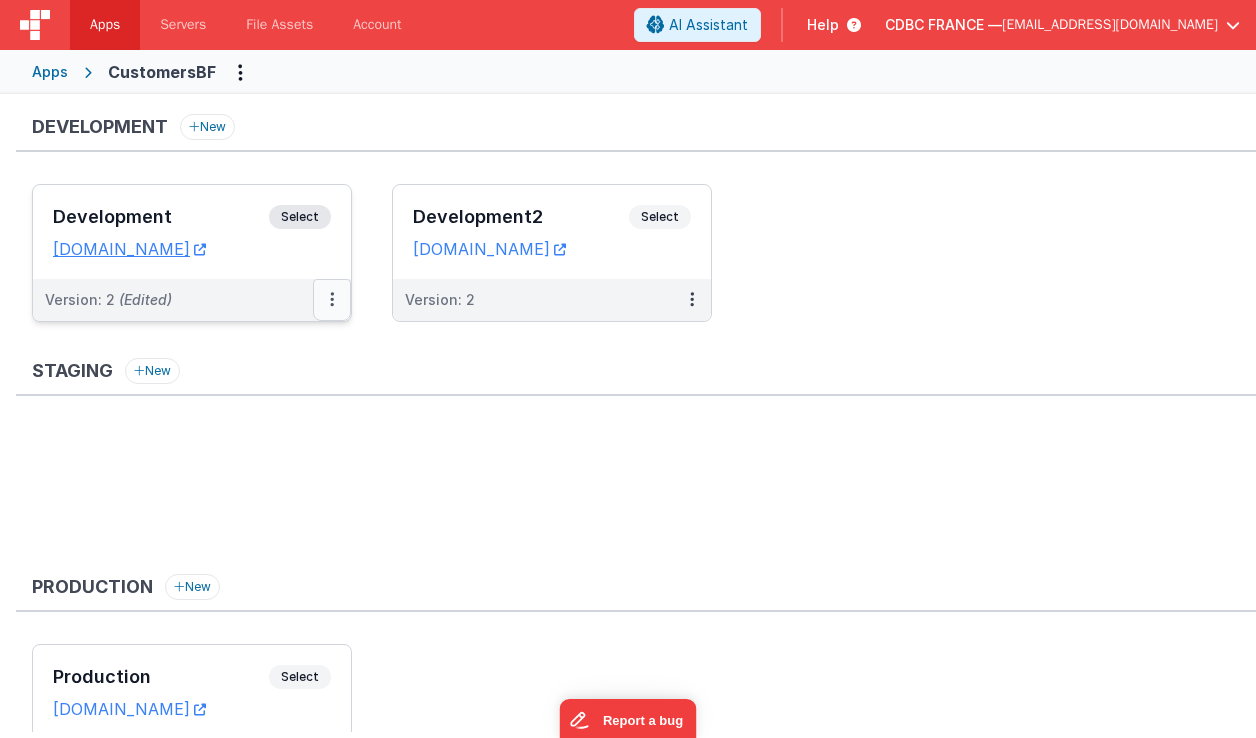 click at bounding box center (332, 299) 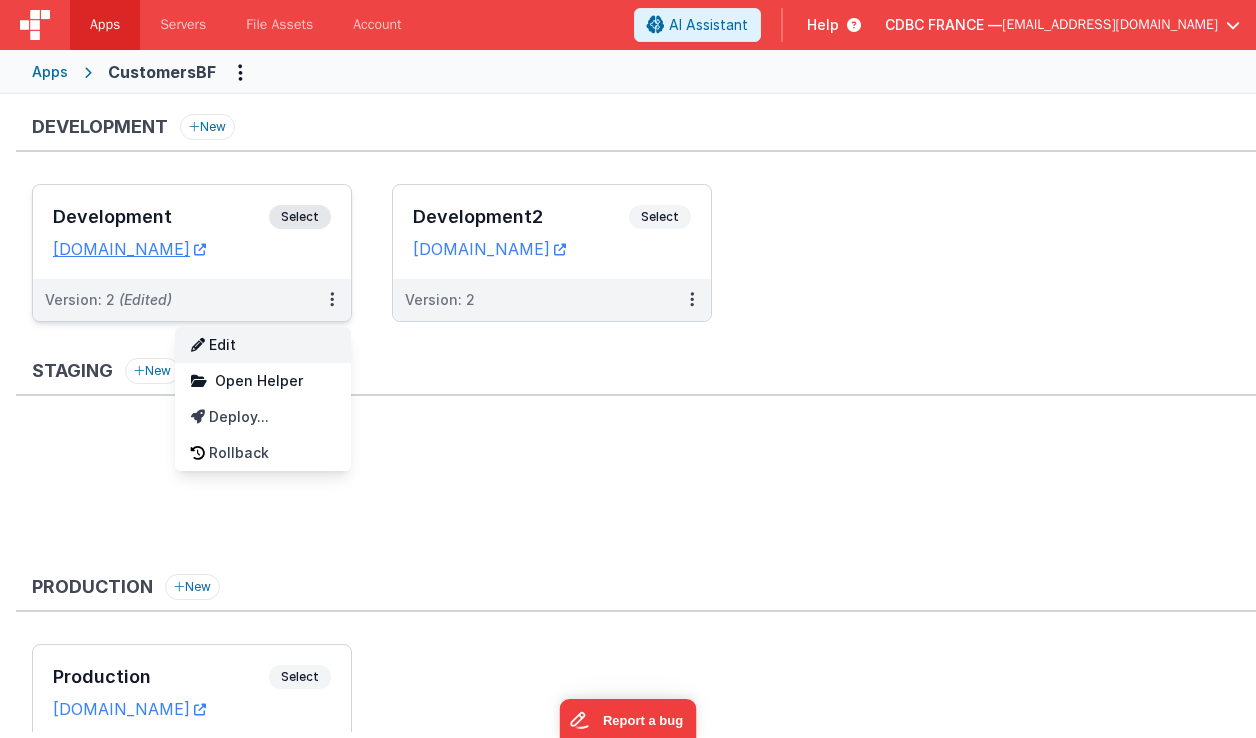 click on "Edit" at bounding box center [263, 345] 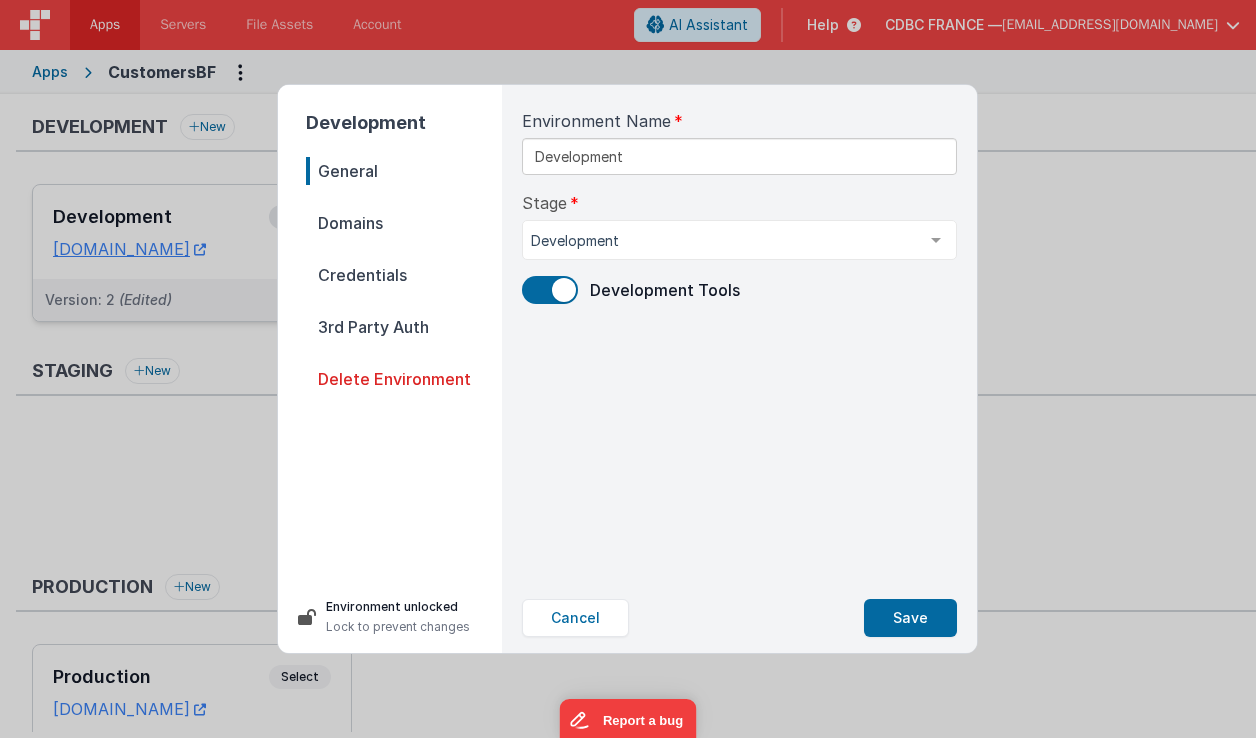 click on "Credentials" at bounding box center (404, 275) 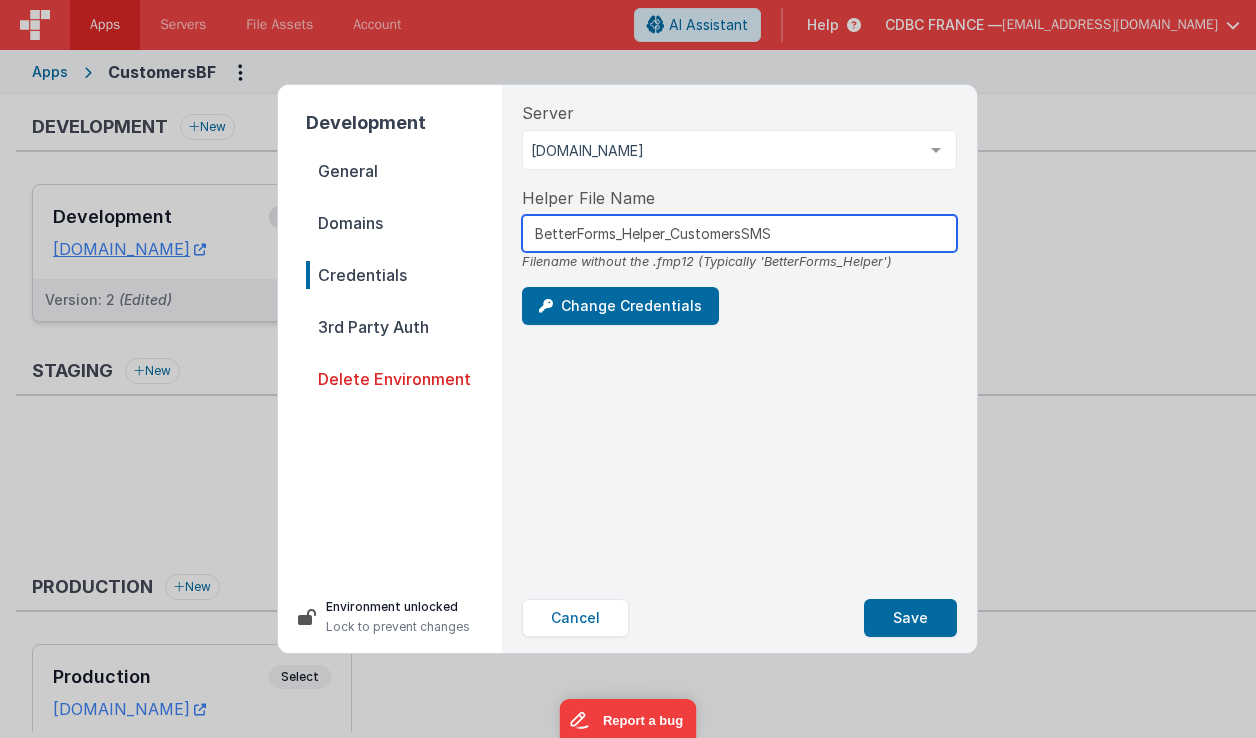 drag, startPoint x: 793, startPoint y: 235, endPoint x: 414, endPoint y: 236, distance: 379.0013 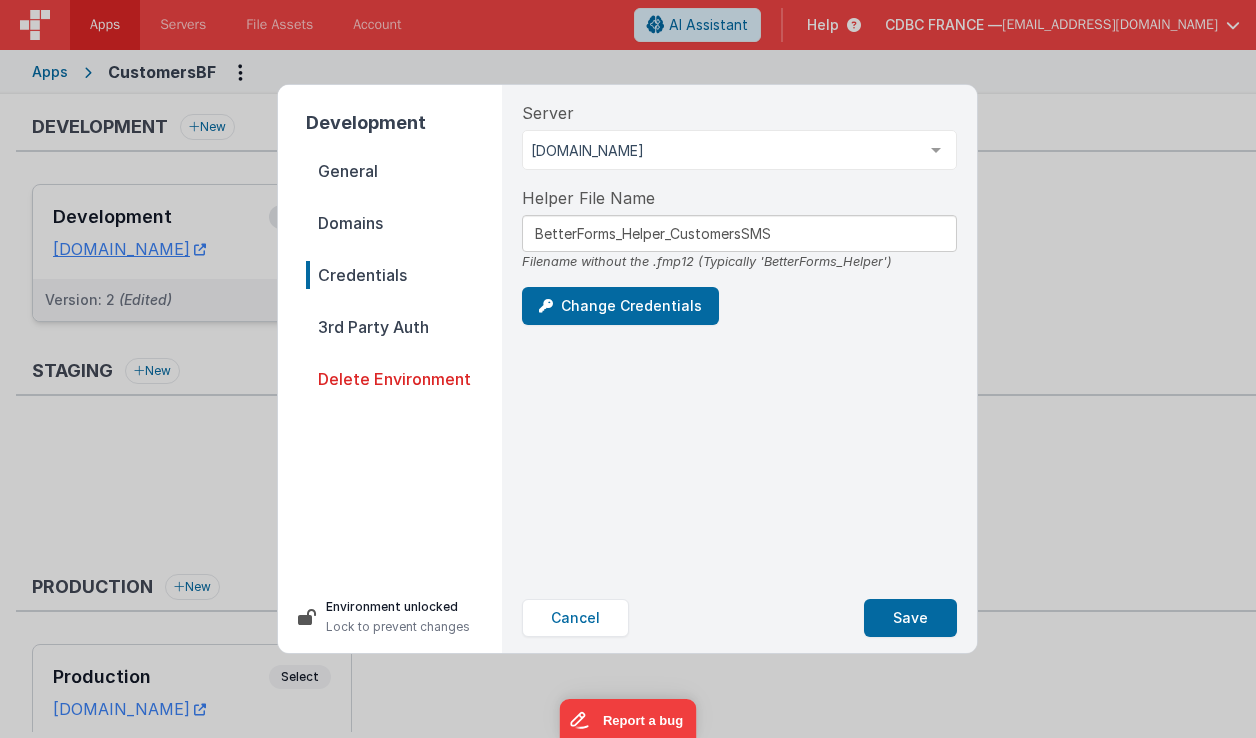 click on "Development
General
Domains
Credentials
3rd Party Auth
Delete Environment   Environment unlocked    Lock to prevent changes Server            [DOMAIN_NAME]         [DOMAIN_NAME]
List is empty.   Helper File Name BetterForms_Helper_CustomersSMS   Filename without the .fmp12 (Typically 'BetterForms_Helper')
Change Credentials
Cancel
Save" at bounding box center [628, 369] 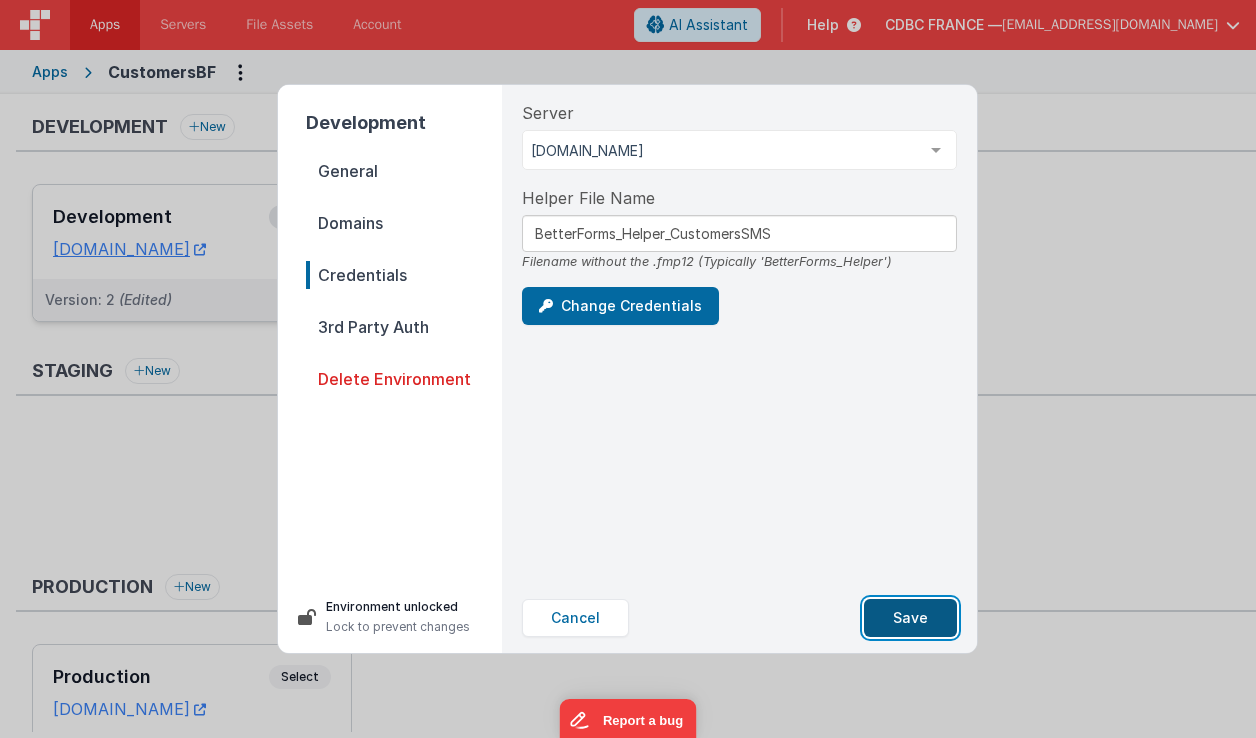 click on "Save" at bounding box center [910, 618] 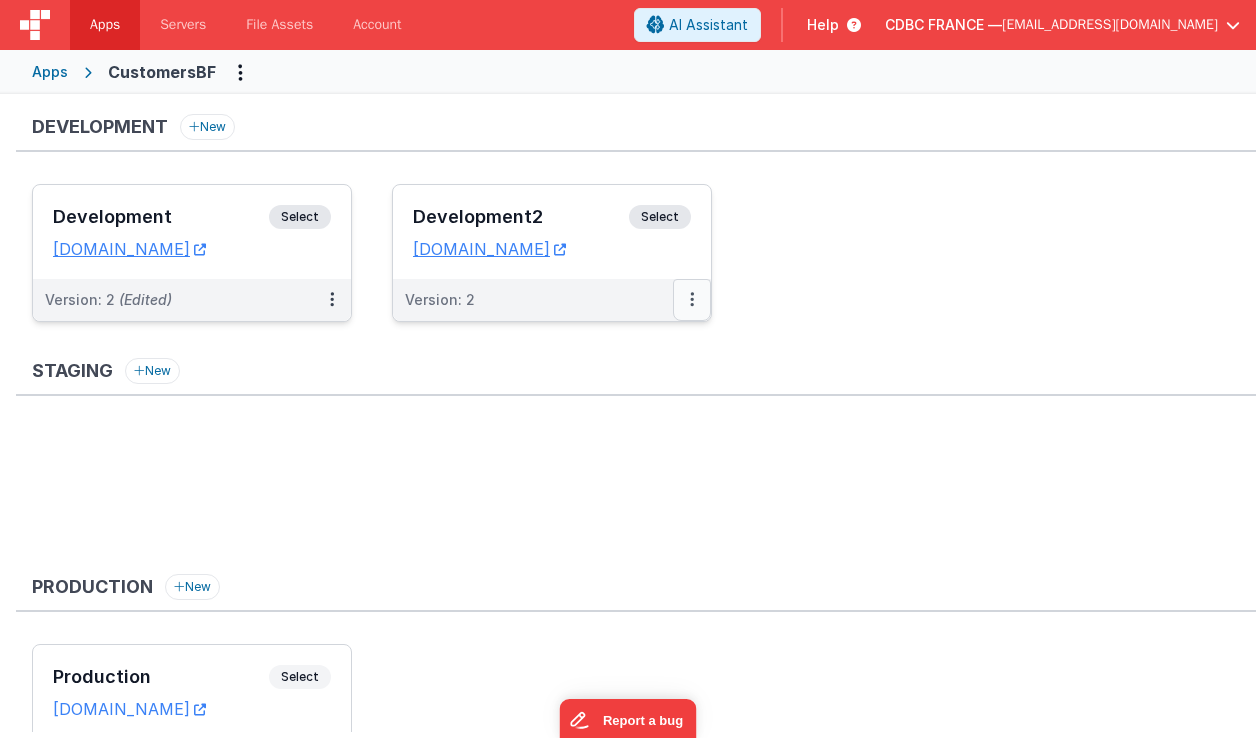 click at bounding box center (692, 299) 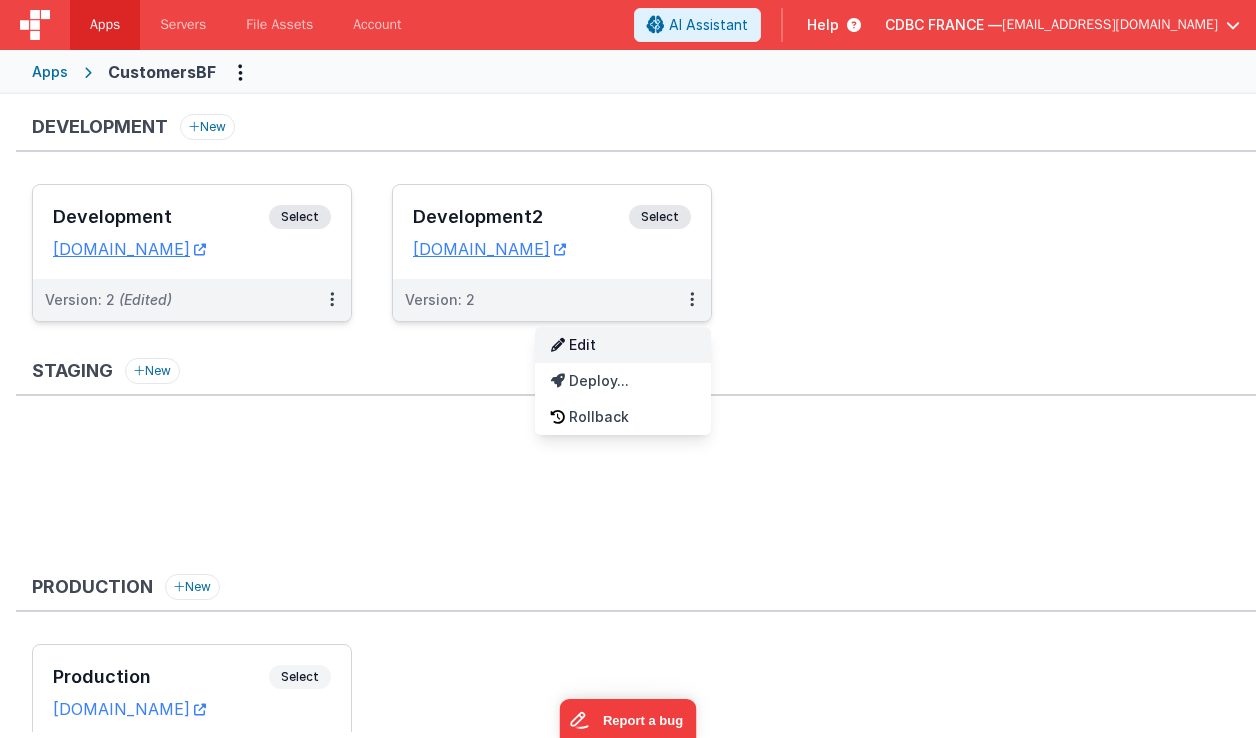 click on "Edit" at bounding box center [623, 345] 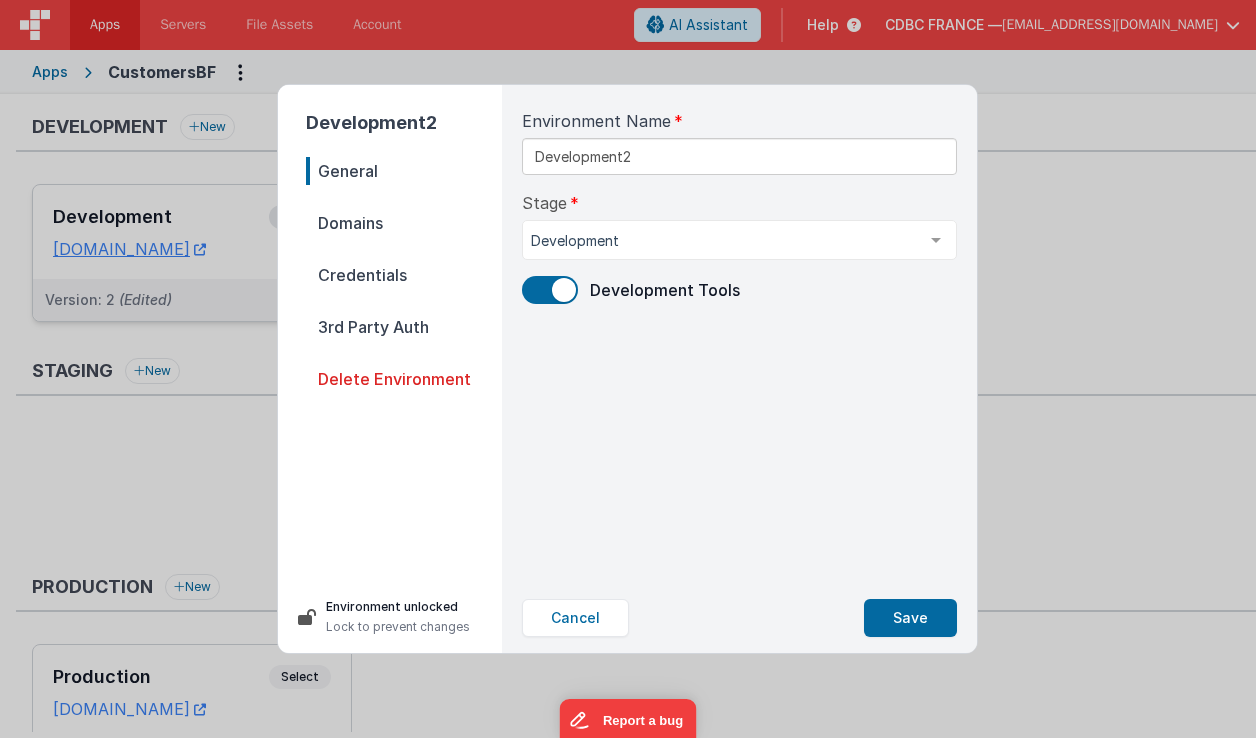 click on "Credentials" at bounding box center [404, 275] 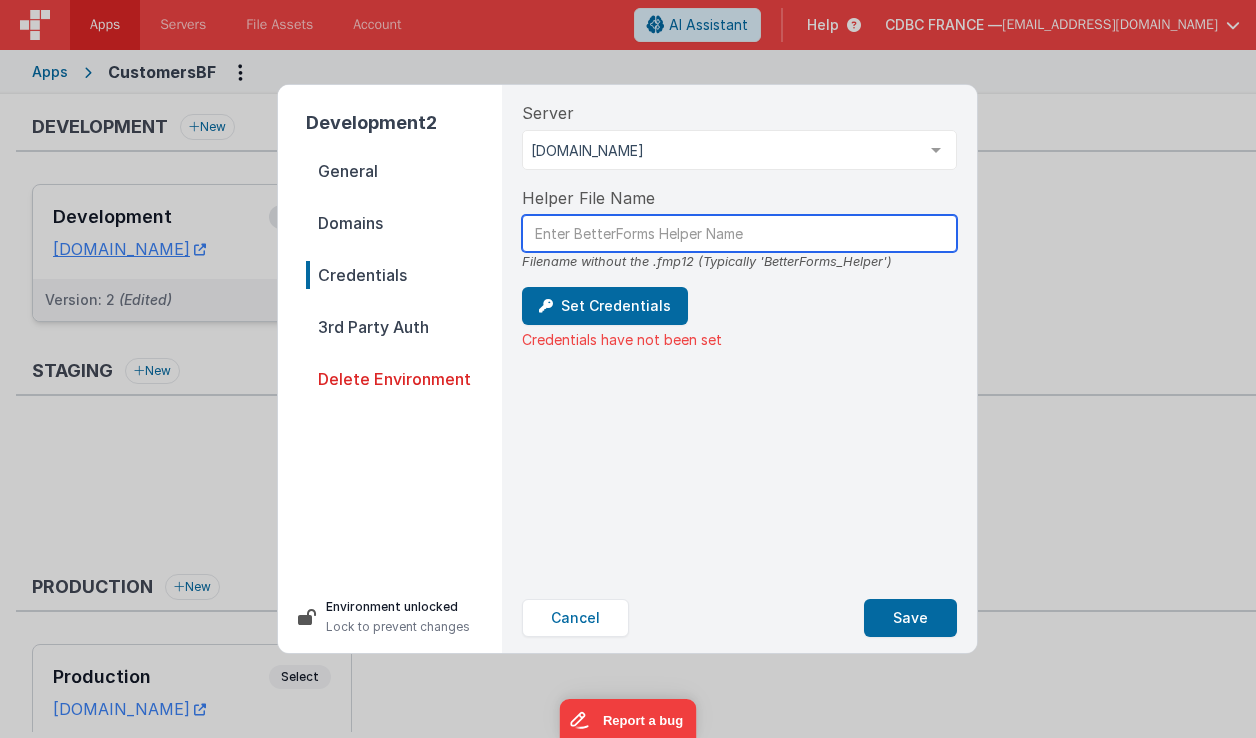 click at bounding box center (739, 233) 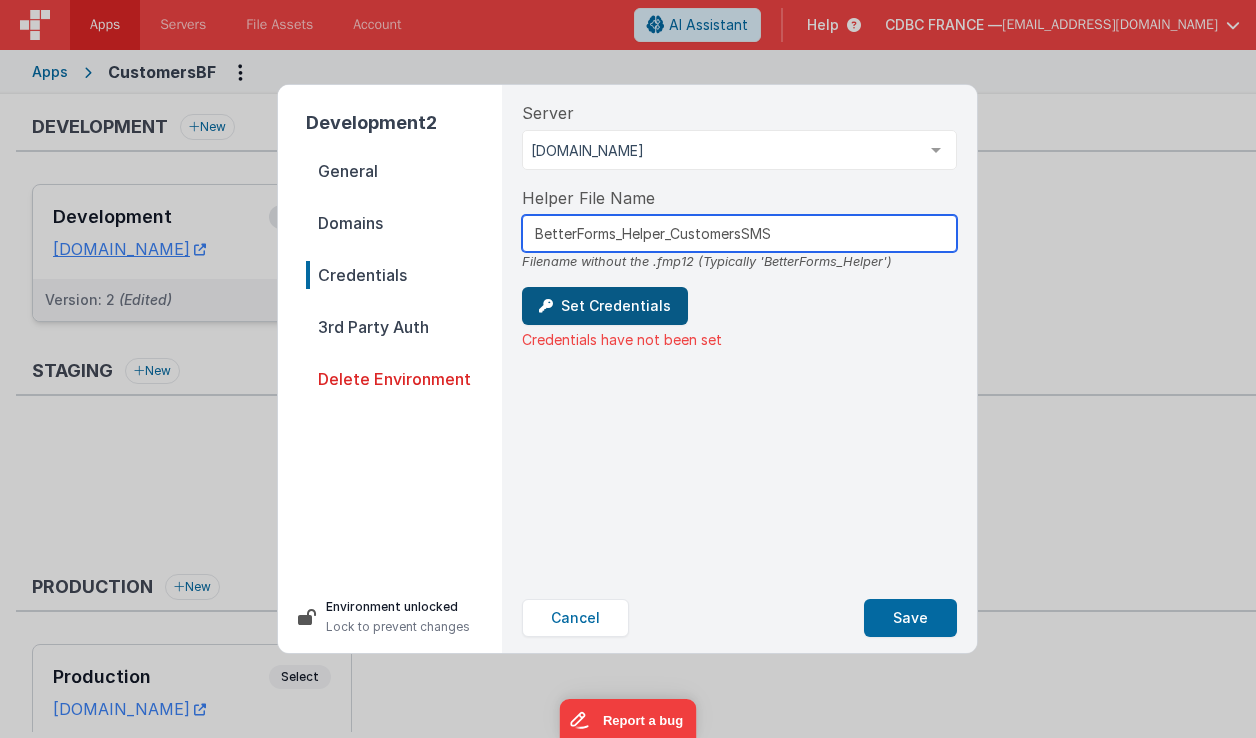 type on "BetterForms_Helper_CustomersSMS" 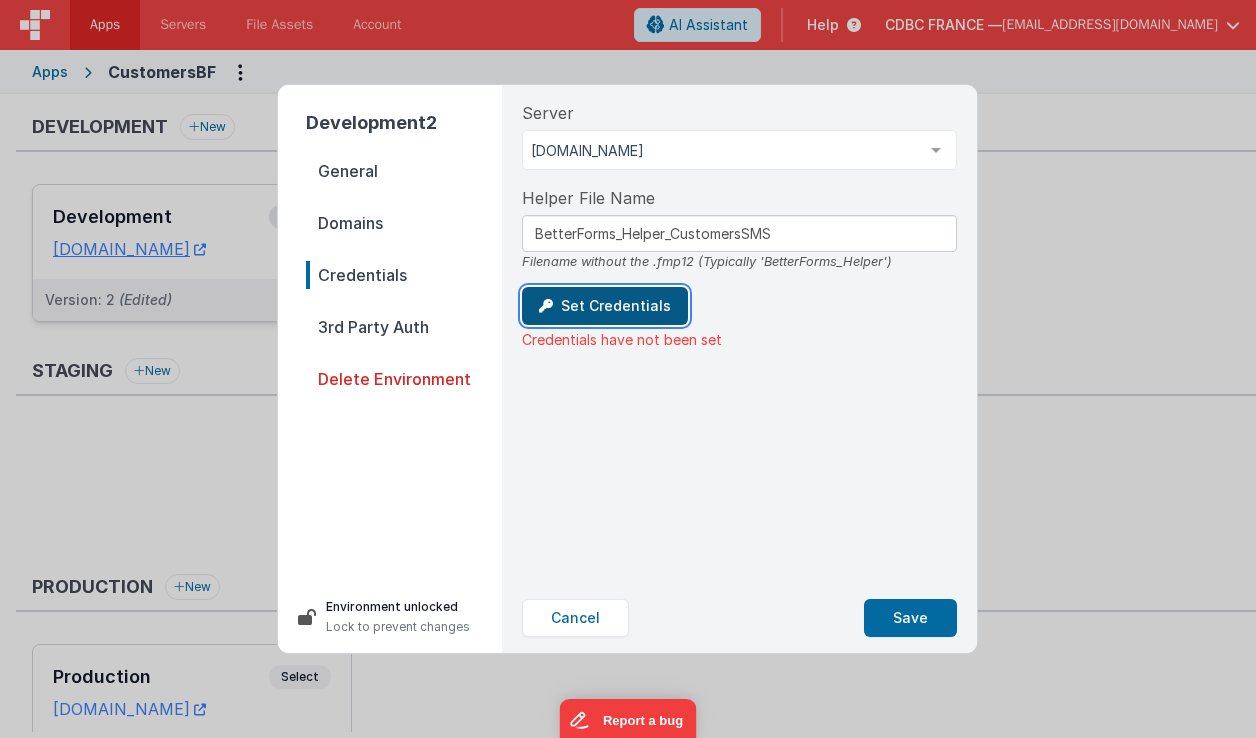 click on "Set Credentials" at bounding box center (605, 306) 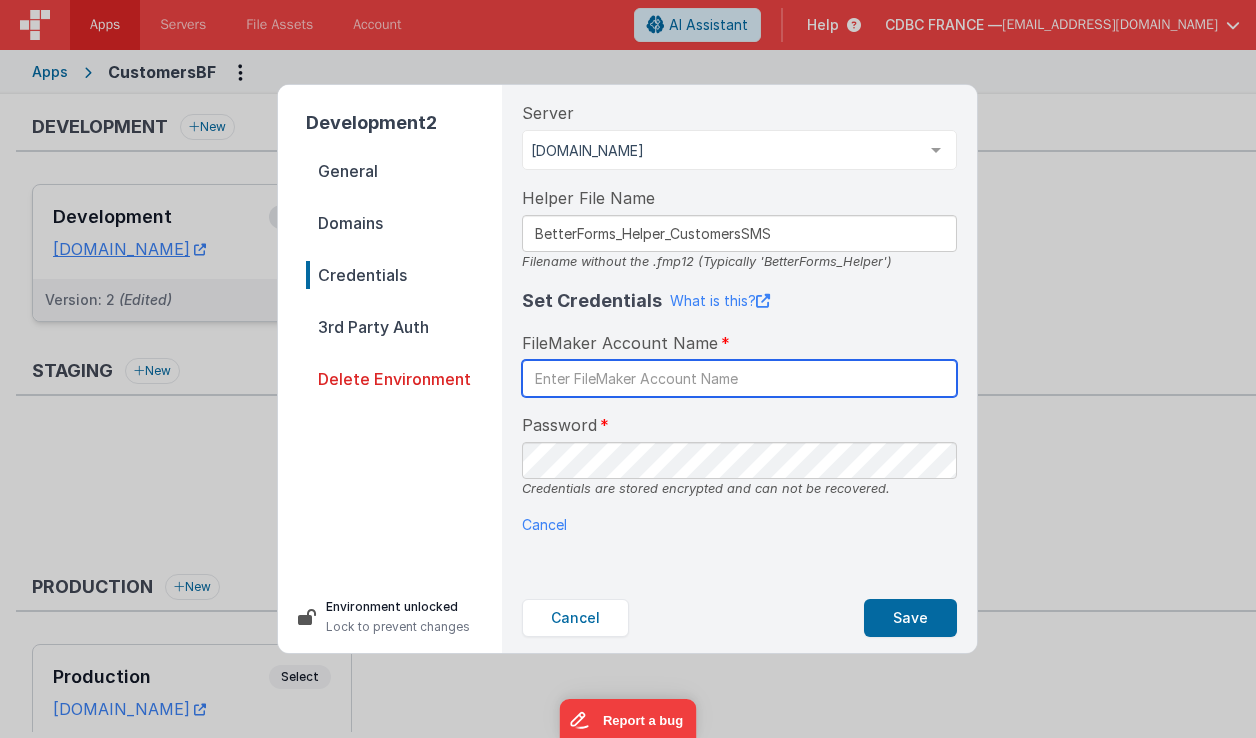 click at bounding box center (739, 378) 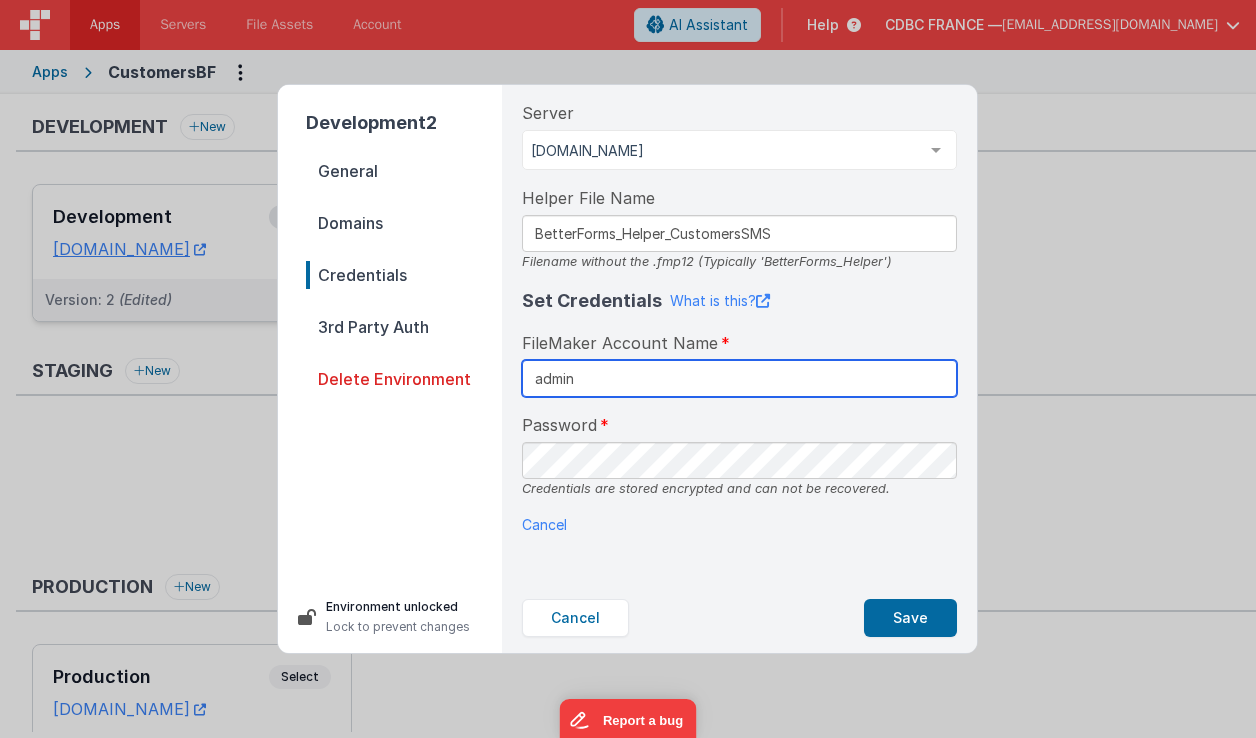 type on "admin" 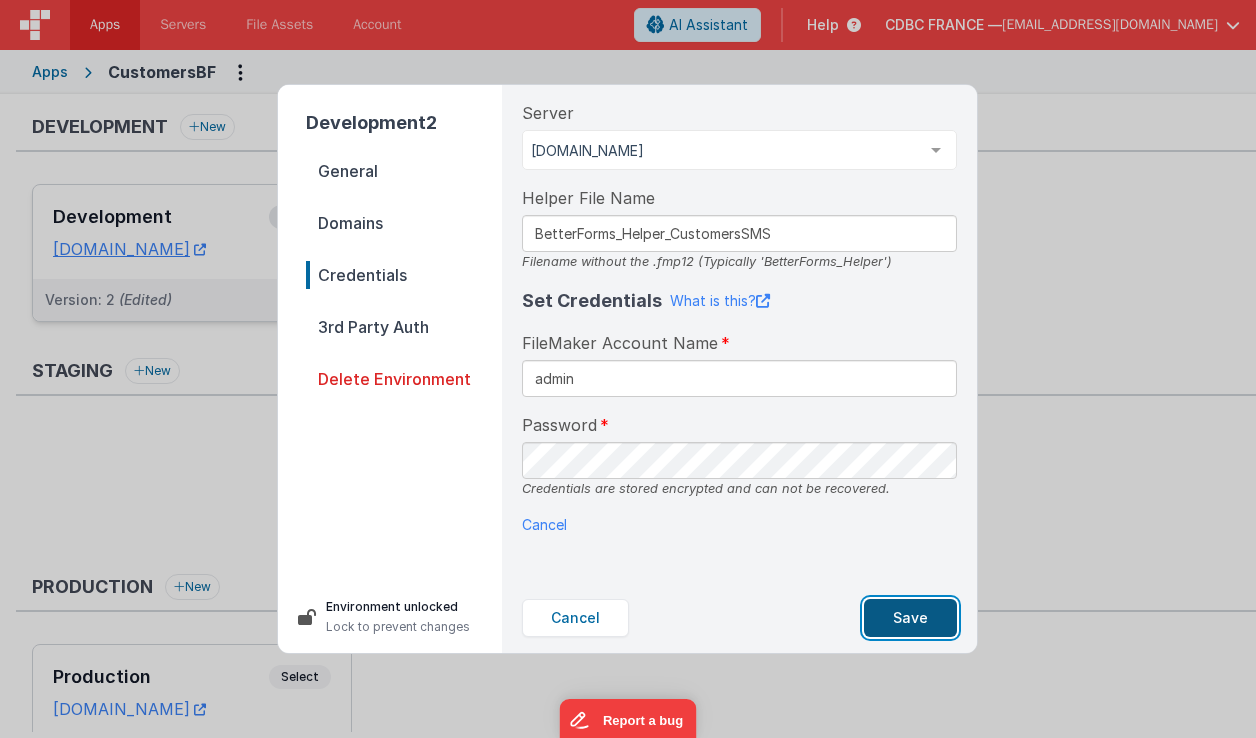 click on "Save" at bounding box center (910, 618) 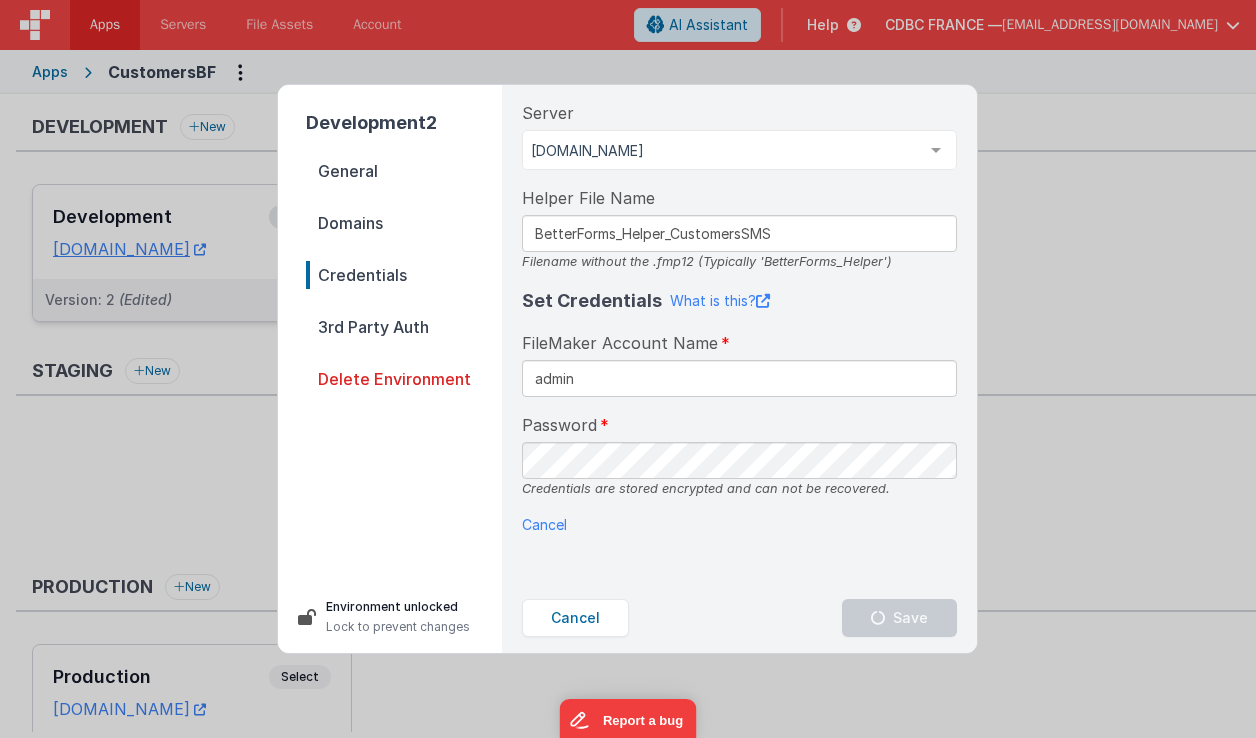 type 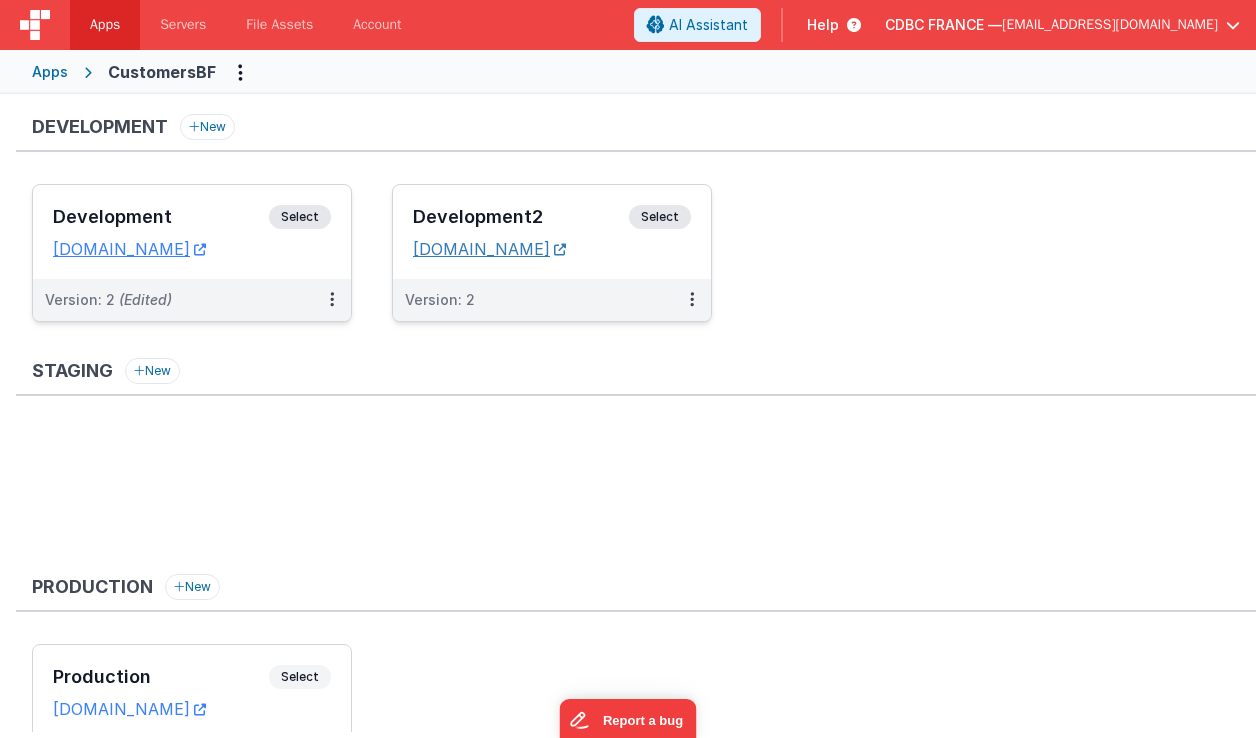 click on "[DOMAIN_NAME]" at bounding box center (489, 249) 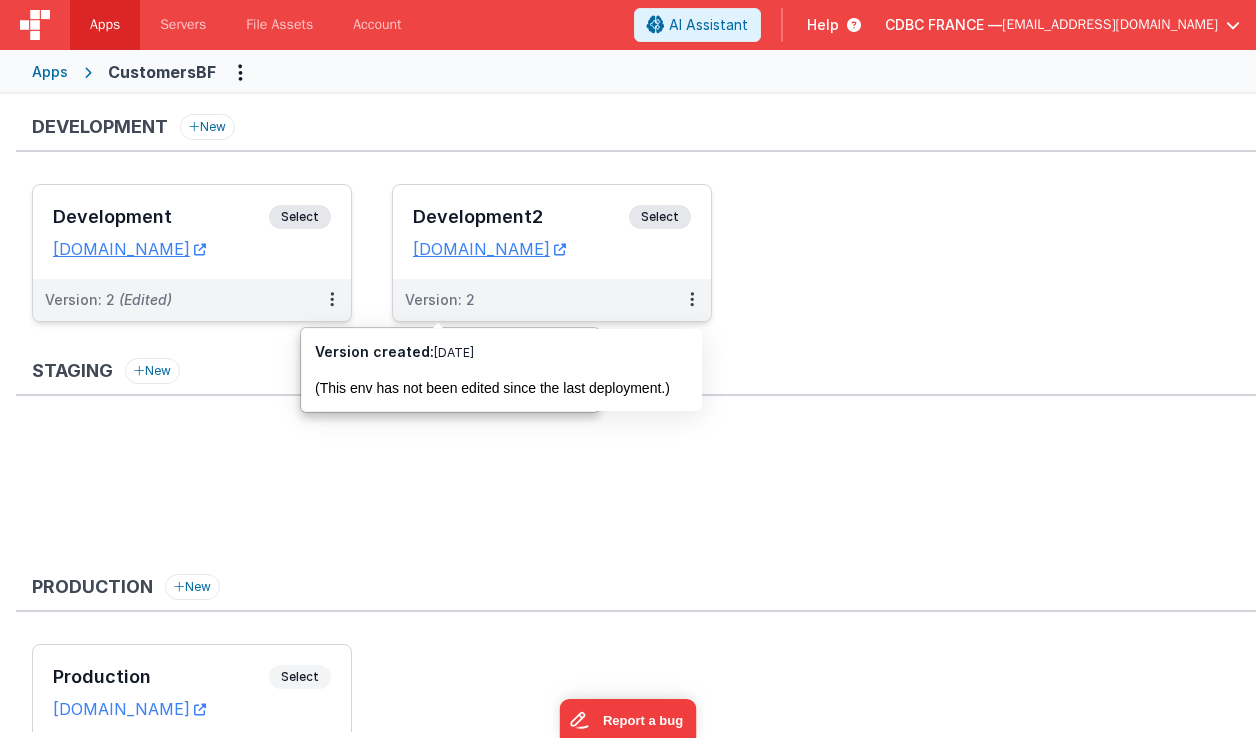 click on "Select" at bounding box center [660, 217] 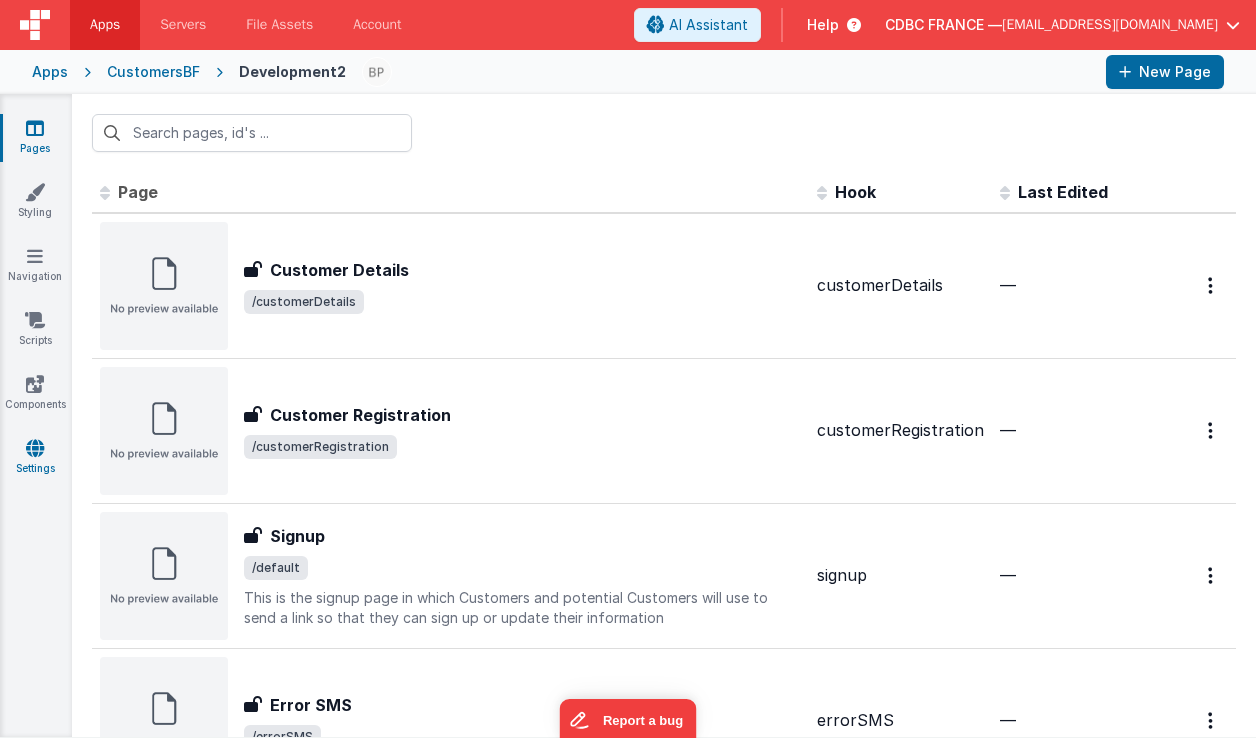click at bounding box center (35, 448) 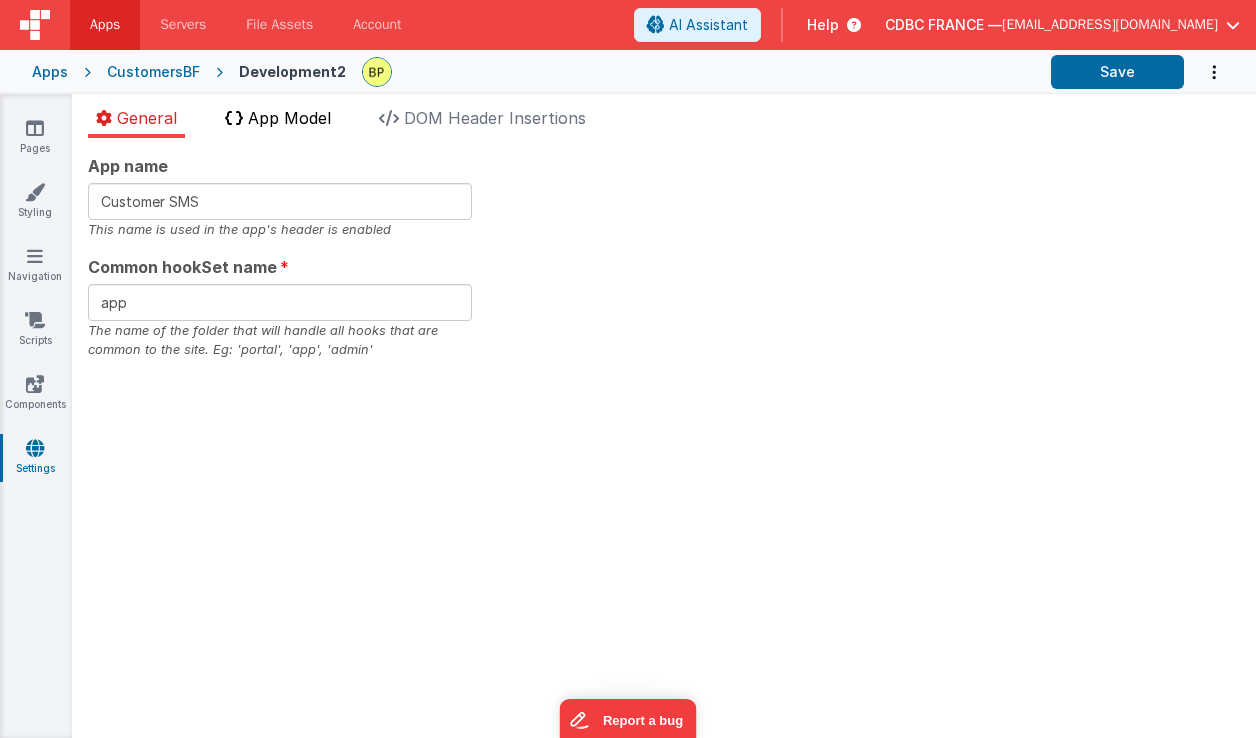 click on "App Model" at bounding box center (289, 118) 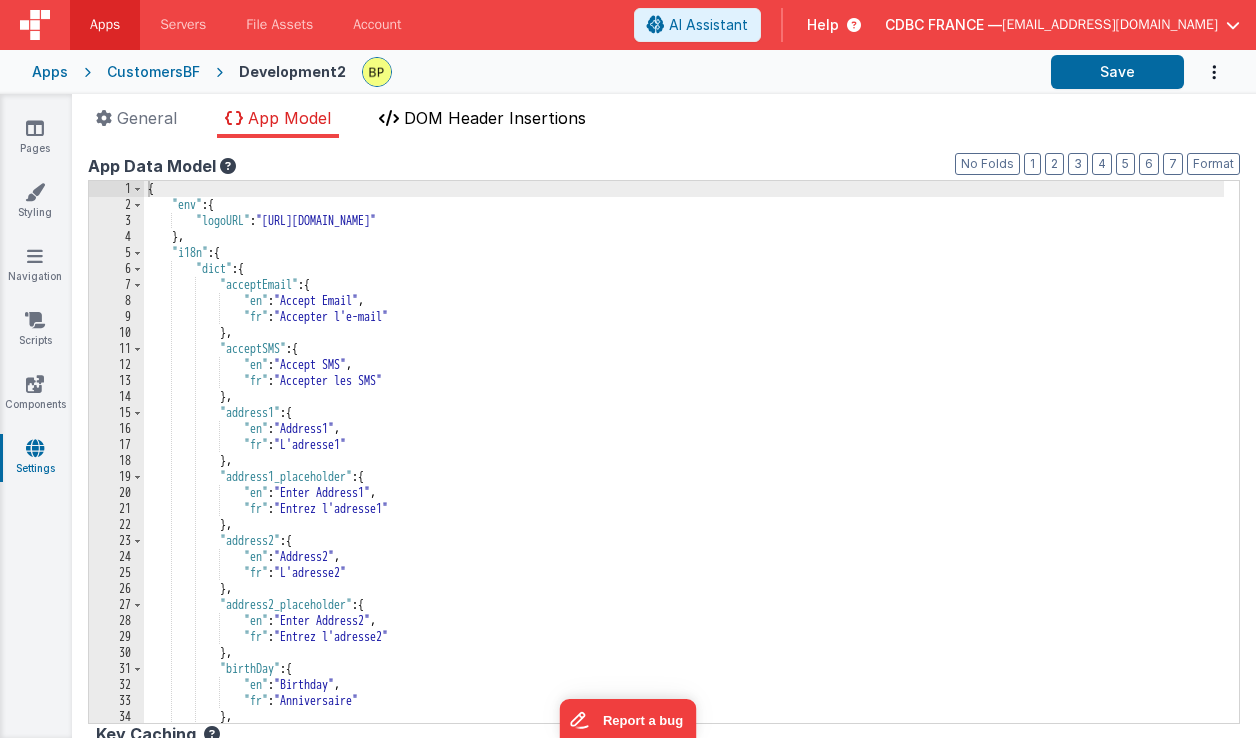 click on "DOM Header Insertions" at bounding box center (495, 118) 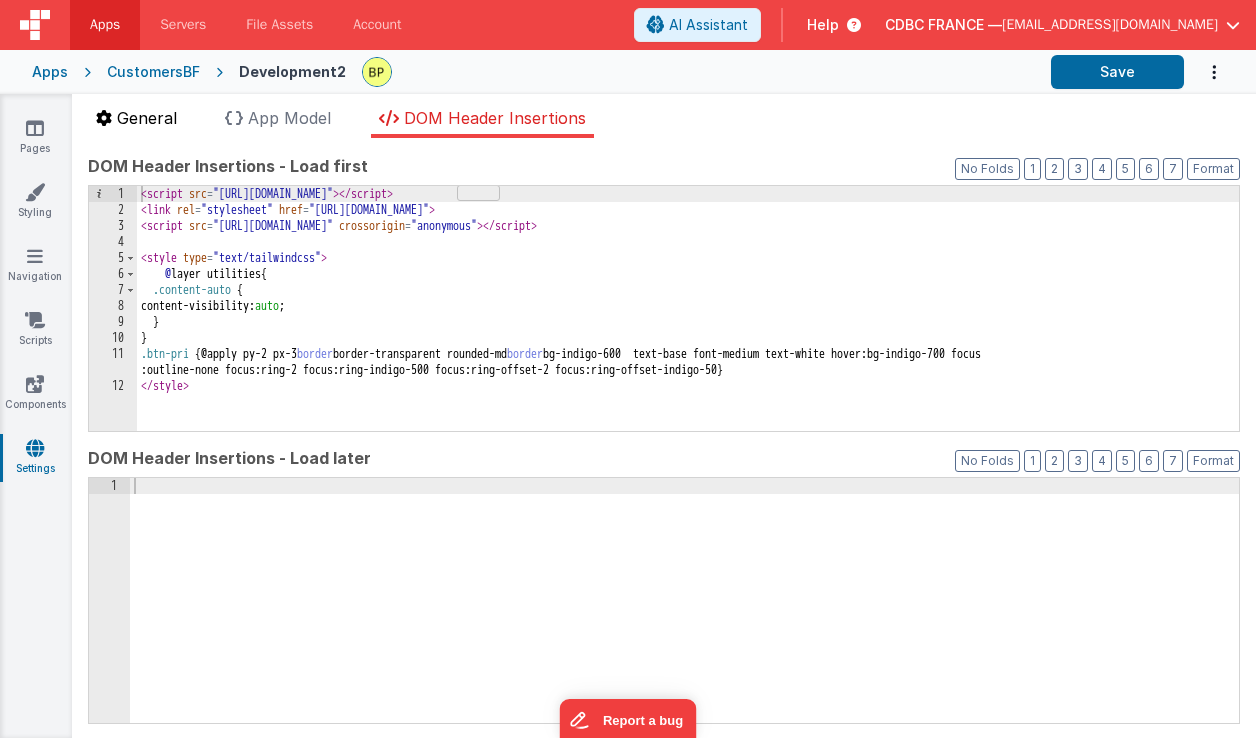 click on "General" at bounding box center (147, 118) 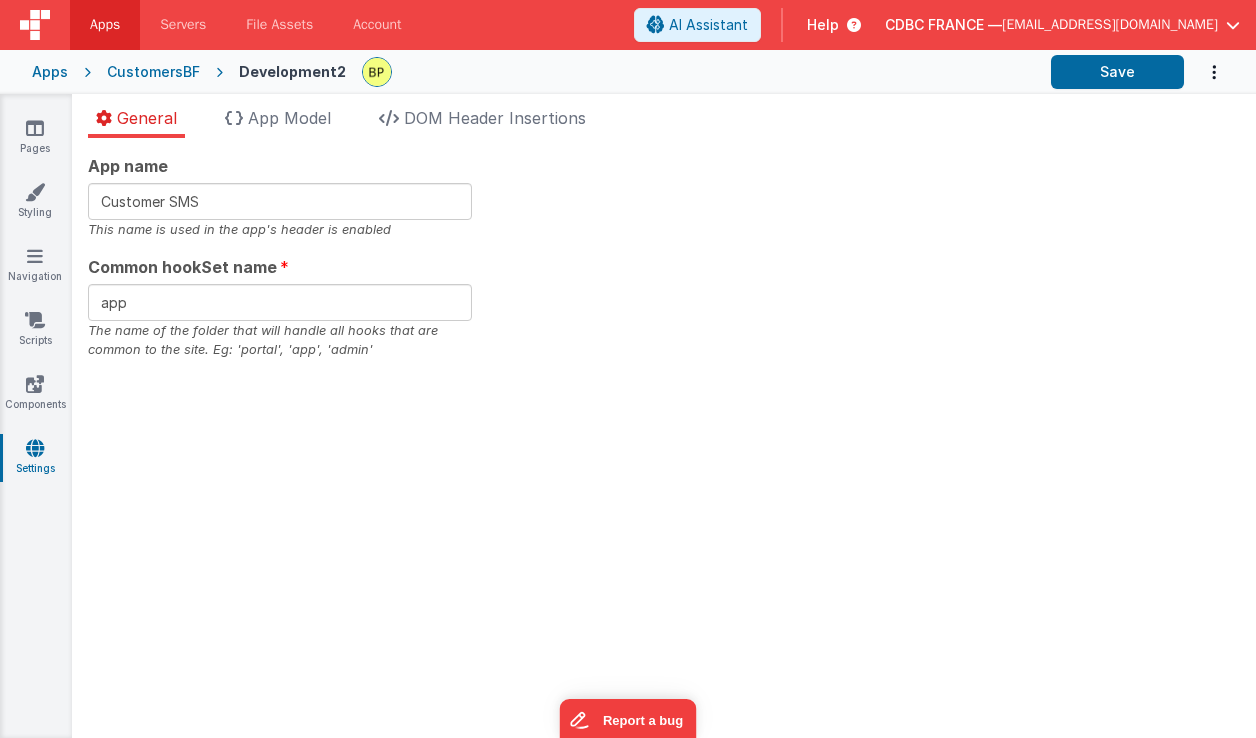 click on "Apps" at bounding box center [50, 72] 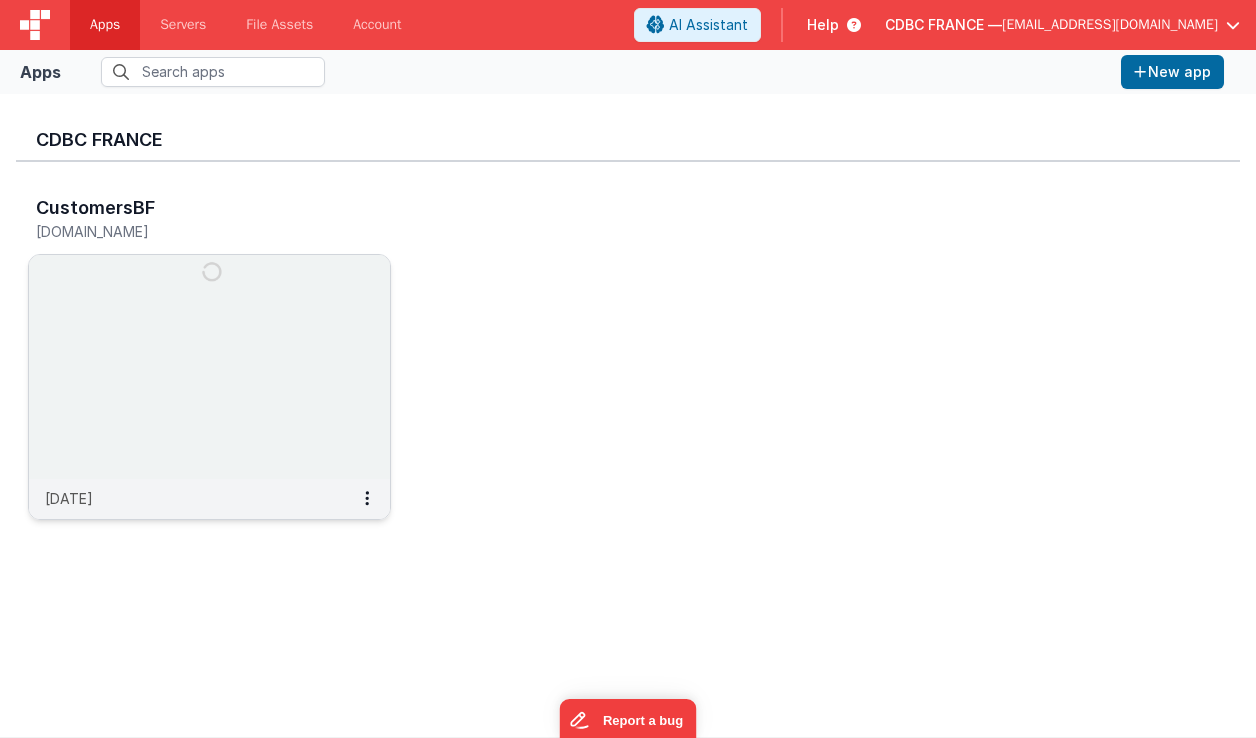 click at bounding box center (209, 367) 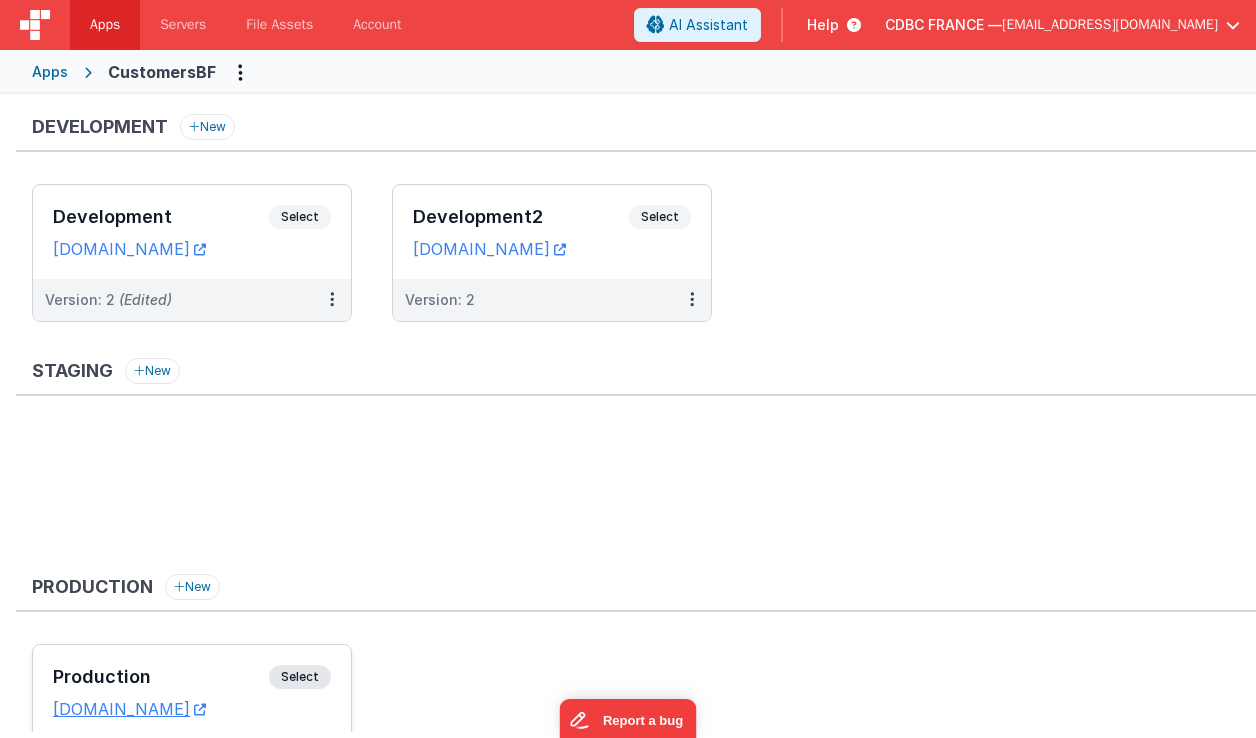 click on "Production" at bounding box center (161, 677) 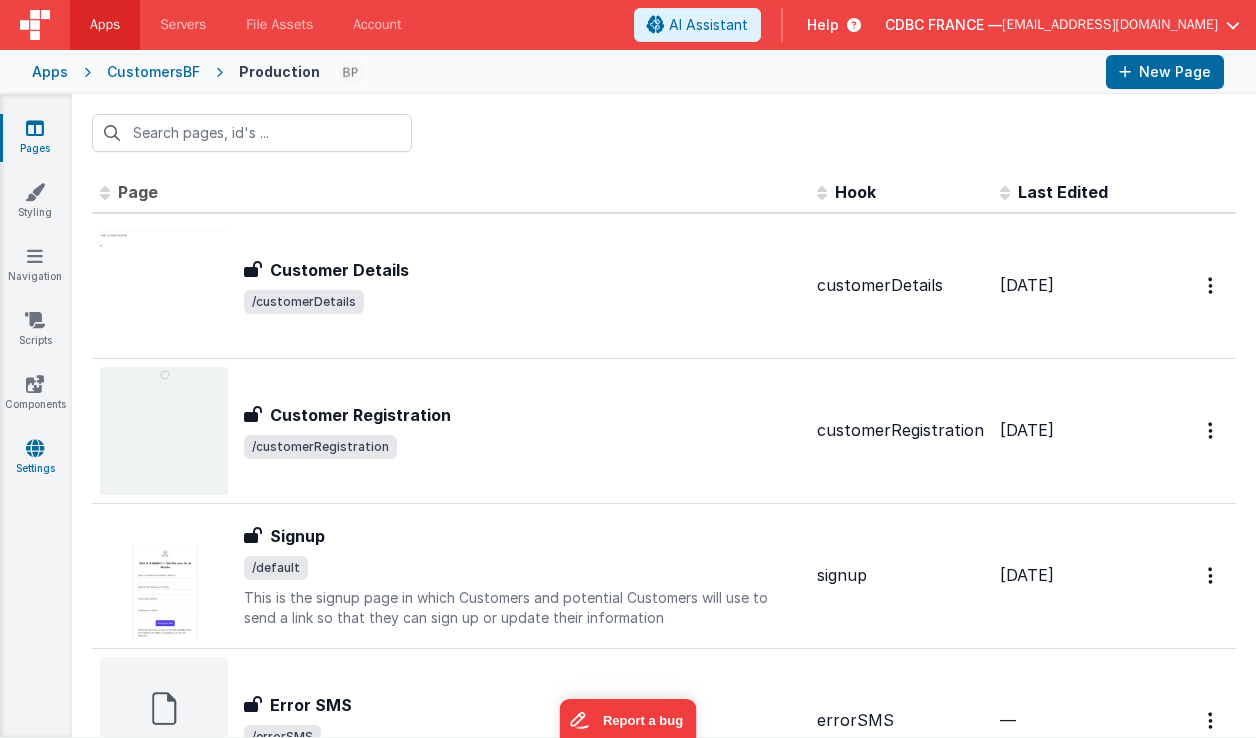 click on "Settings" at bounding box center (35, 458) 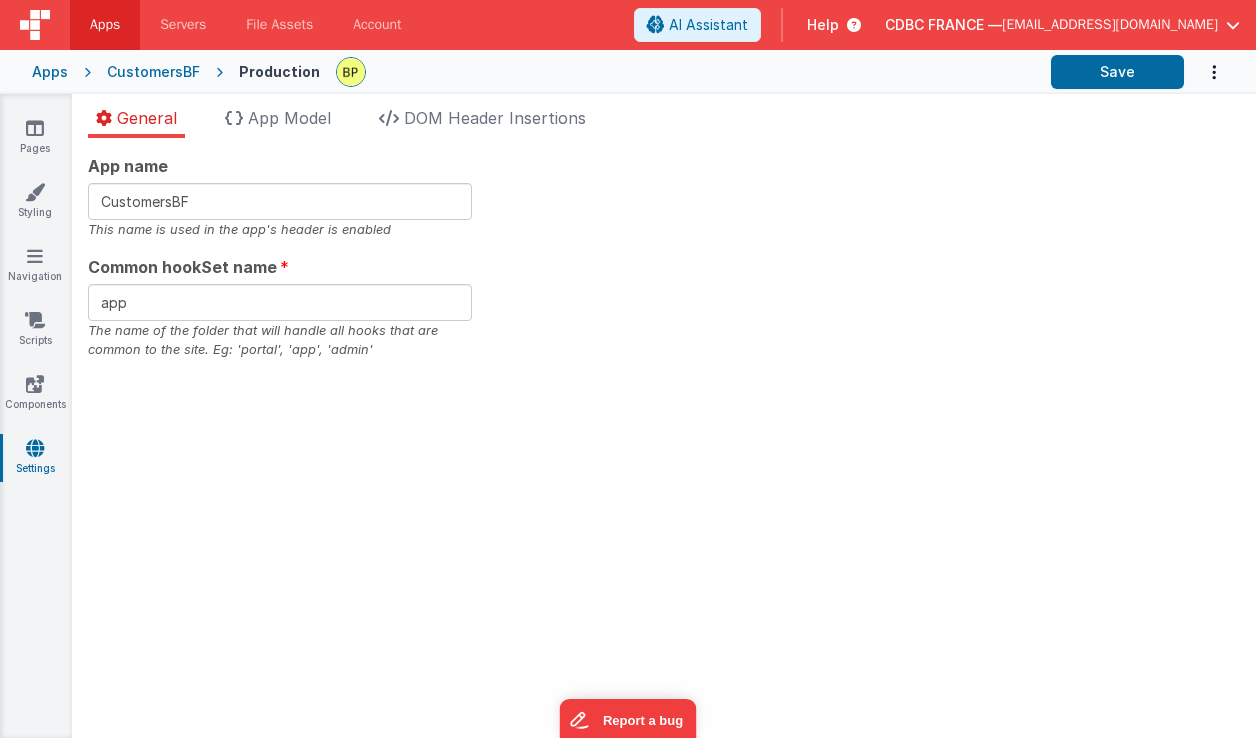 click on "Apps" at bounding box center (50, 72) 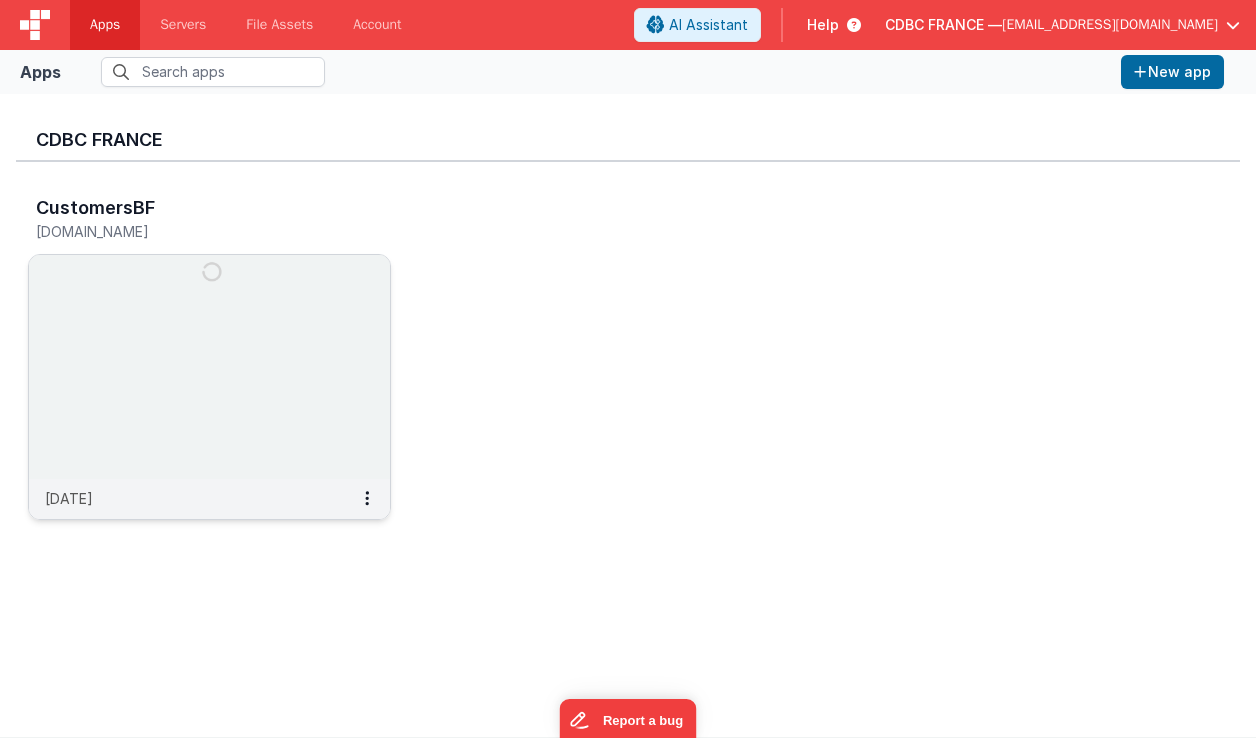 click at bounding box center [209, 367] 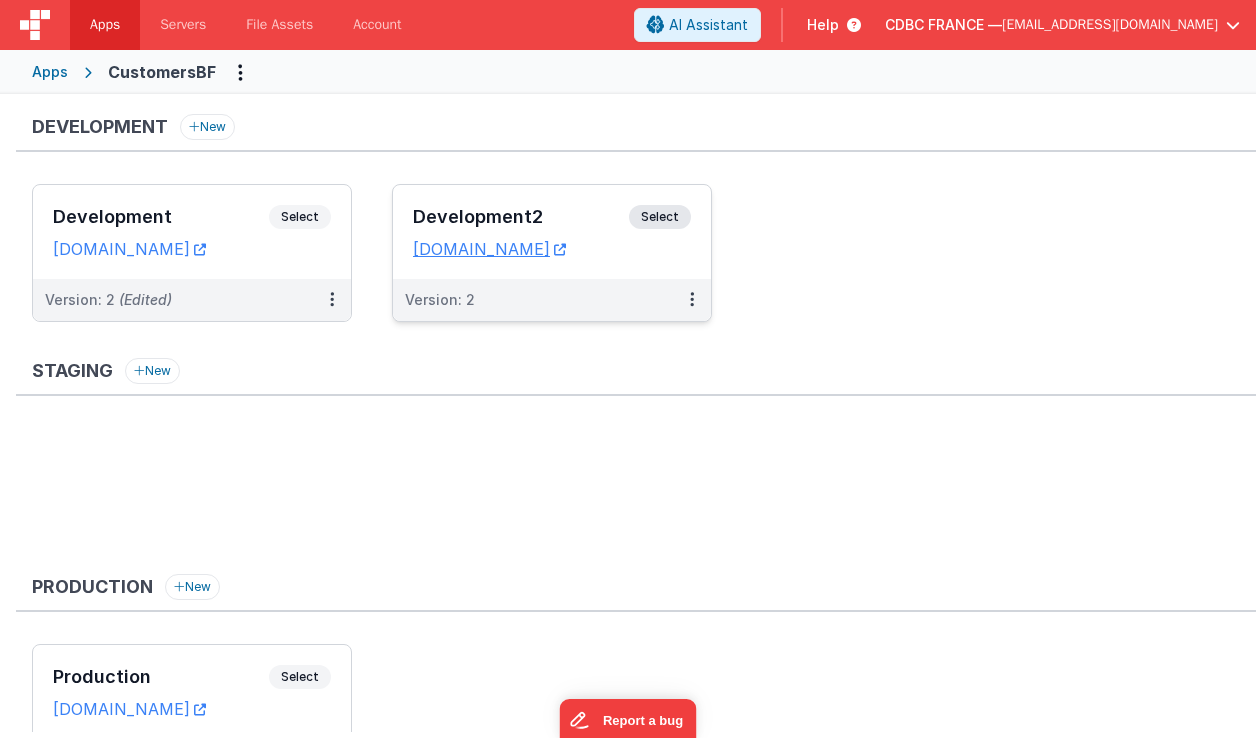 click on "Development2" at bounding box center (521, 217) 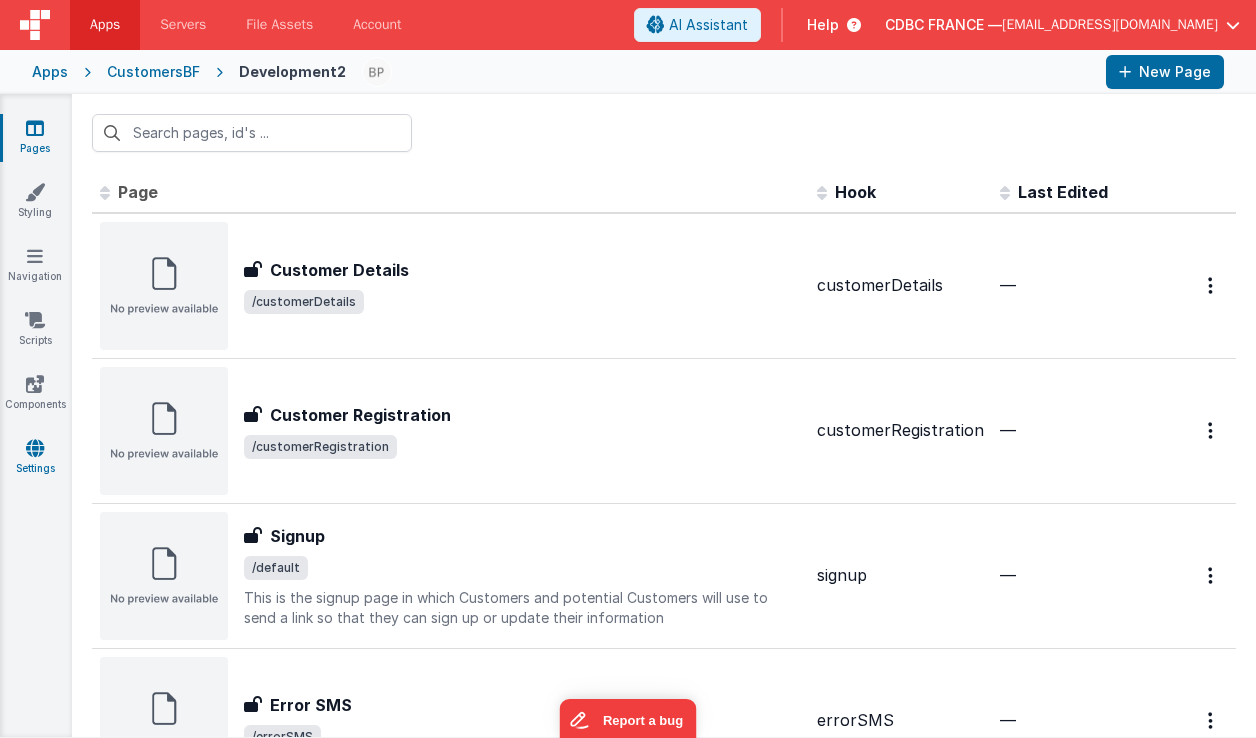 click on "Settings" at bounding box center [35, 458] 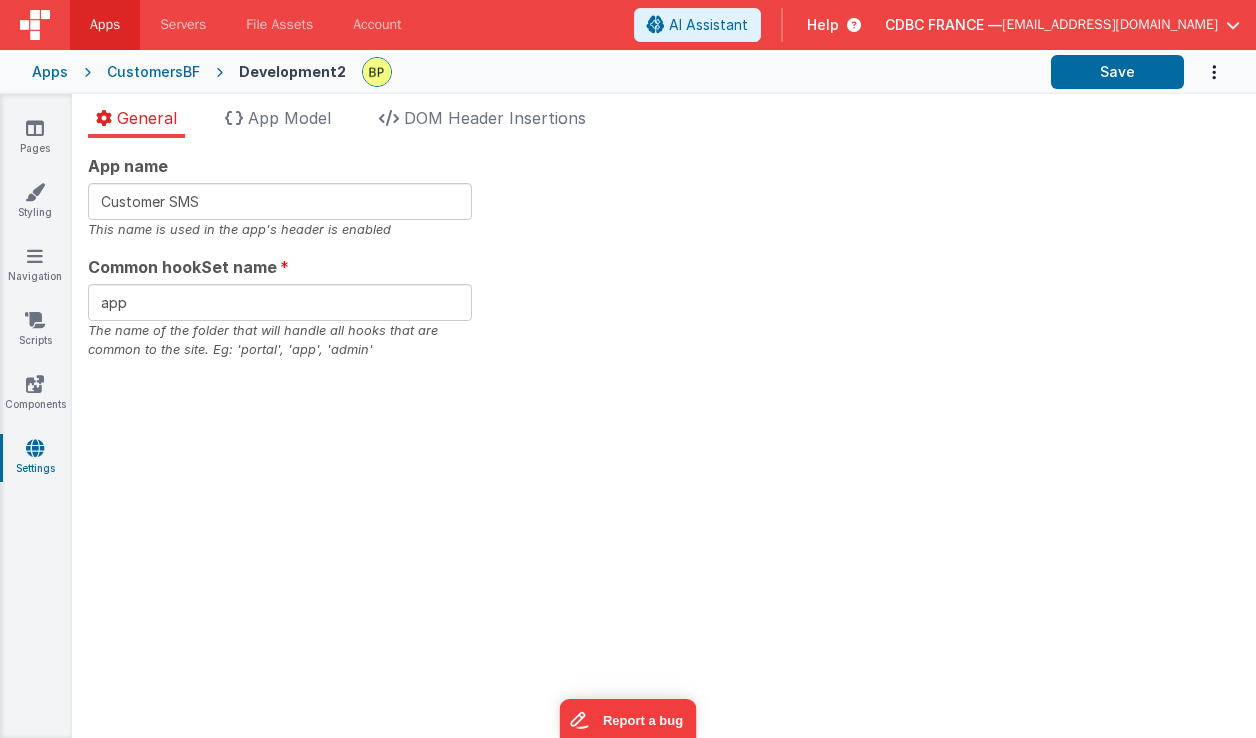 click on "Apps" at bounding box center [50, 72] 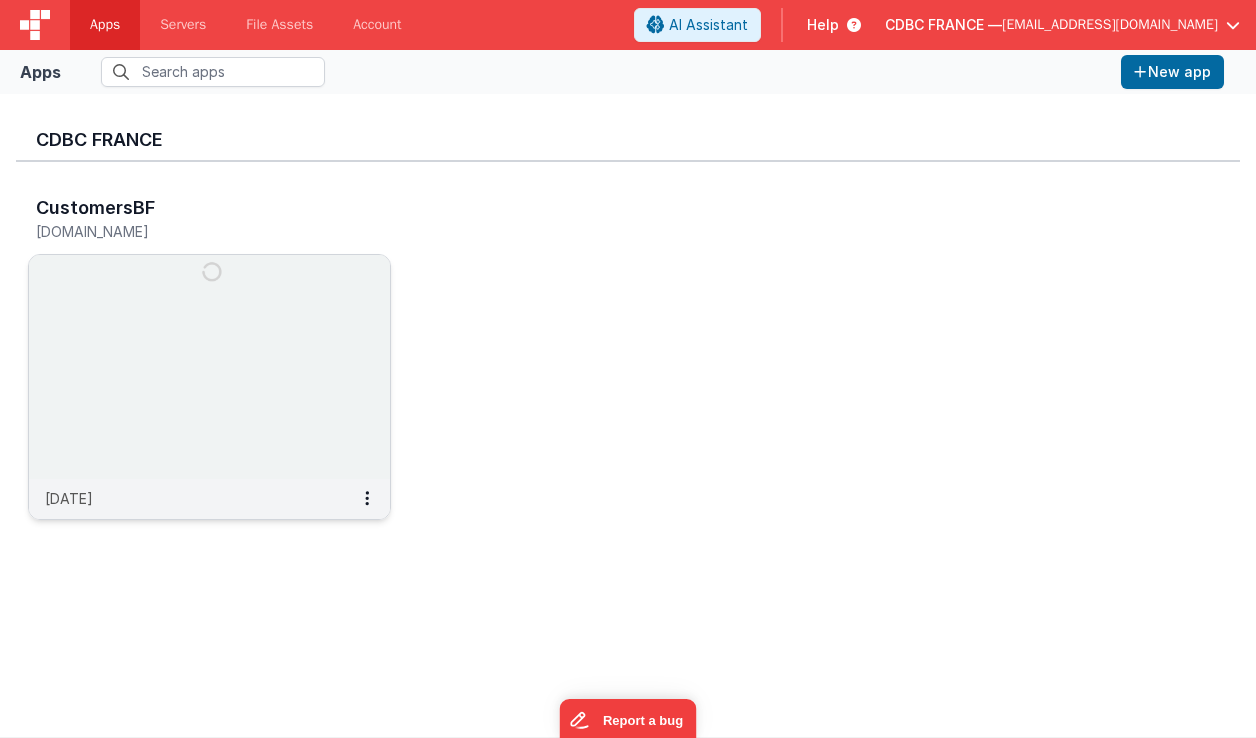 click at bounding box center (209, 367) 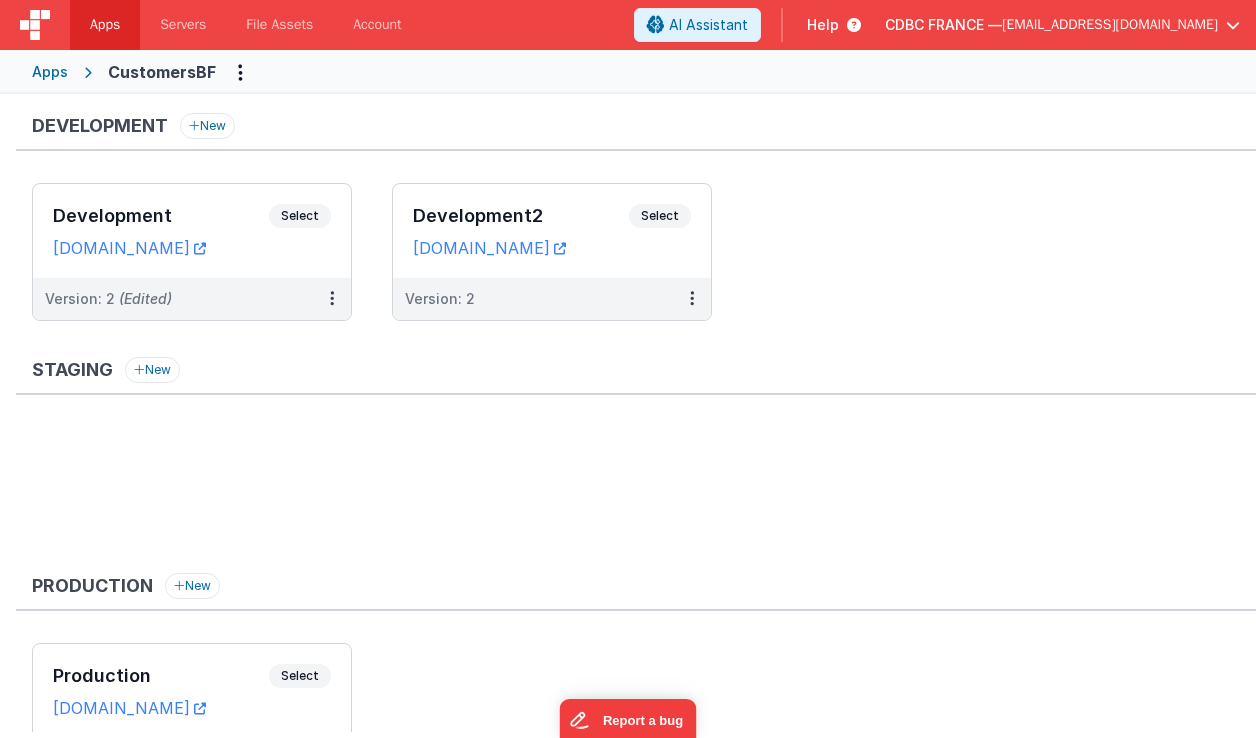 scroll, scrollTop: 118, scrollLeft: 0, axis: vertical 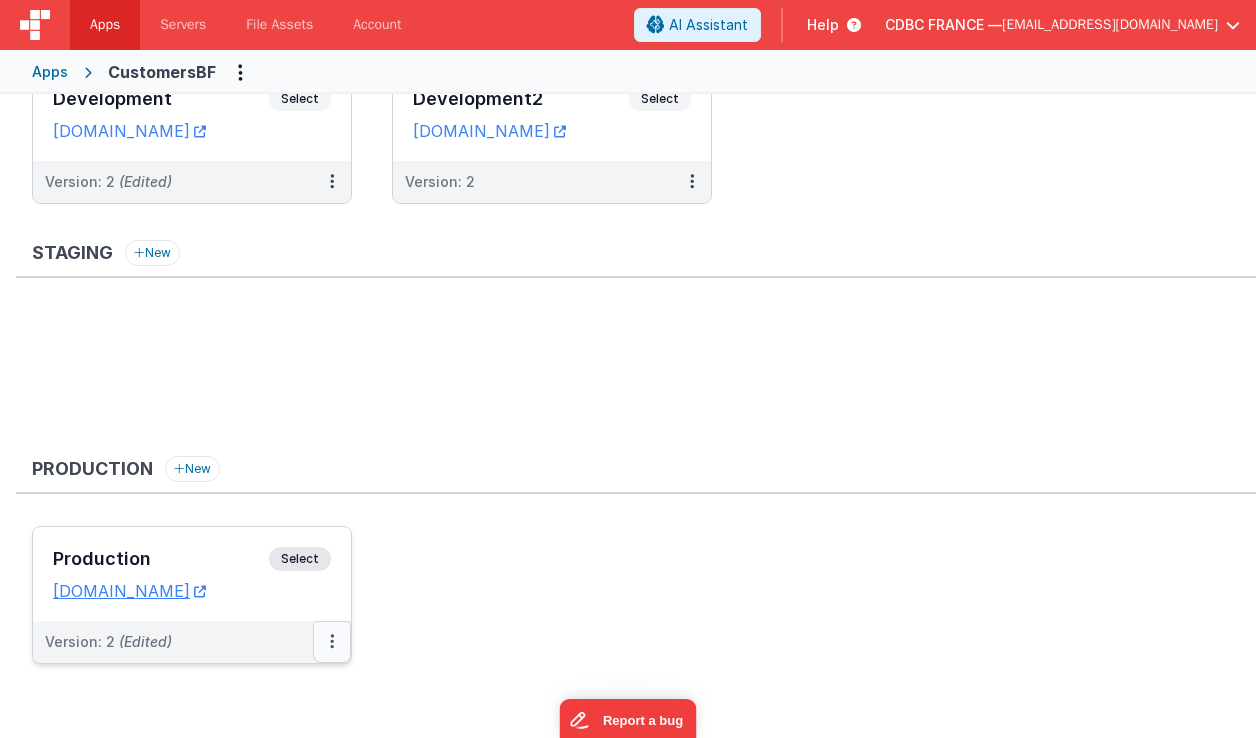 click at bounding box center (332, 641) 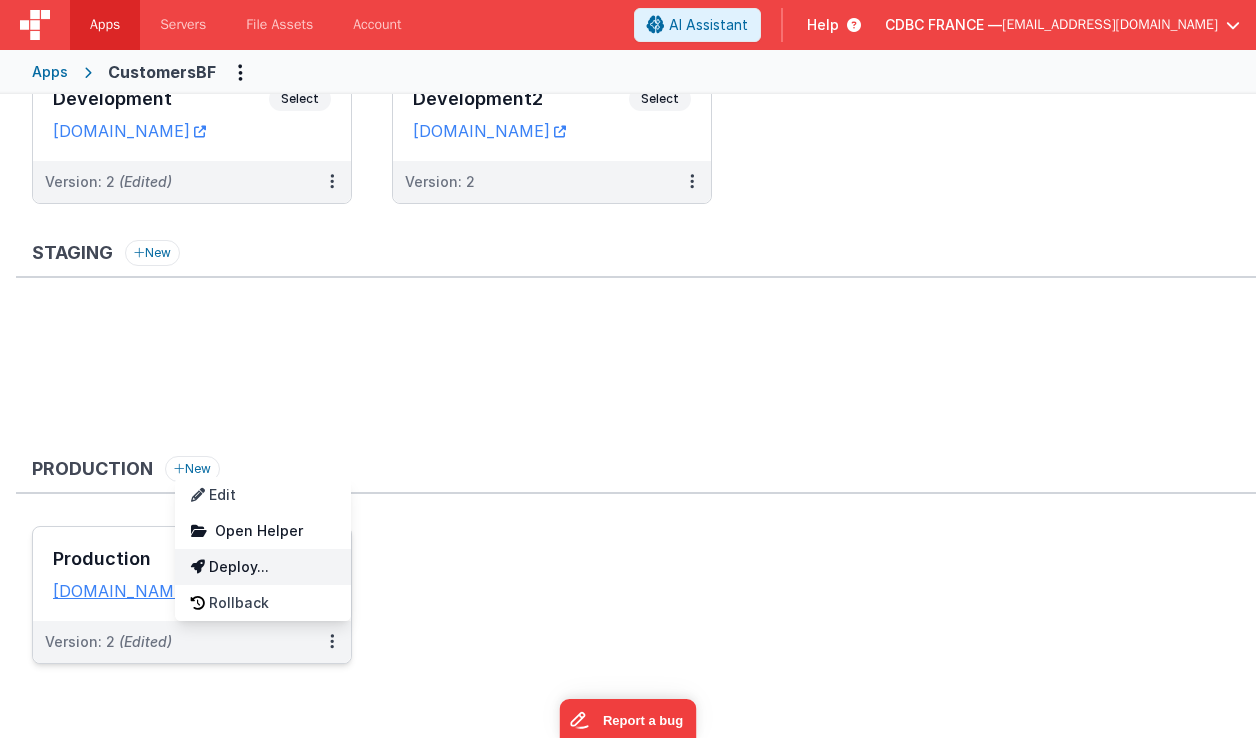 click on "Deploy..." at bounding box center [263, 567] 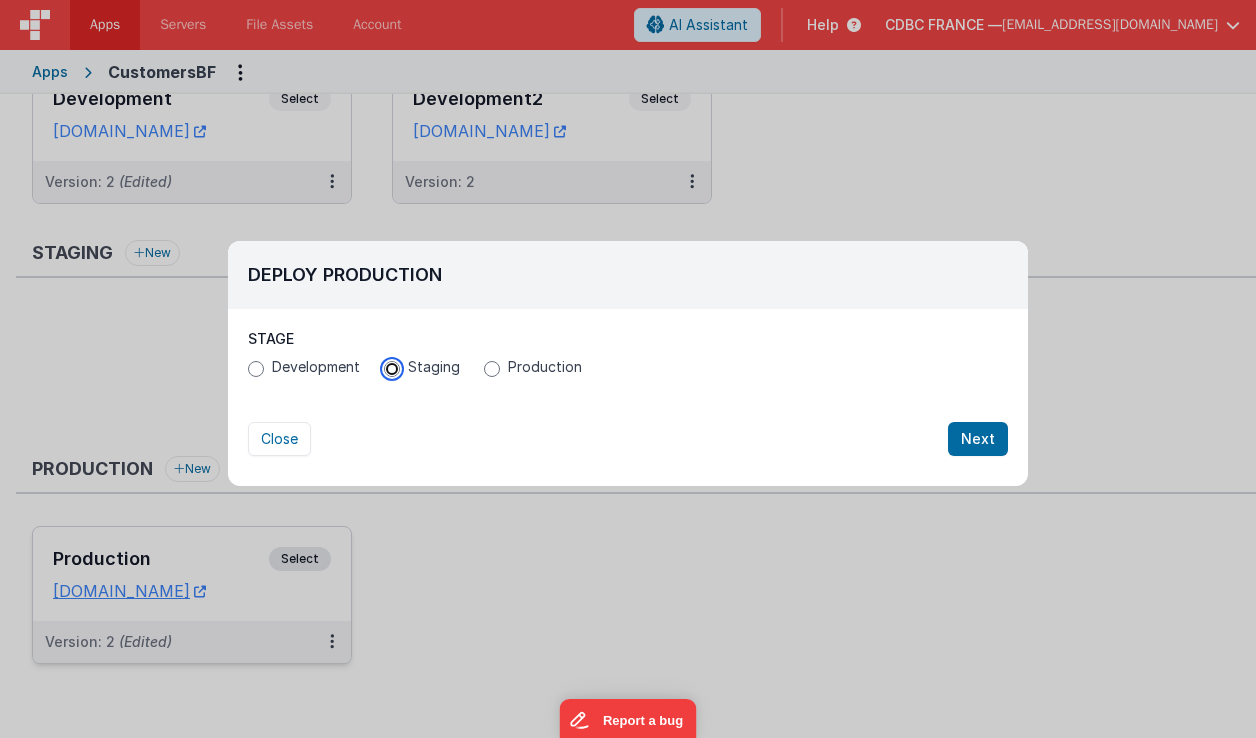 click on "Staging" at bounding box center (392, 369) 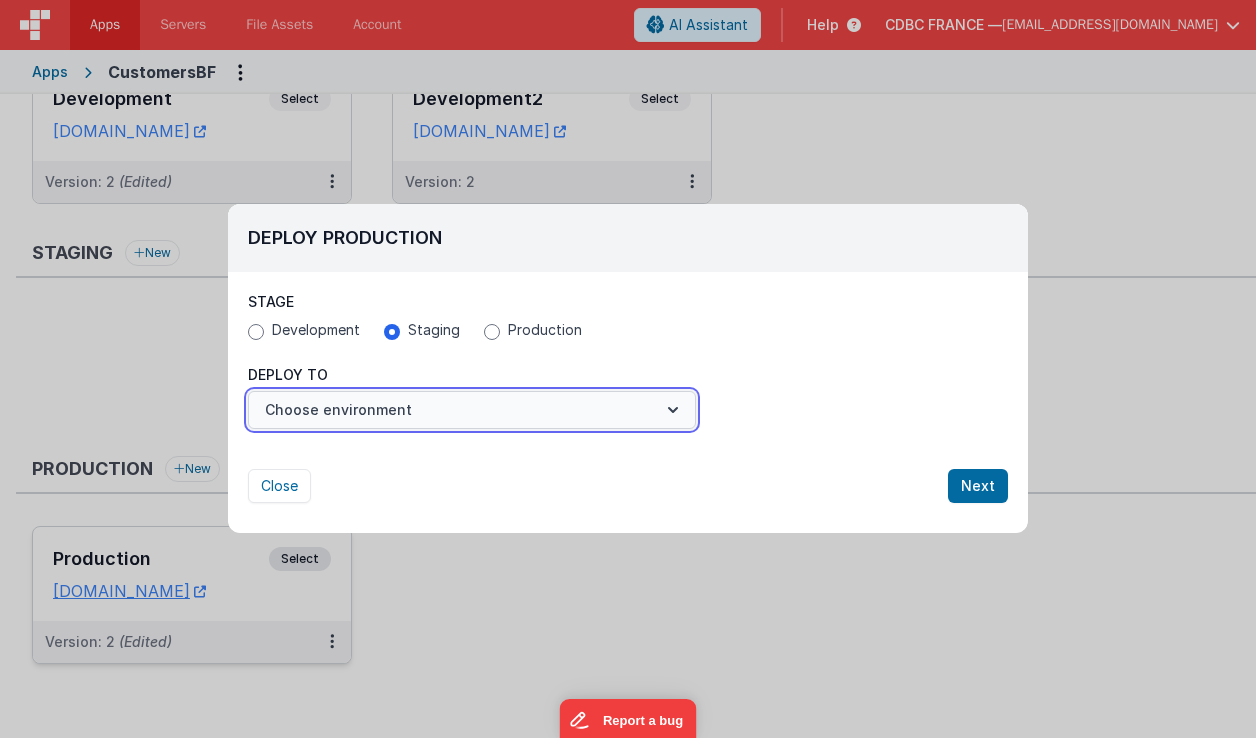 click on "Choose environment" at bounding box center [472, 410] 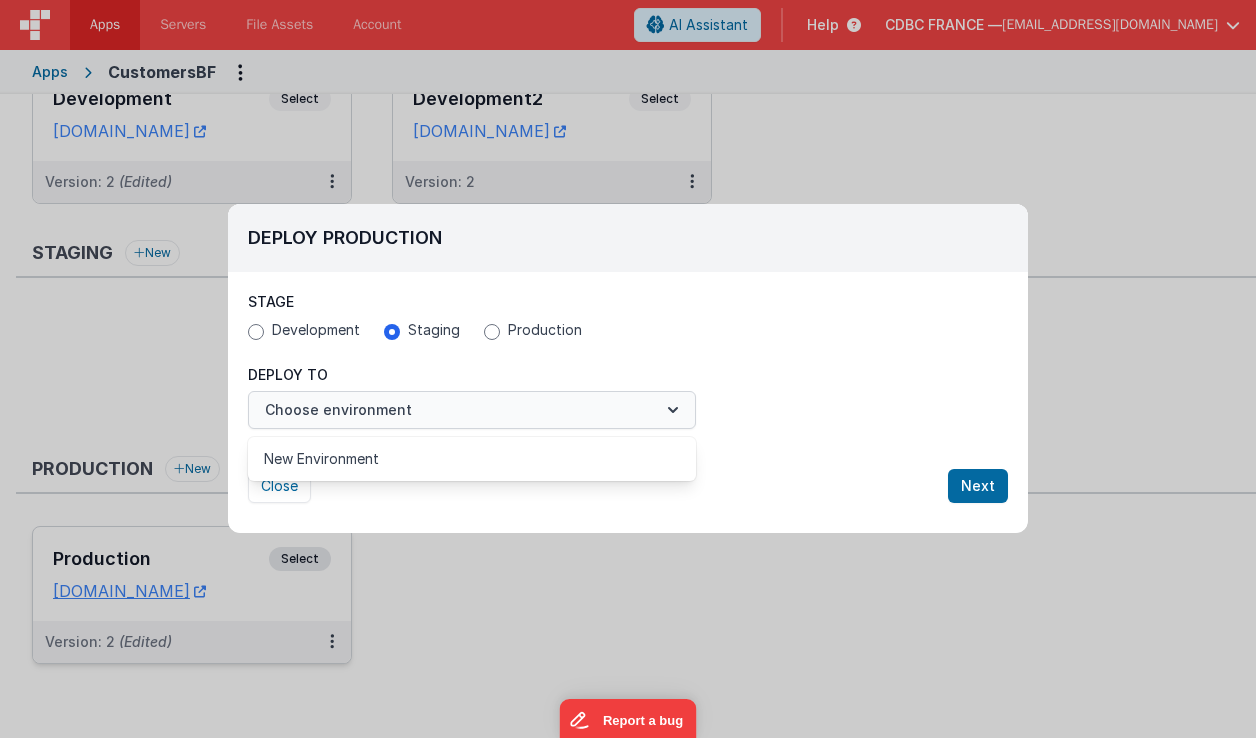 click at bounding box center [628, 369] 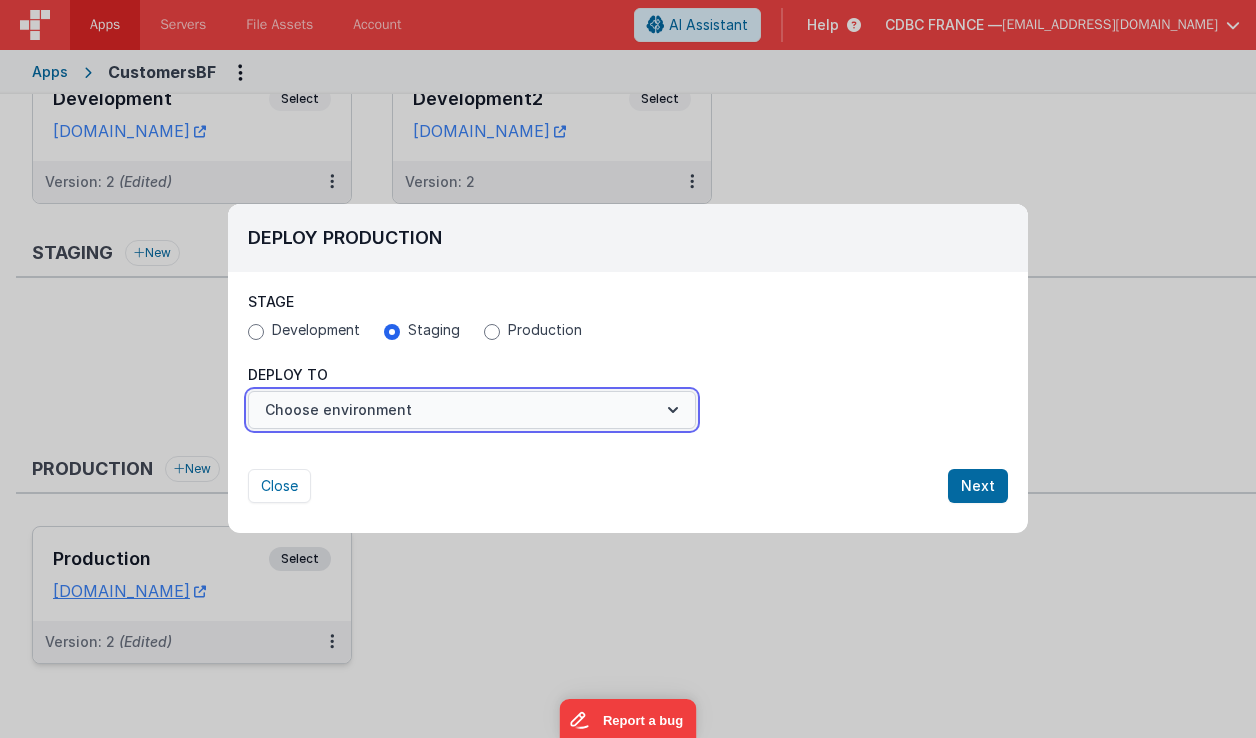 click on "Choose environment" at bounding box center [472, 410] 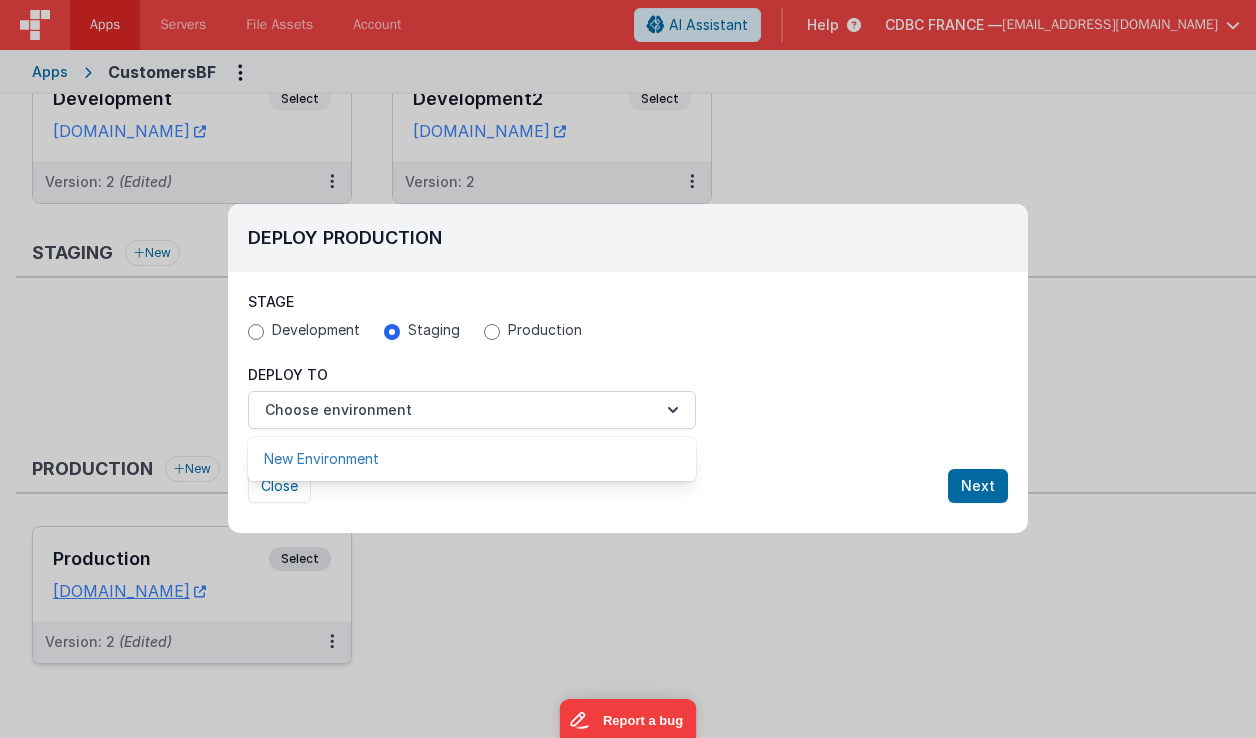 click on "New Environment" at bounding box center [472, 459] 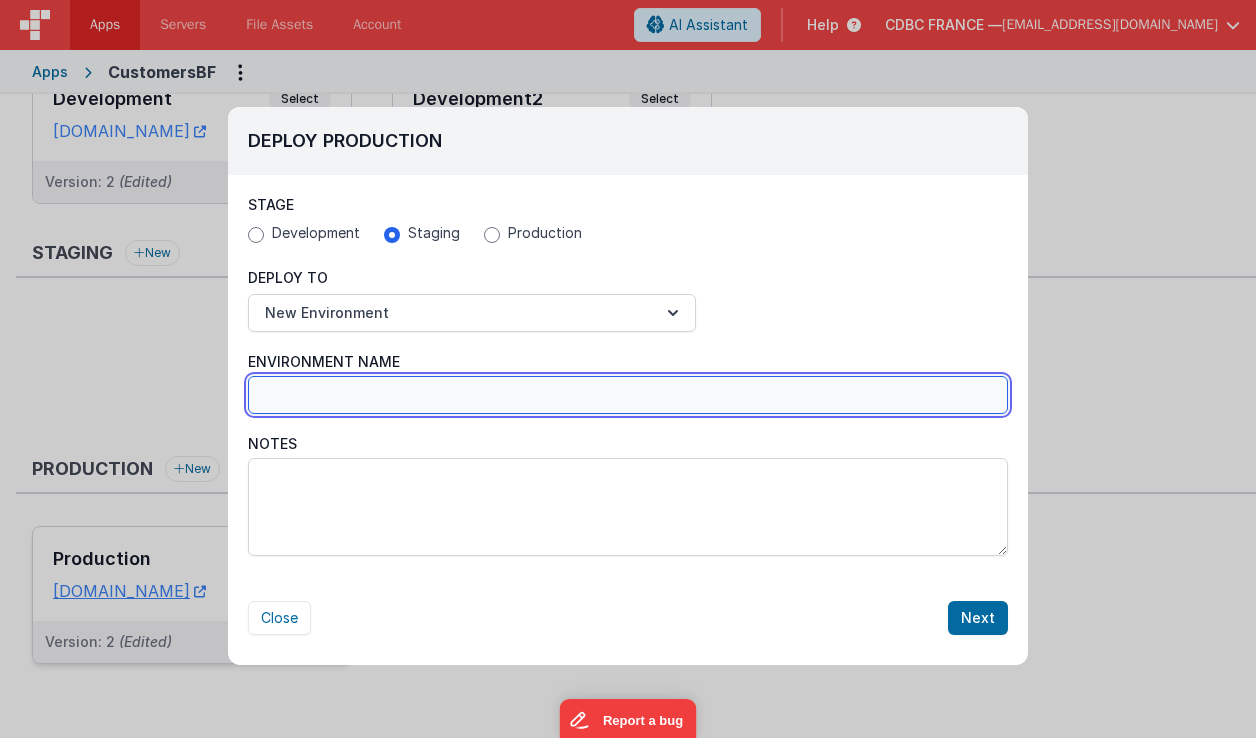click on "Environment Name" at bounding box center (628, 395) 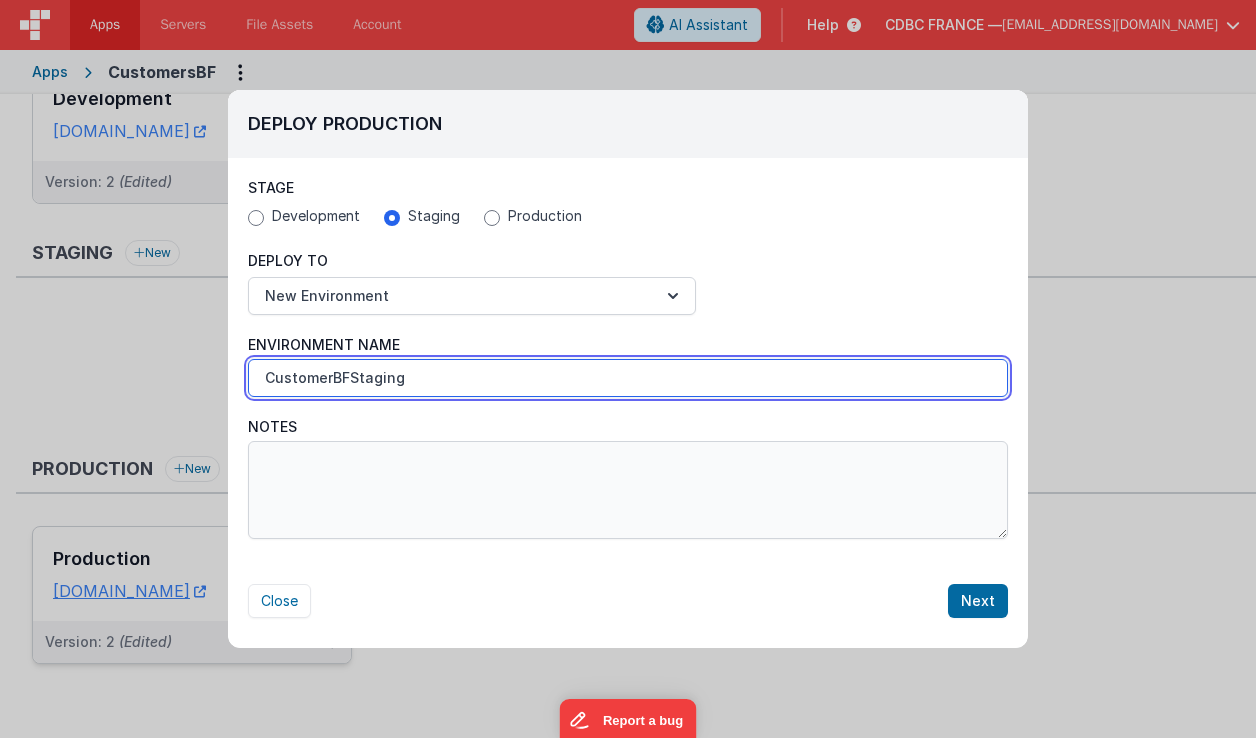 type on "CustomerBFStaging" 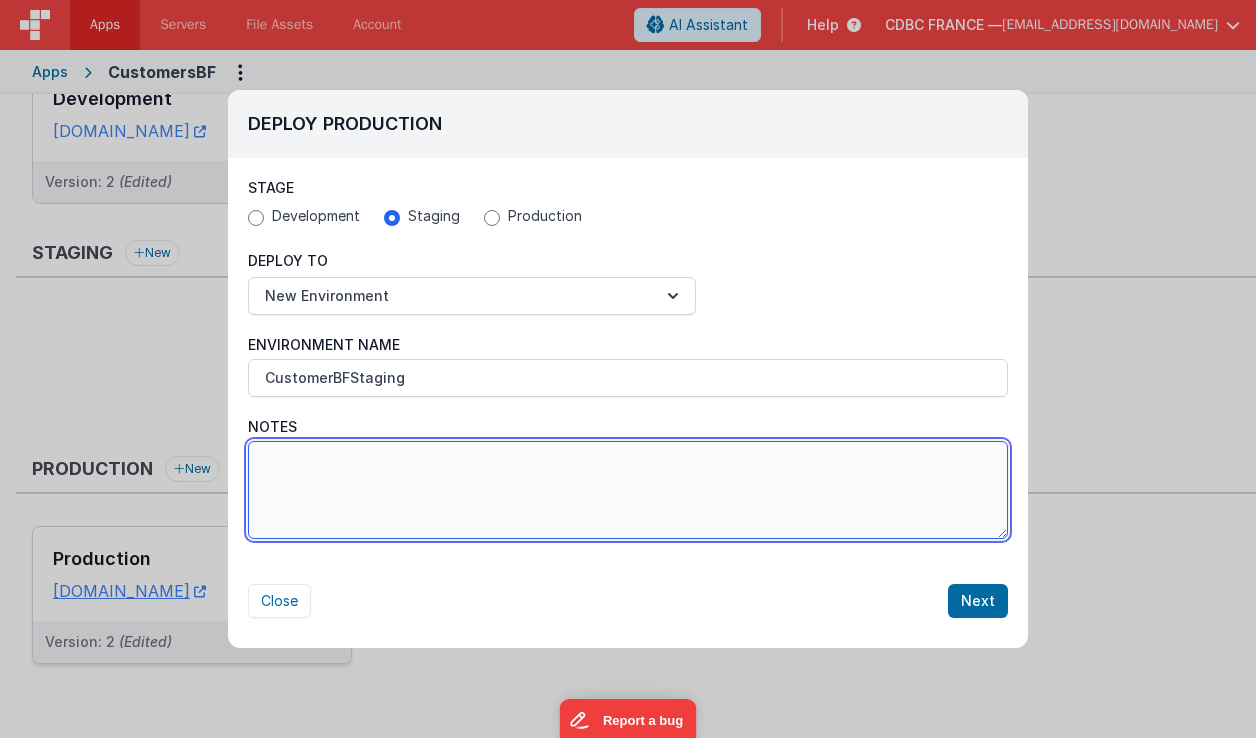 click on "Notes" at bounding box center (628, 490) 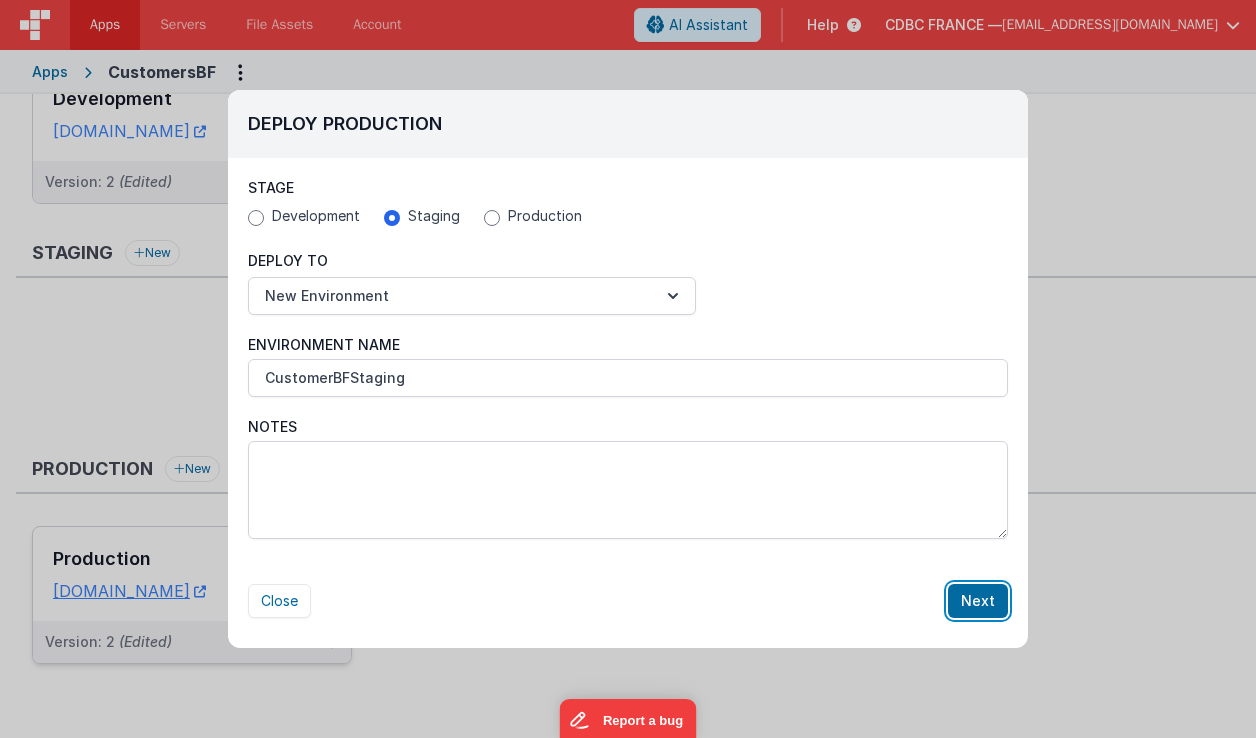 drag, startPoint x: 971, startPoint y: 598, endPoint x: 896, endPoint y: 582, distance: 76.687675 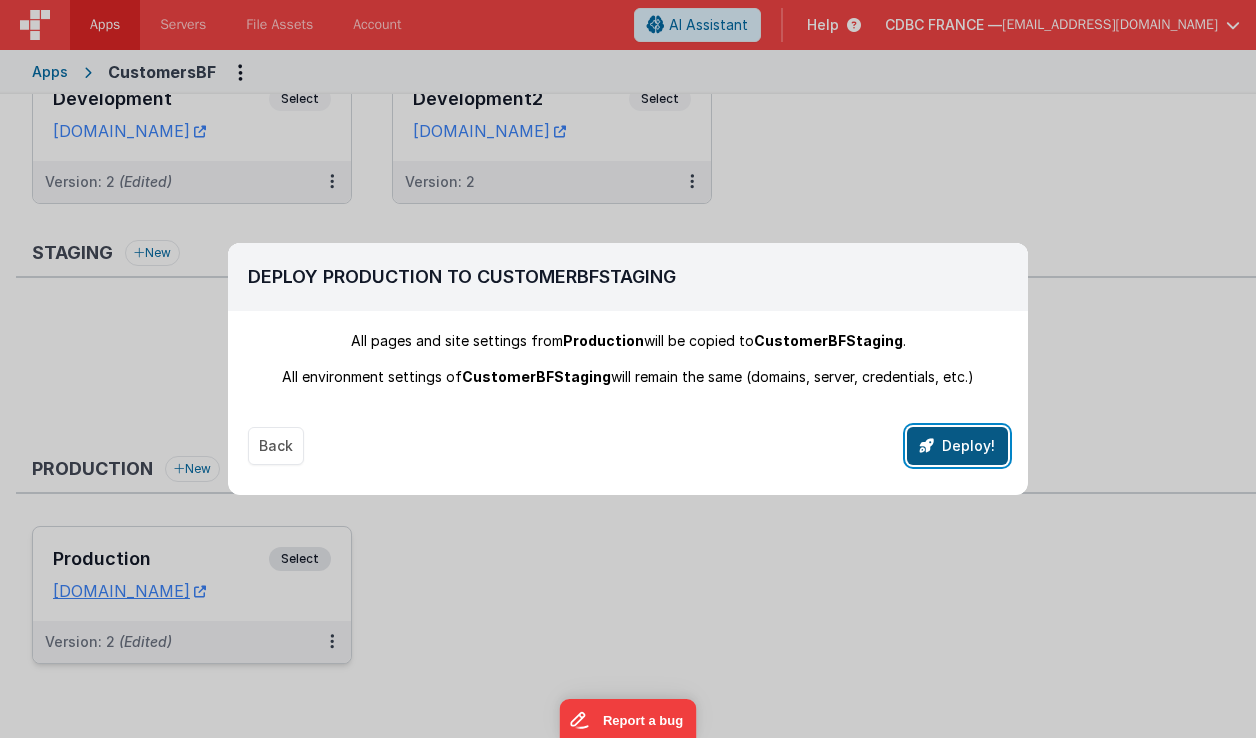 click on "Deploy!" at bounding box center (957, 446) 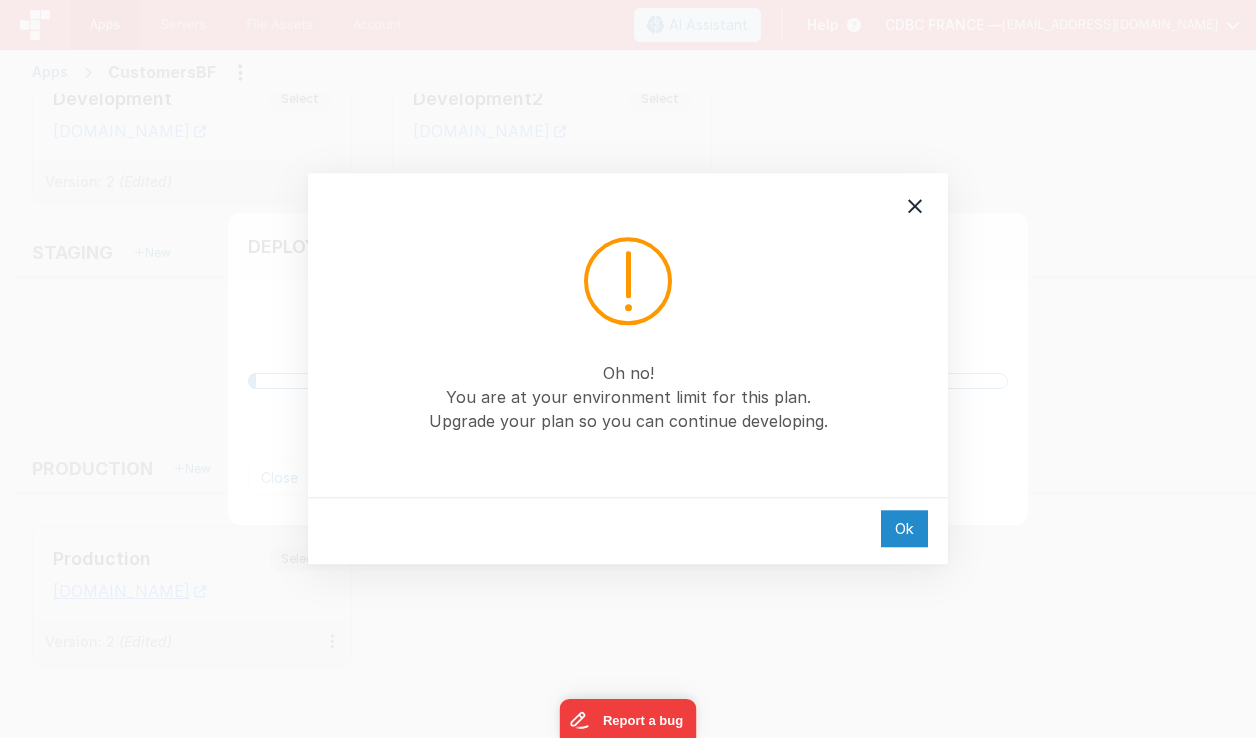 click on "Ok" at bounding box center [904, 528] 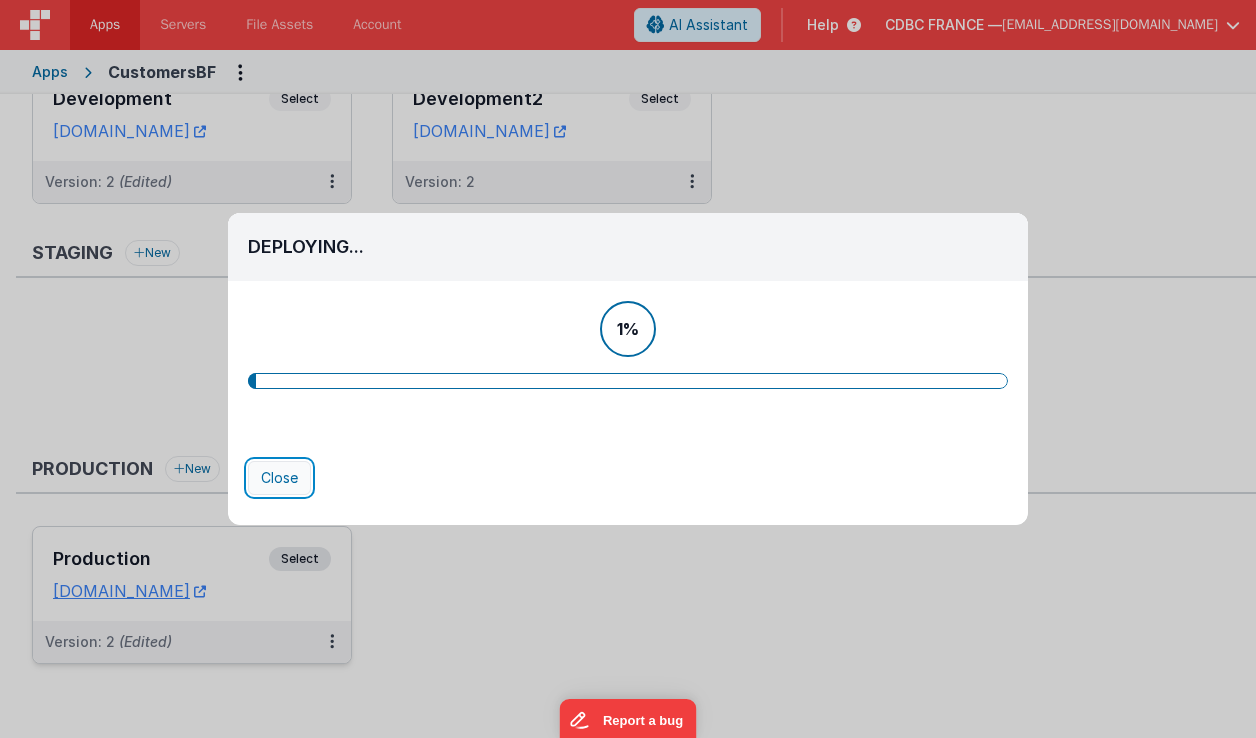 click on "Close" at bounding box center [279, 478] 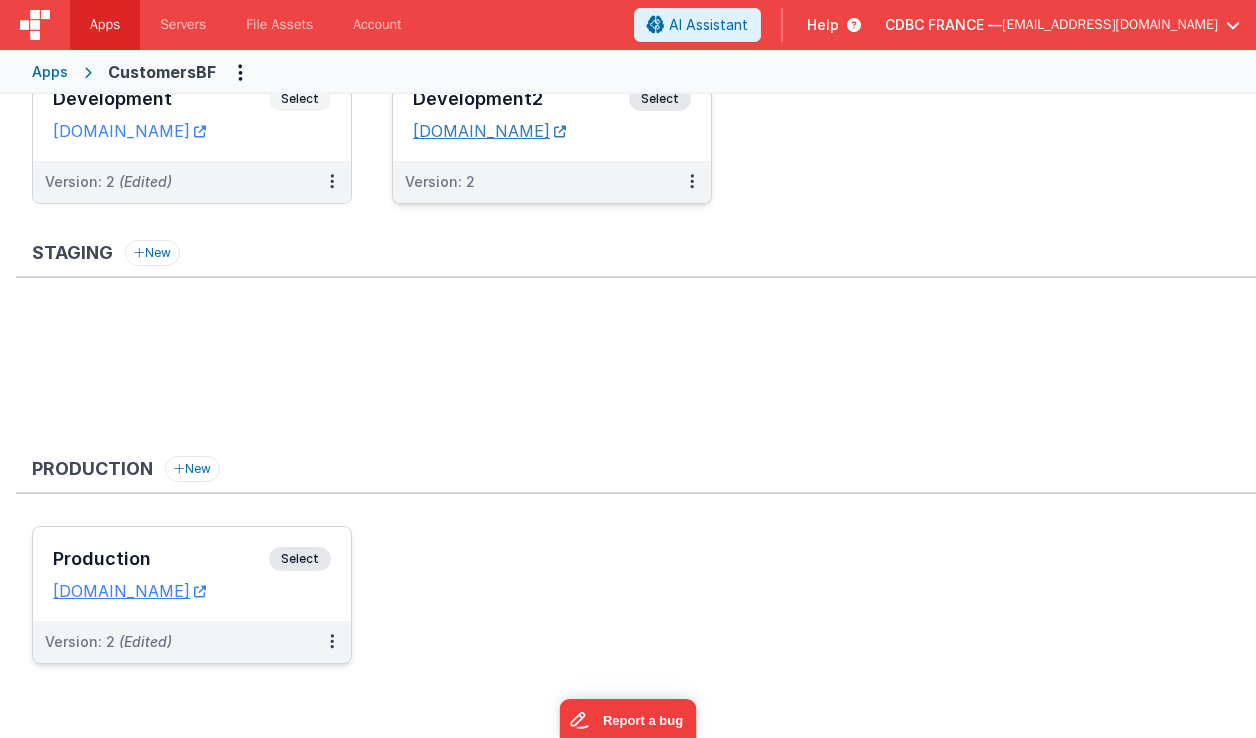 click on "[DOMAIN_NAME]" at bounding box center (489, 131) 